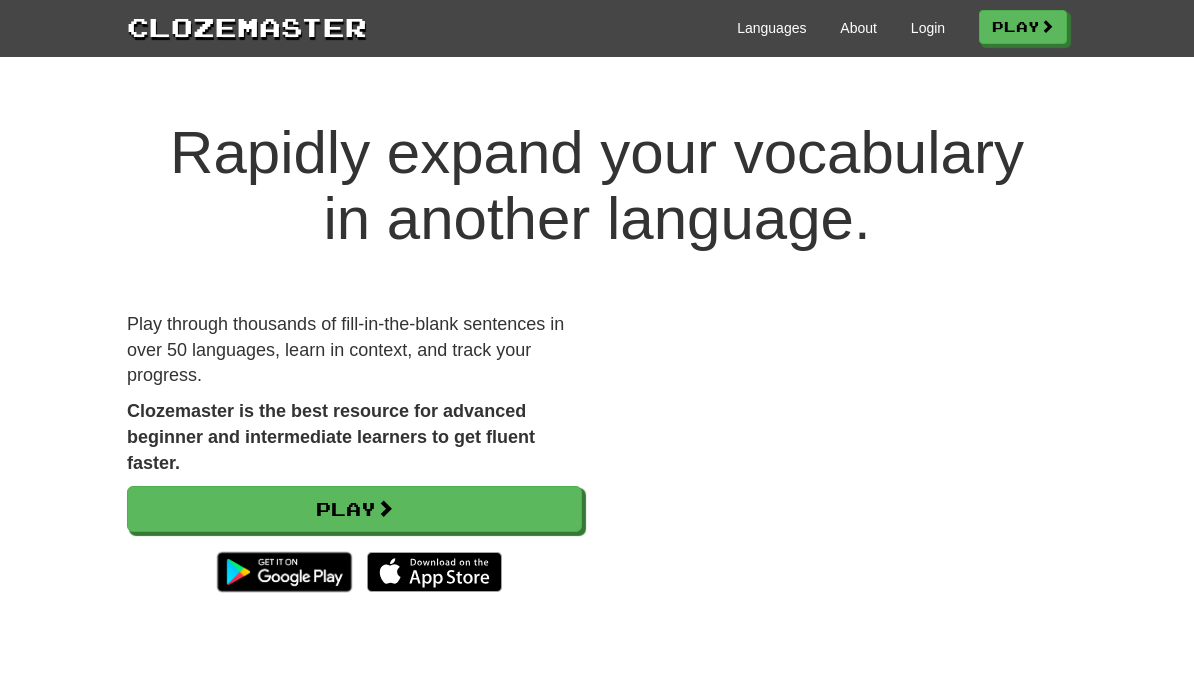 scroll, scrollTop: 0, scrollLeft: 0, axis: both 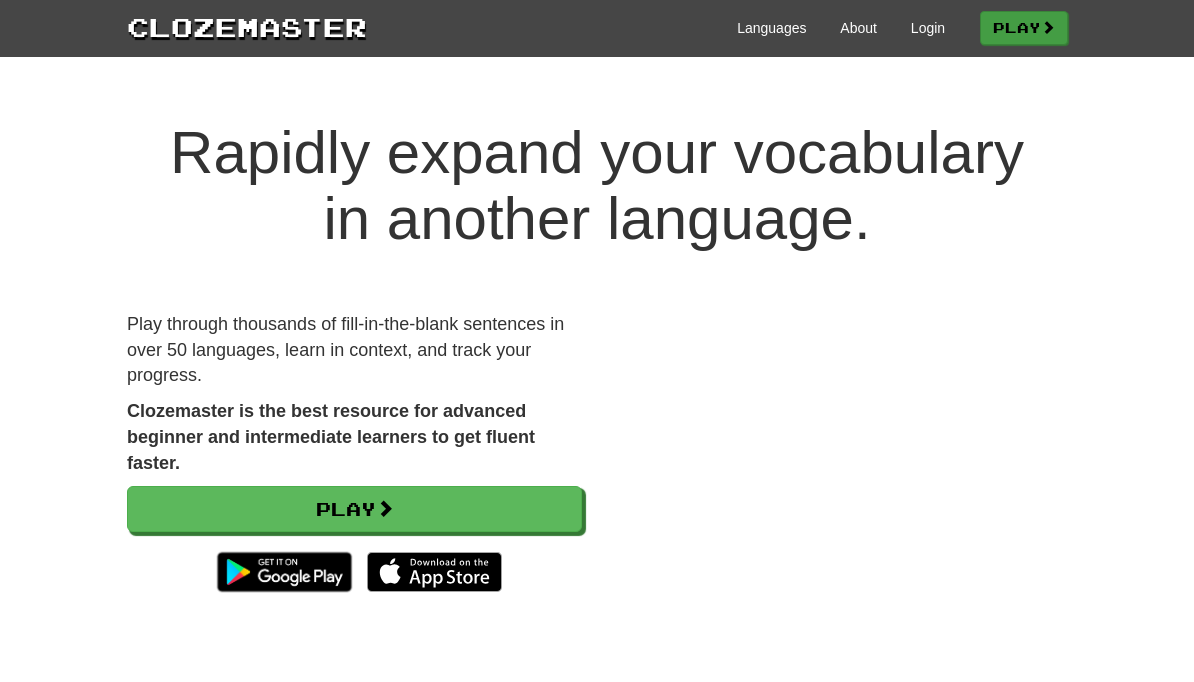 click on "Play" at bounding box center (1024, 28) 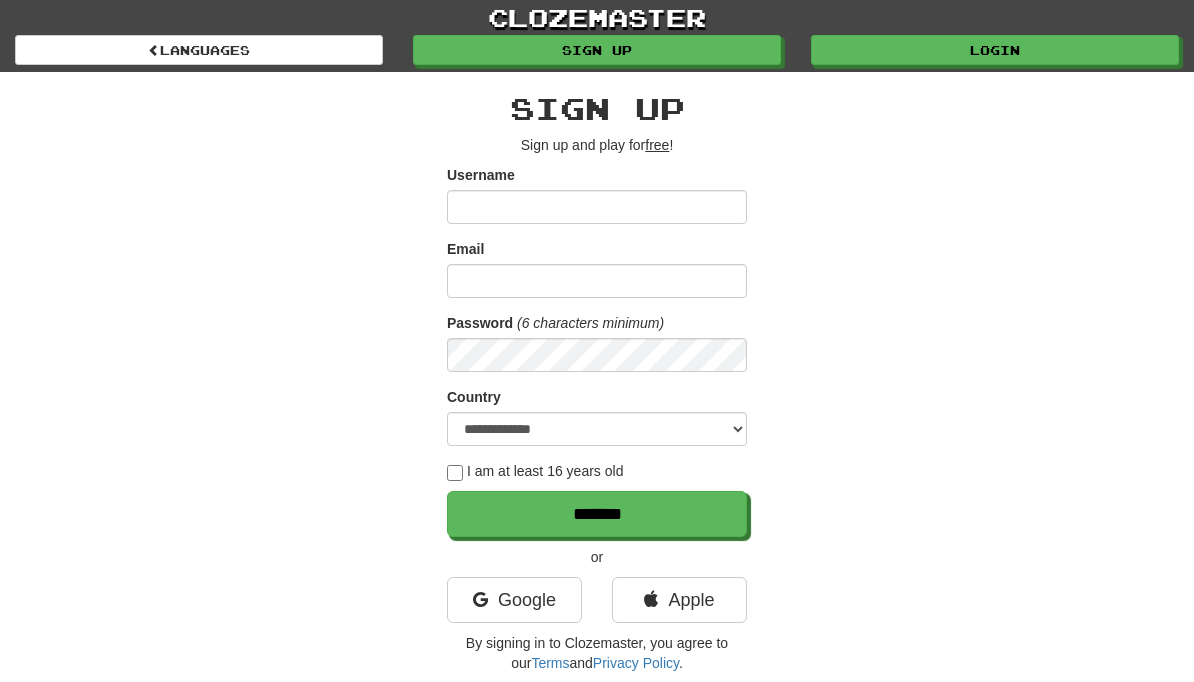 scroll, scrollTop: 0, scrollLeft: 0, axis: both 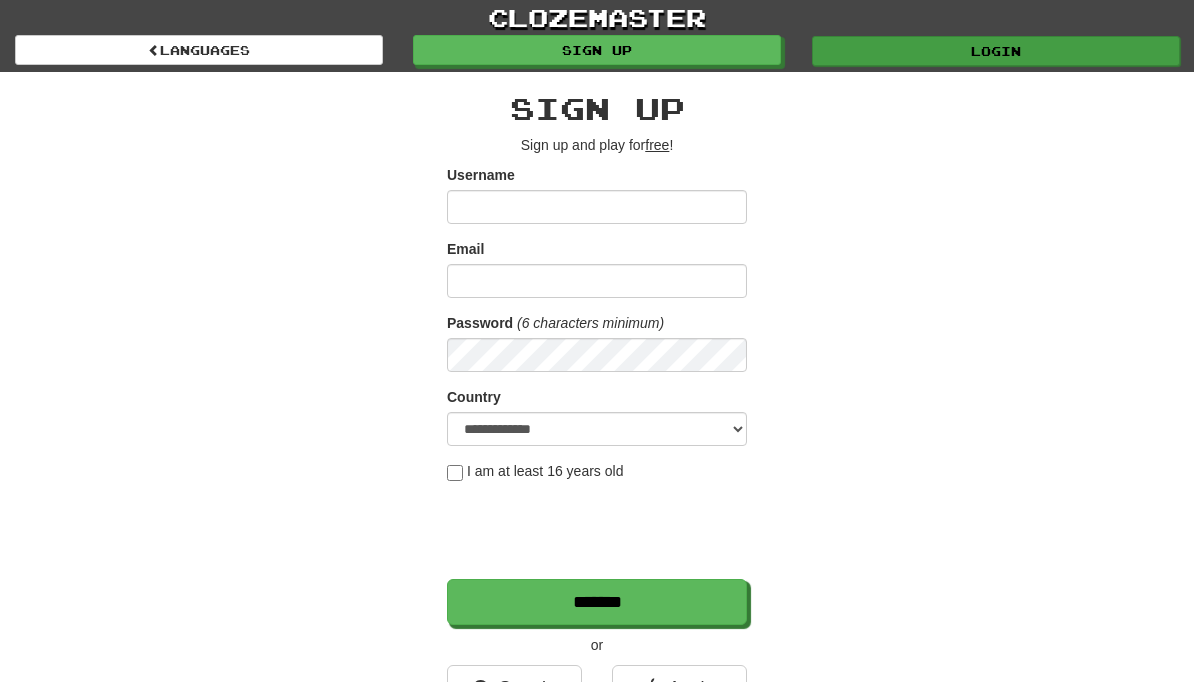 click on "Login" at bounding box center (996, 51) 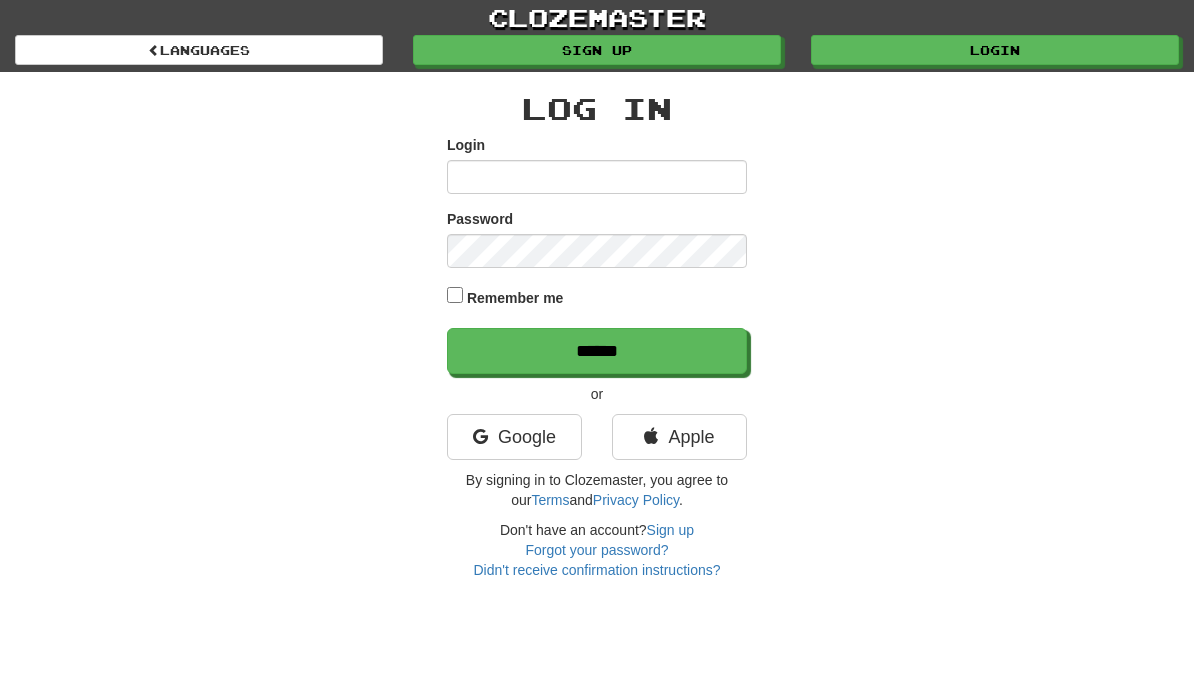 scroll, scrollTop: 0, scrollLeft: 0, axis: both 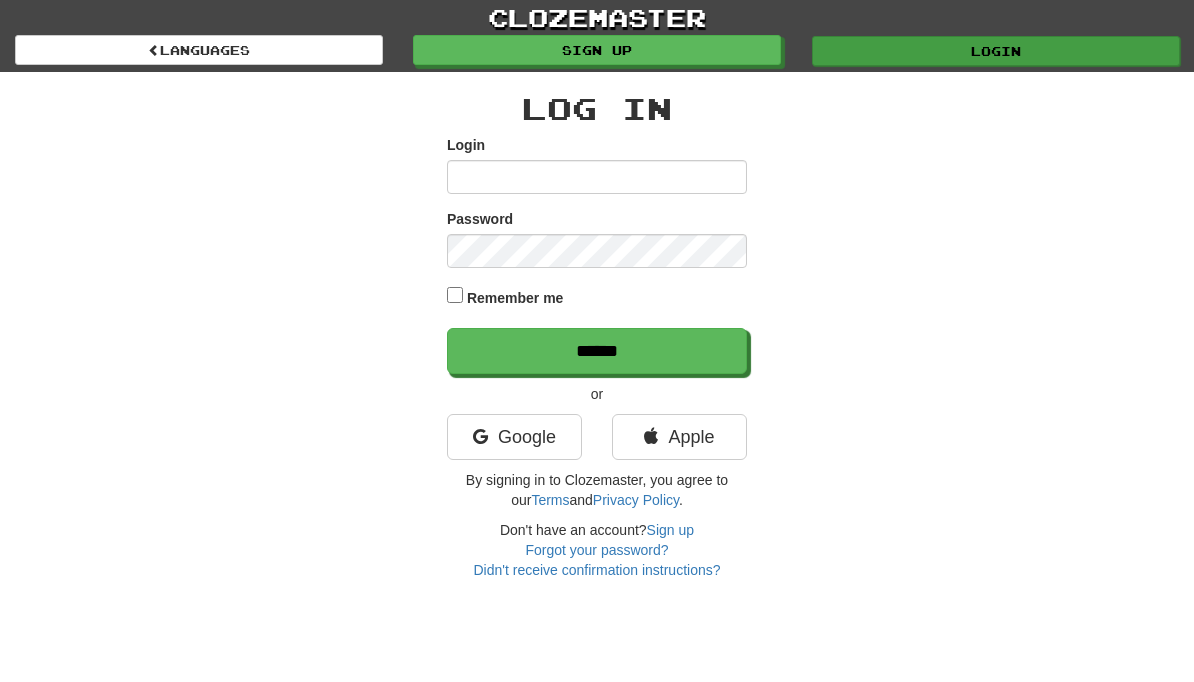 click on "Login" at bounding box center (996, 51) 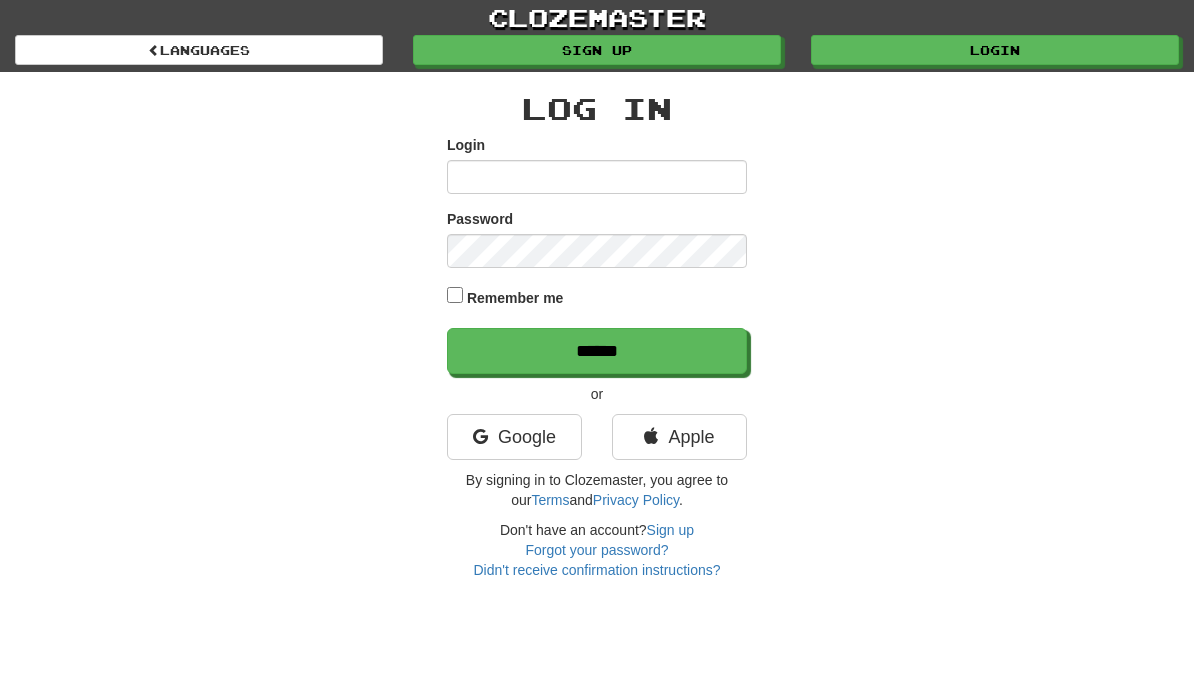 scroll, scrollTop: 0, scrollLeft: 0, axis: both 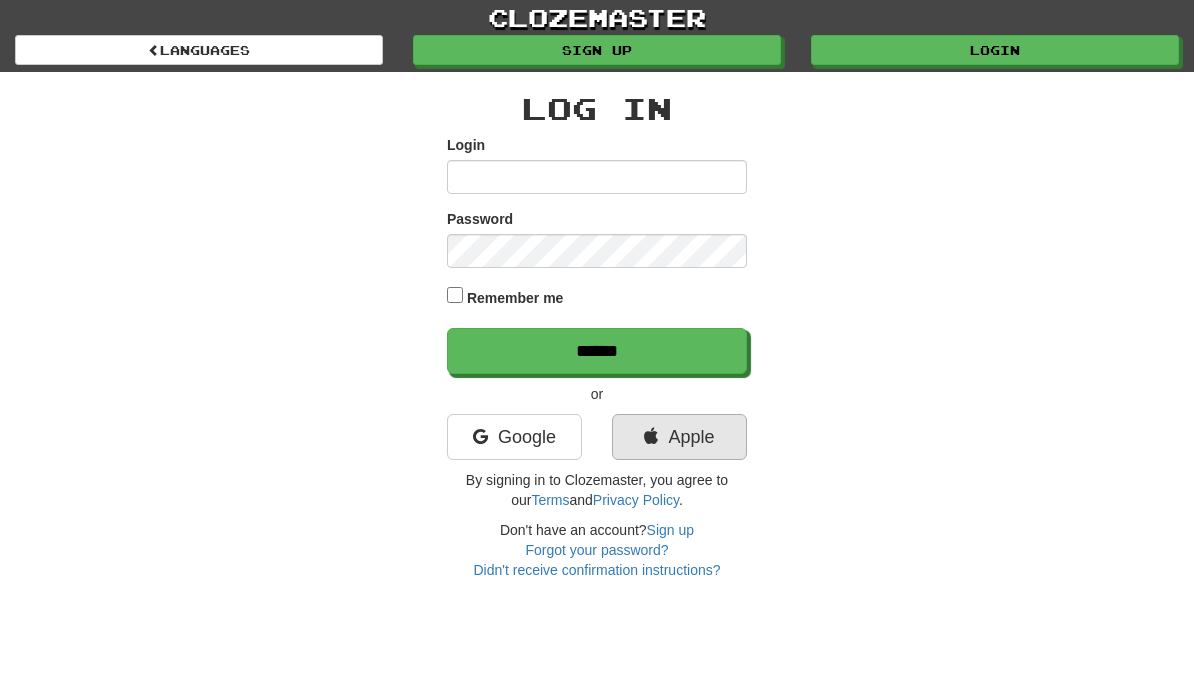 click on "Apple" at bounding box center [679, 437] 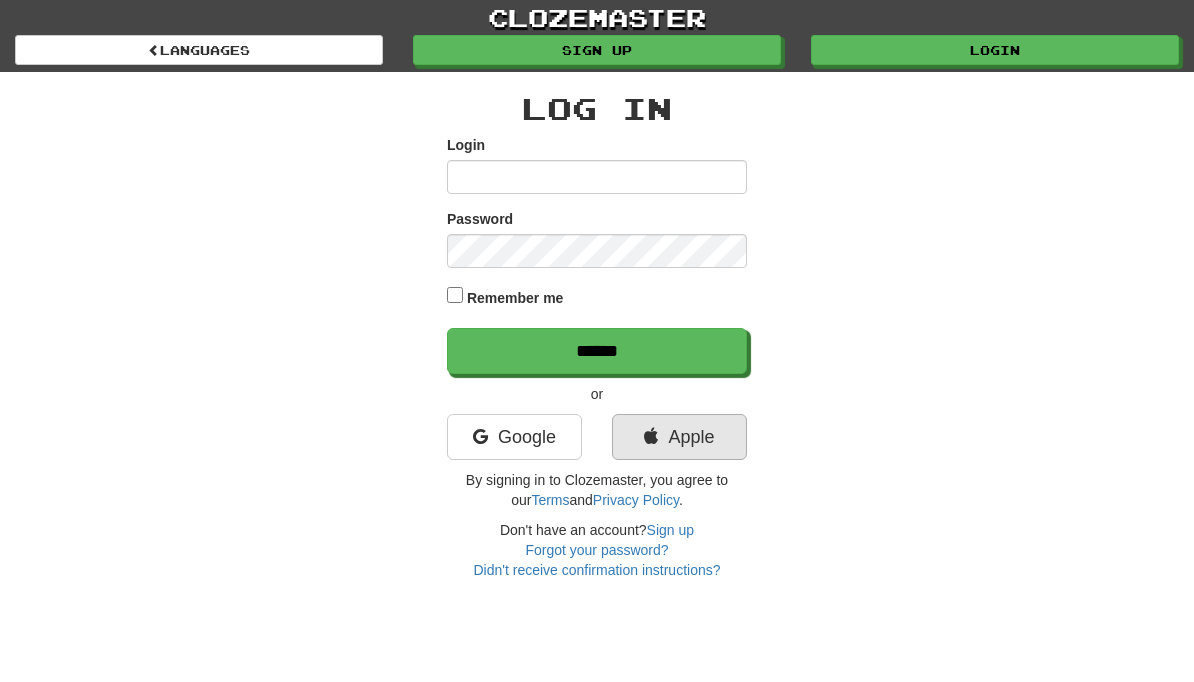 click on "Apple" at bounding box center (679, 437) 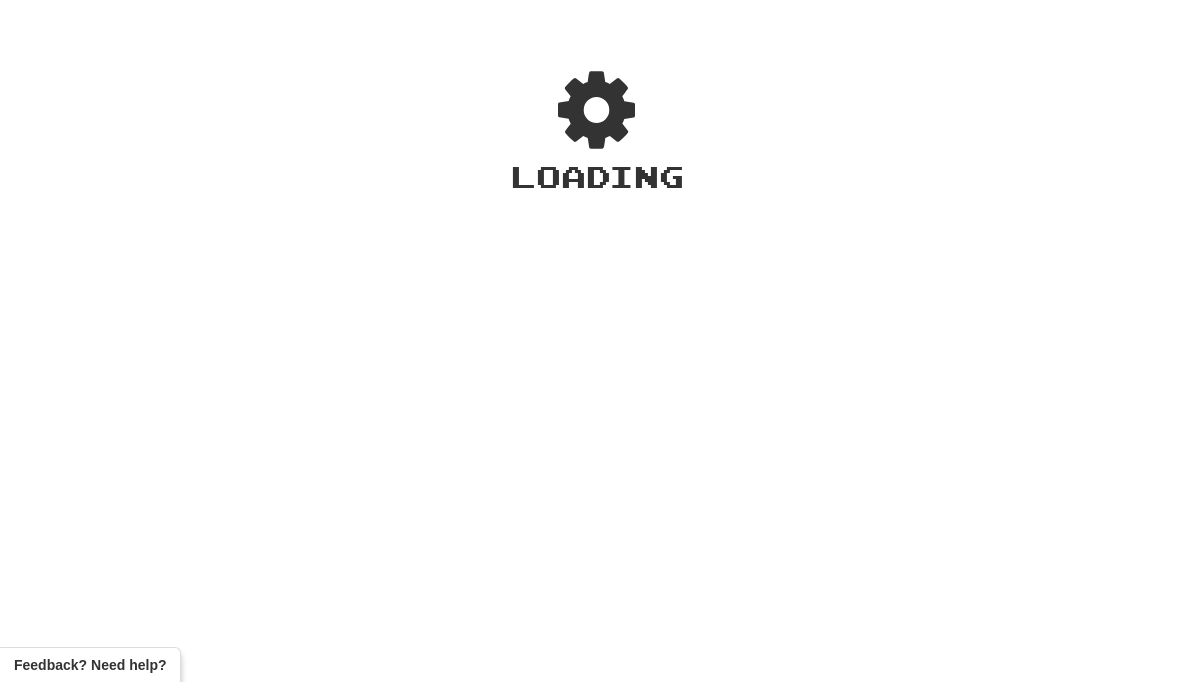 scroll, scrollTop: 0, scrollLeft: 0, axis: both 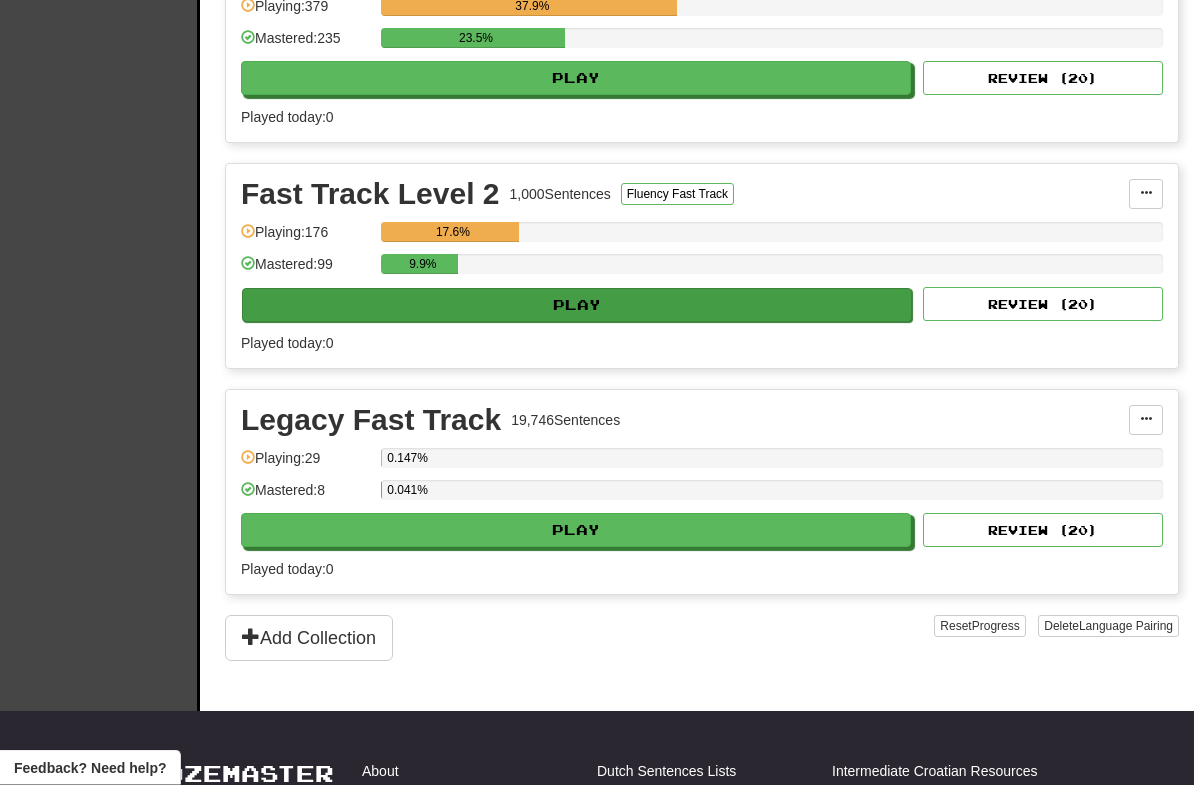 click on "Play" at bounding box center (577, 306) 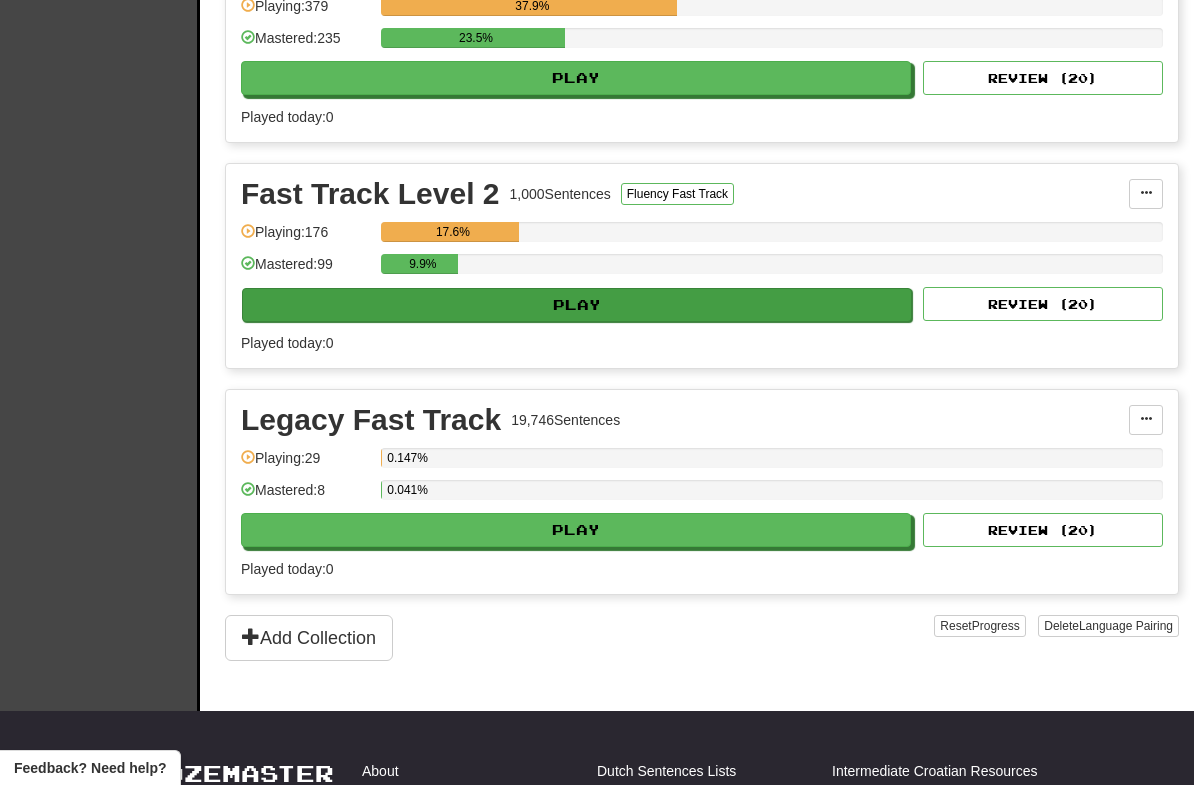 select on "**" 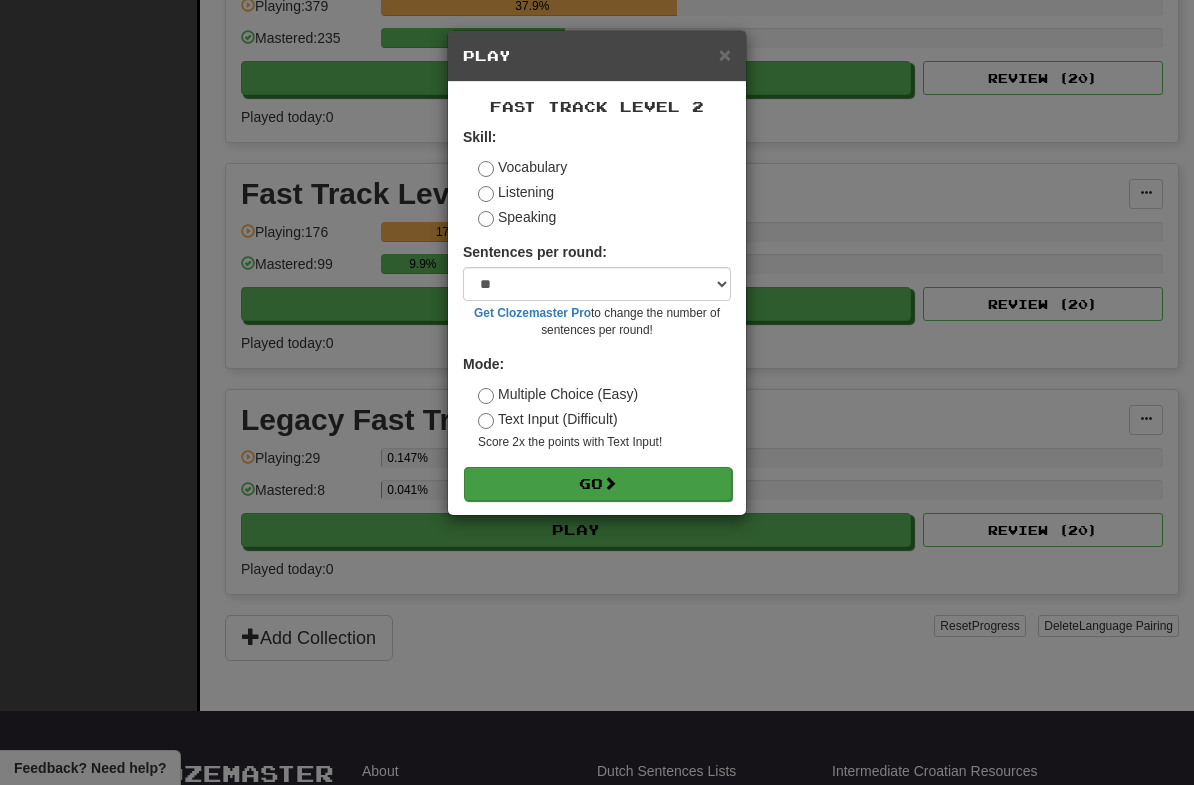 click on "Go" at bounding box center [598, 484] 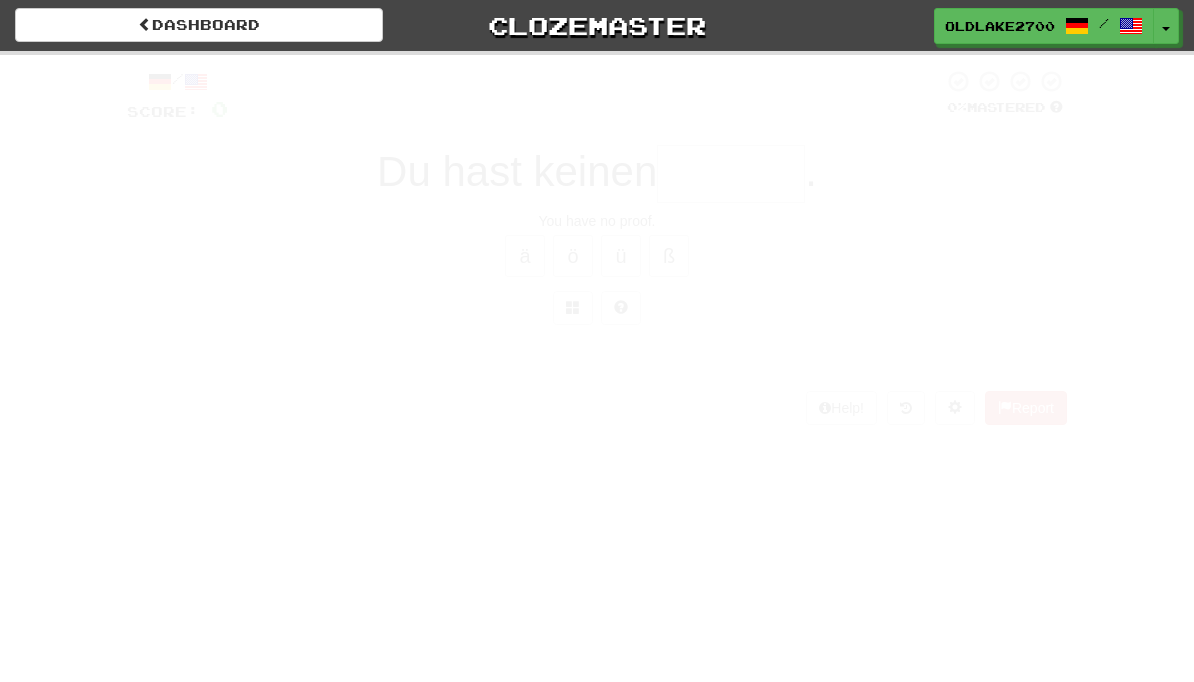 scroll, scrollTop: 0, scrollLeft: 0, axis: both 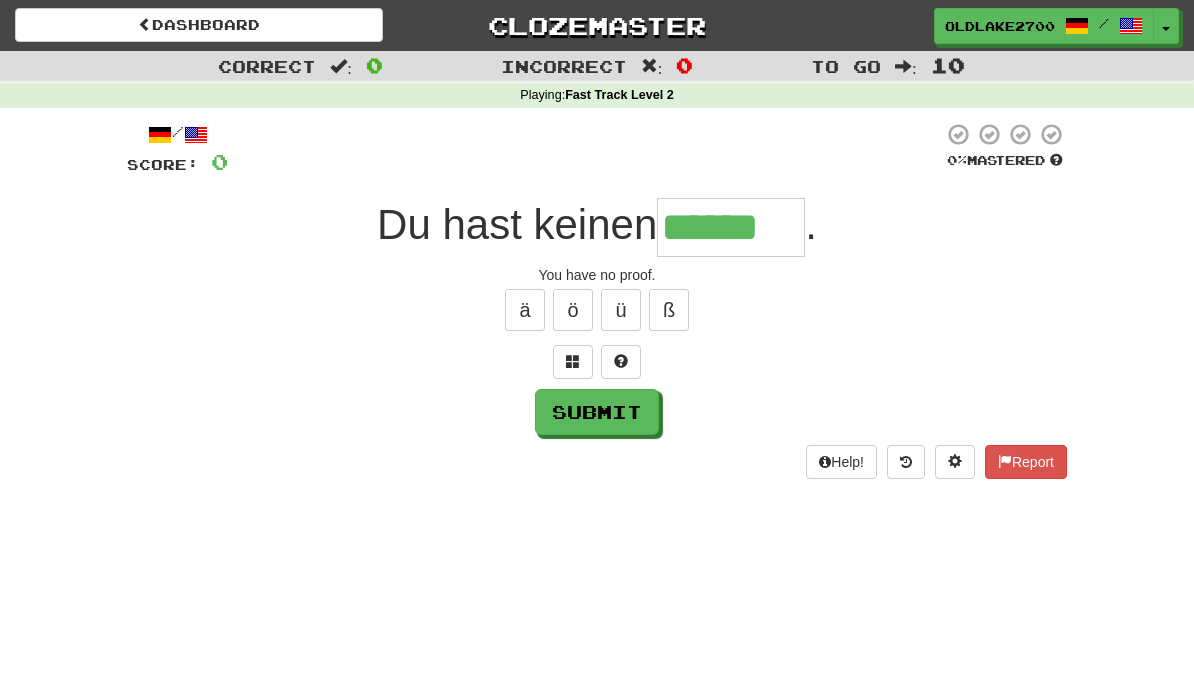 type on "******" 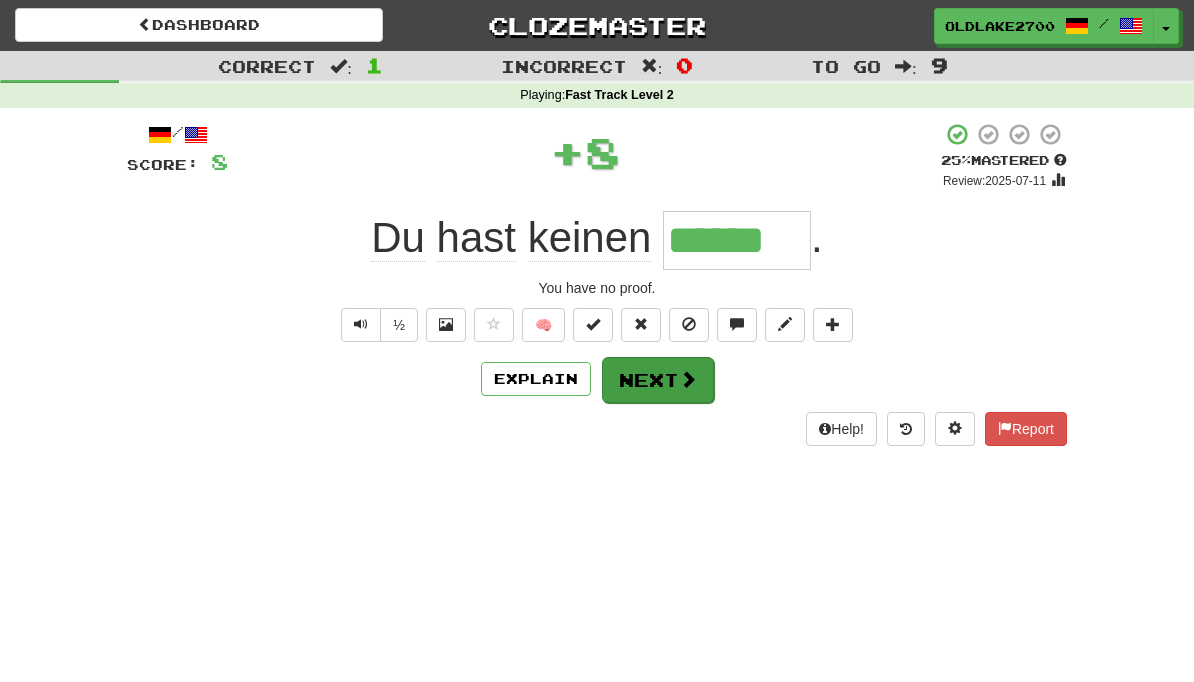 click at bounding box center [688, 379] 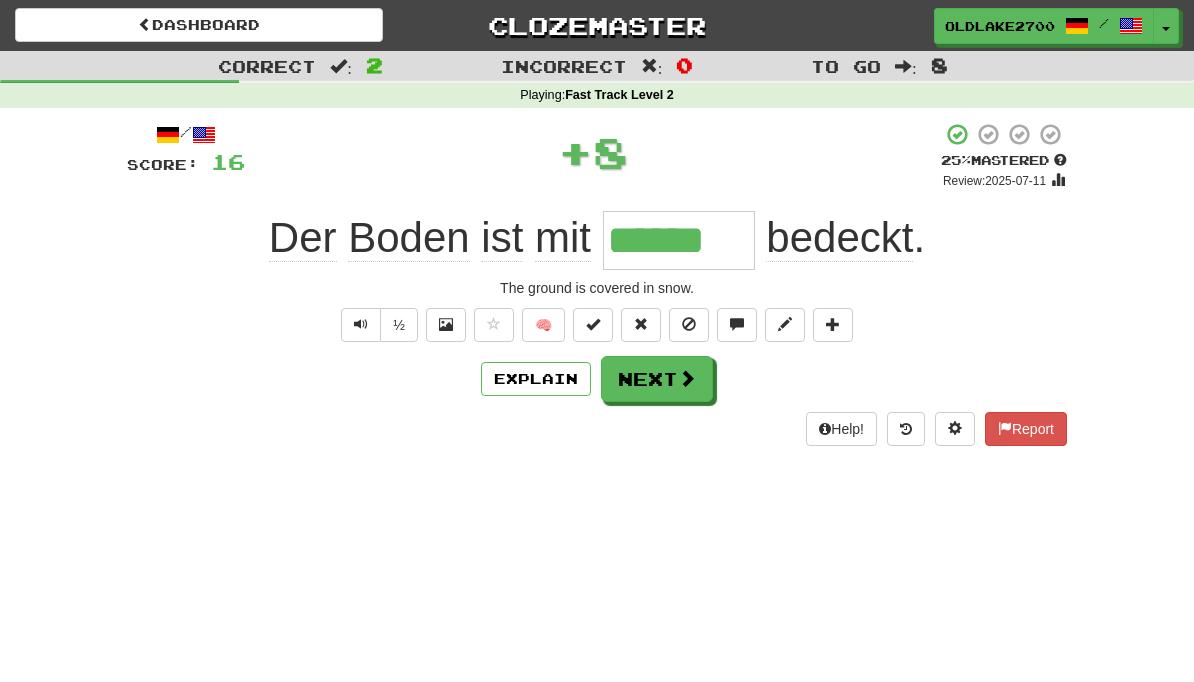 type on "******" 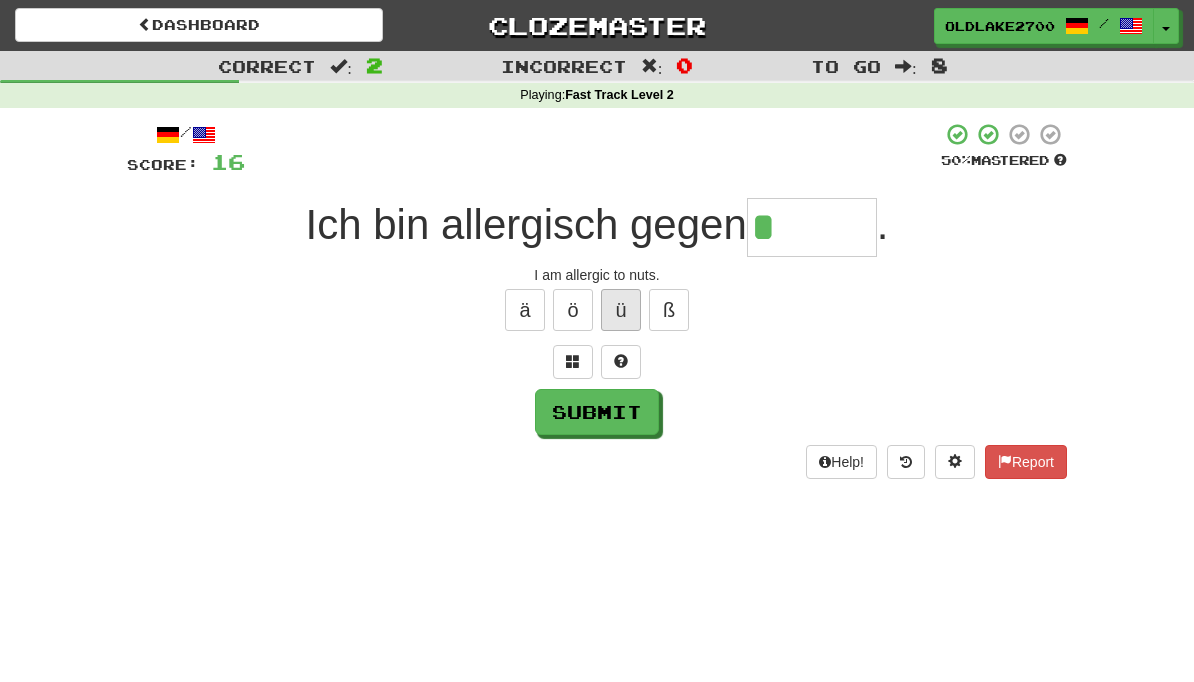 click on "ü" at bounding box center (621, 310) 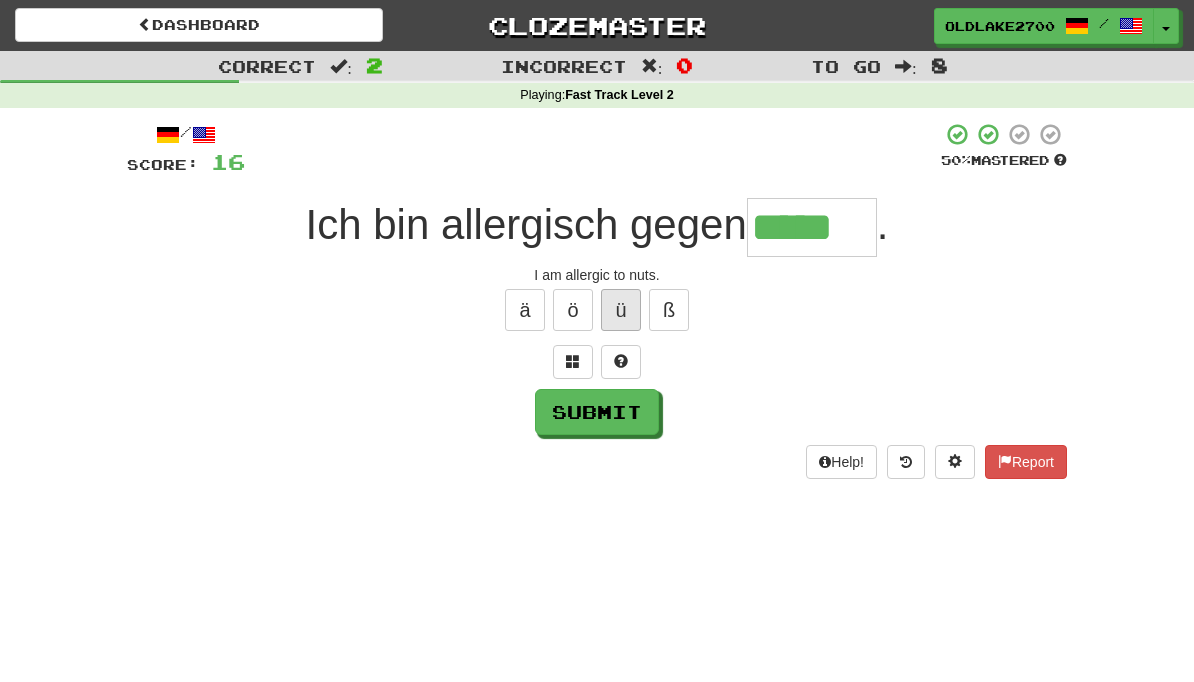 type on "*****" 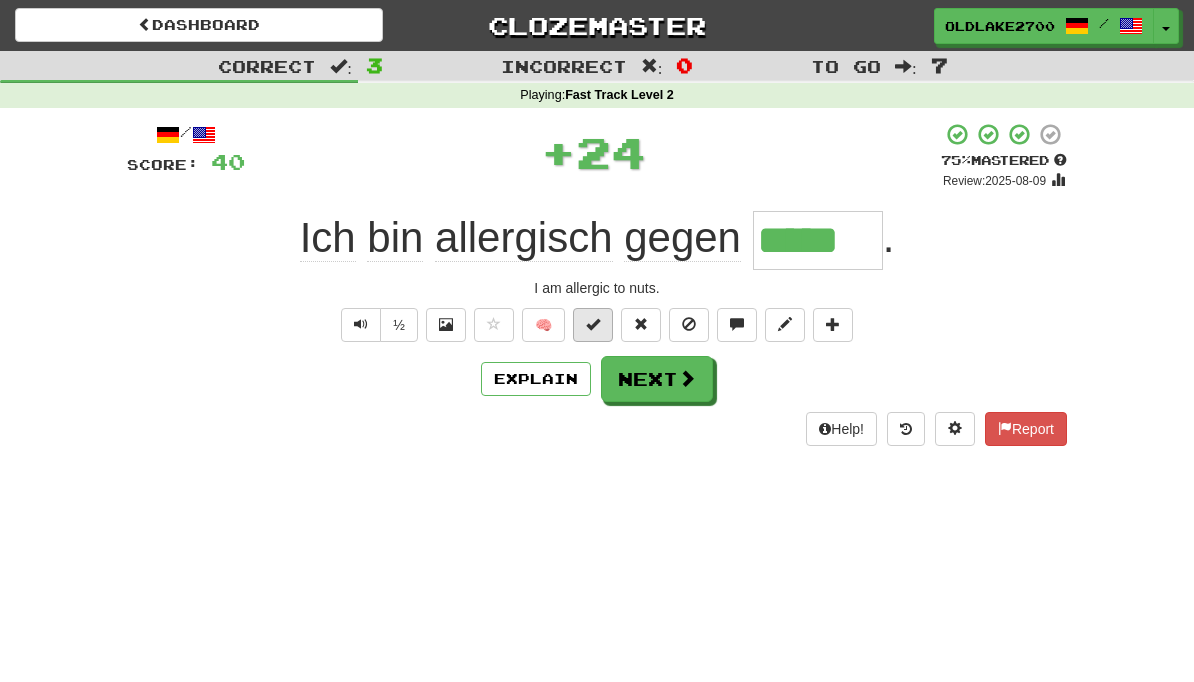 click at bounding box center [593, 325] 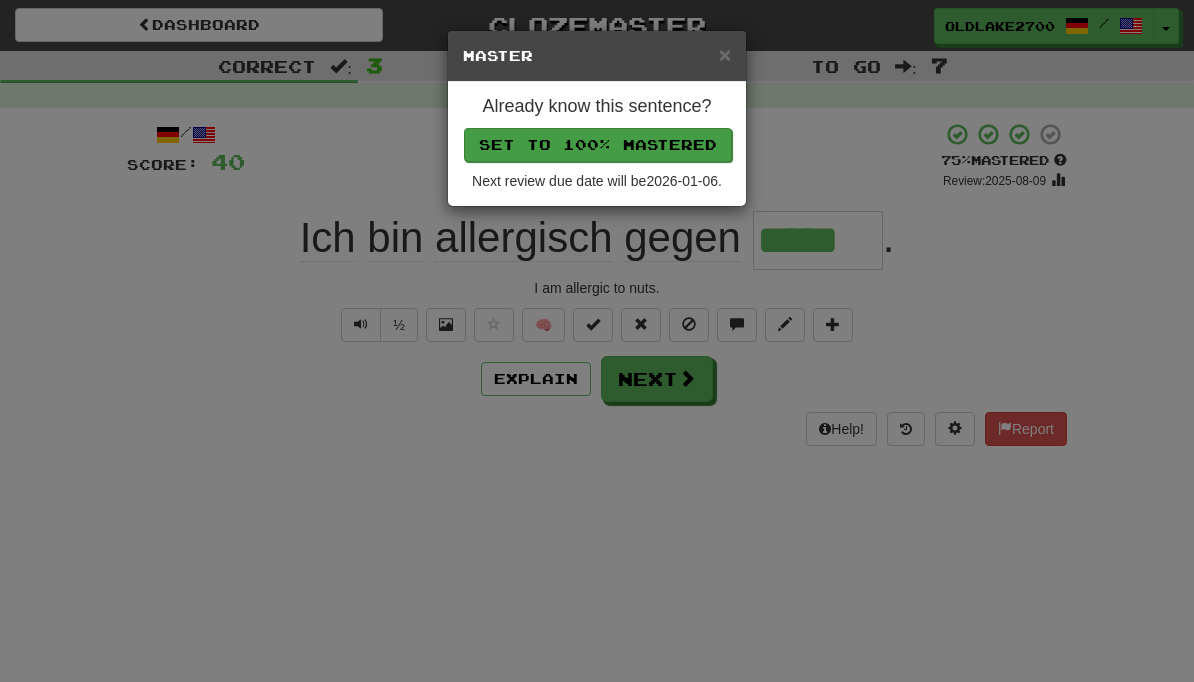 click on "Set to 100% Mastered" at bounding box center [598, 145] 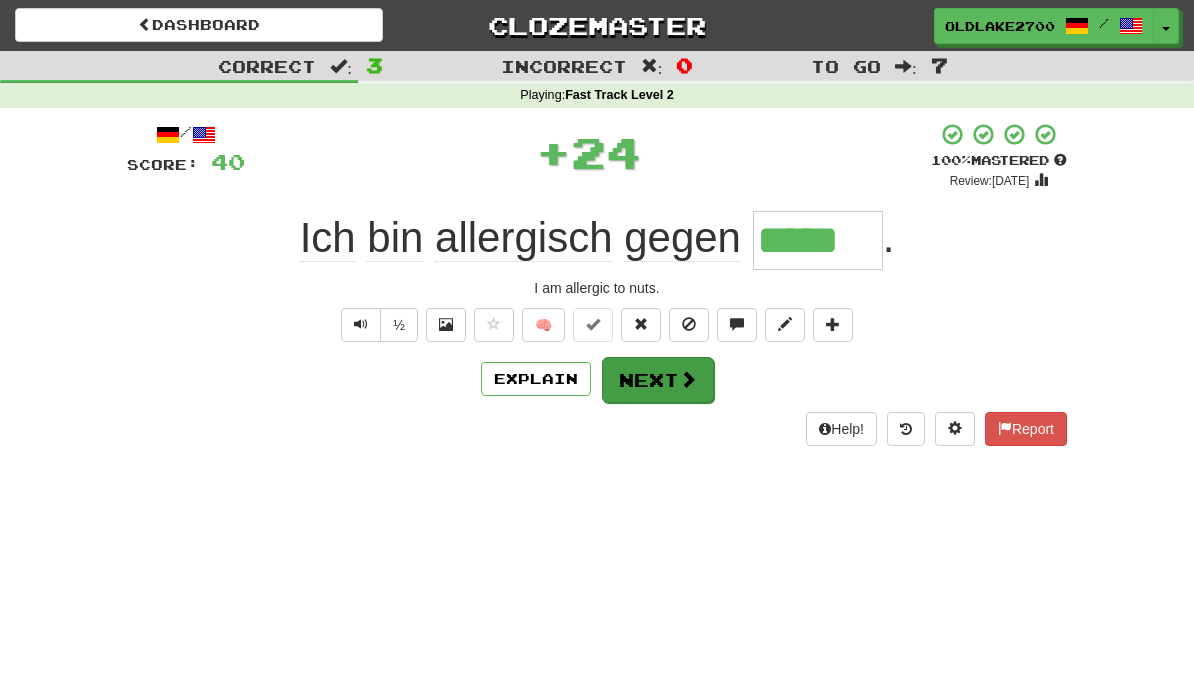 click on "Next" at bounding box center (658, 380) 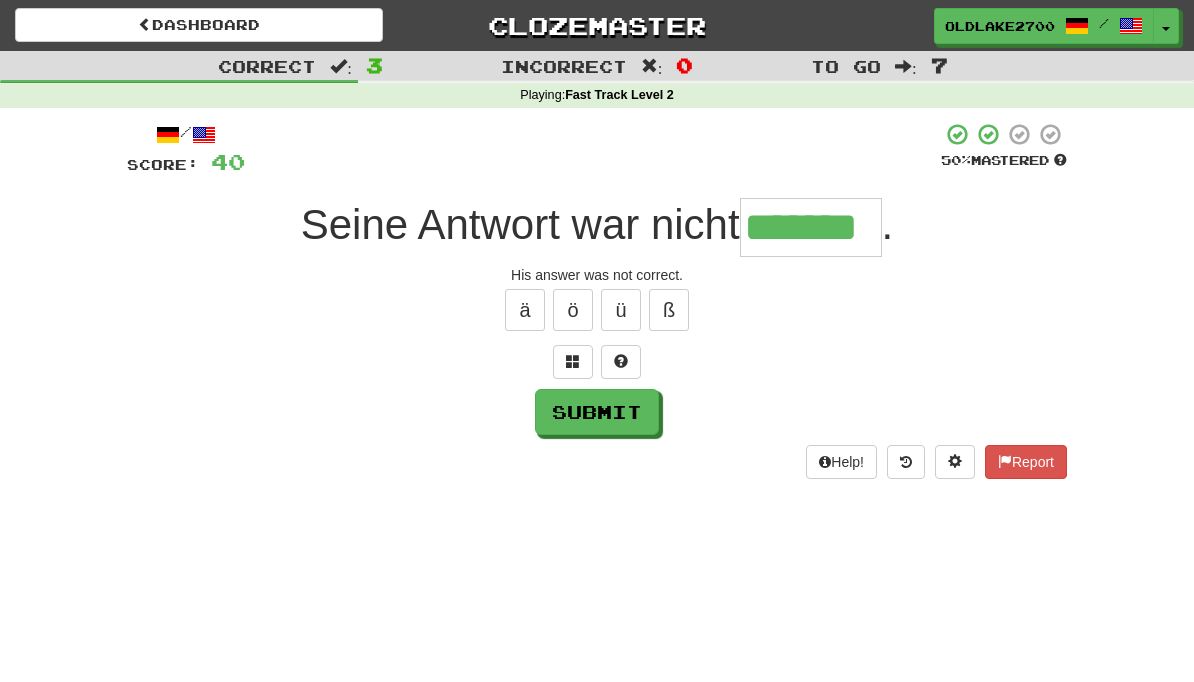 type on "*******" 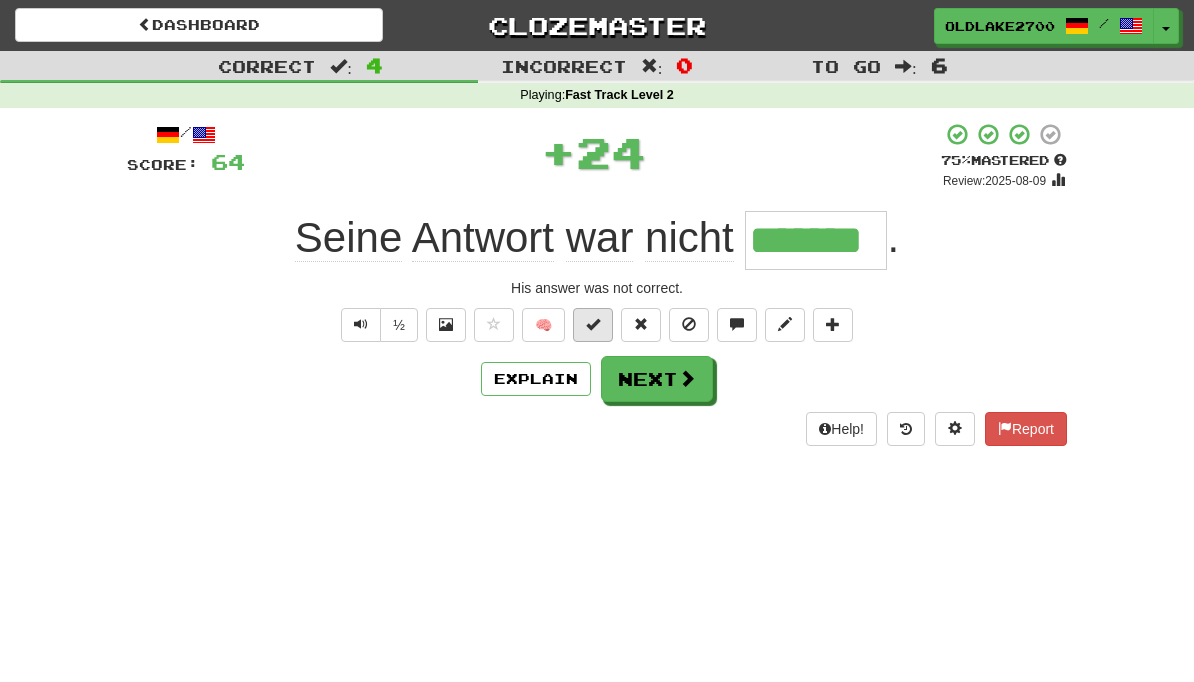 click at bounding box center (593, 324) 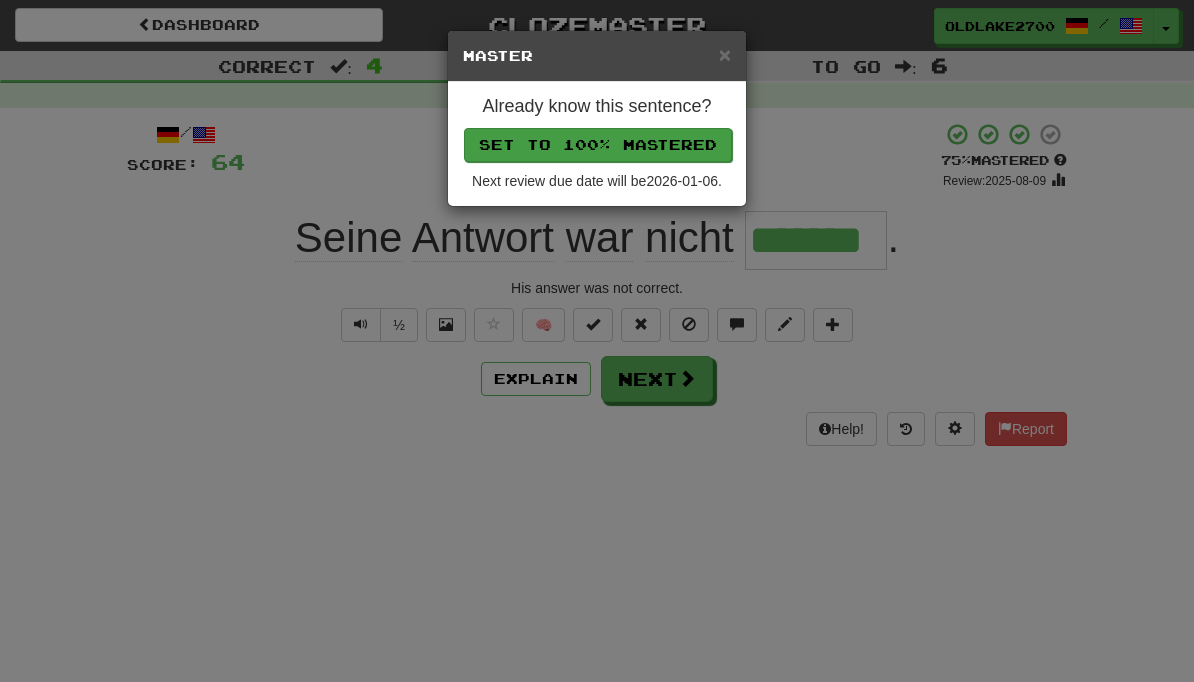 click on "Set to 100% Mastered" at bounding box center (598, 145) 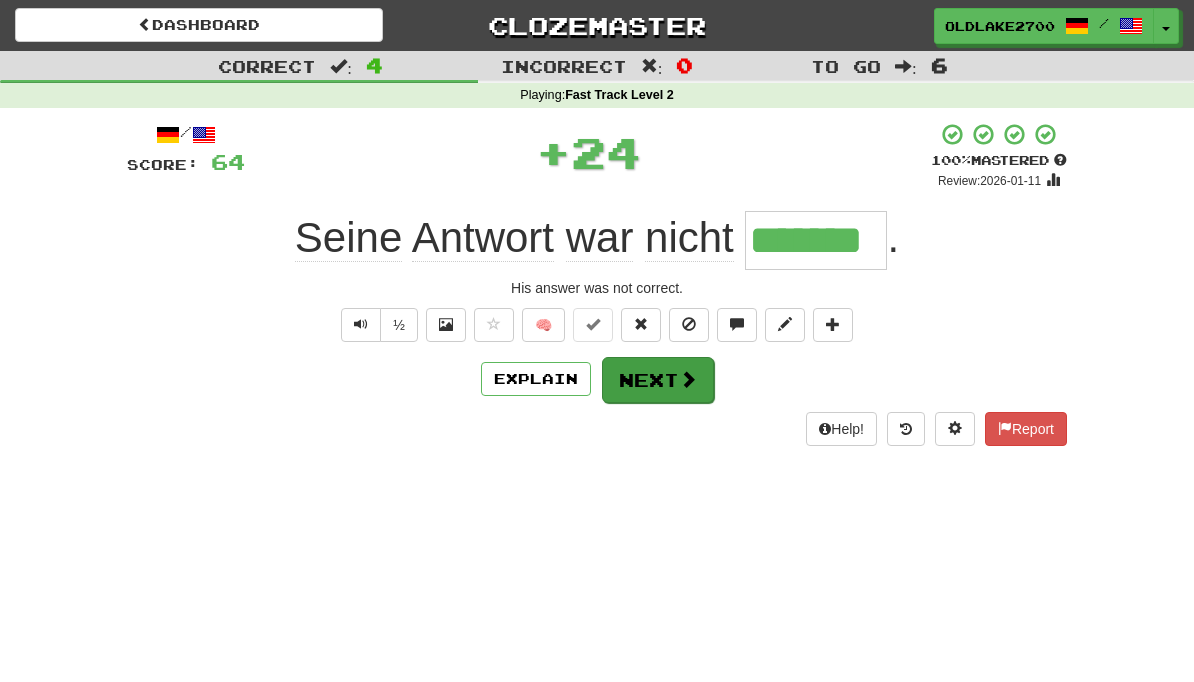 click on "Next" at bounding box center (658, 380) 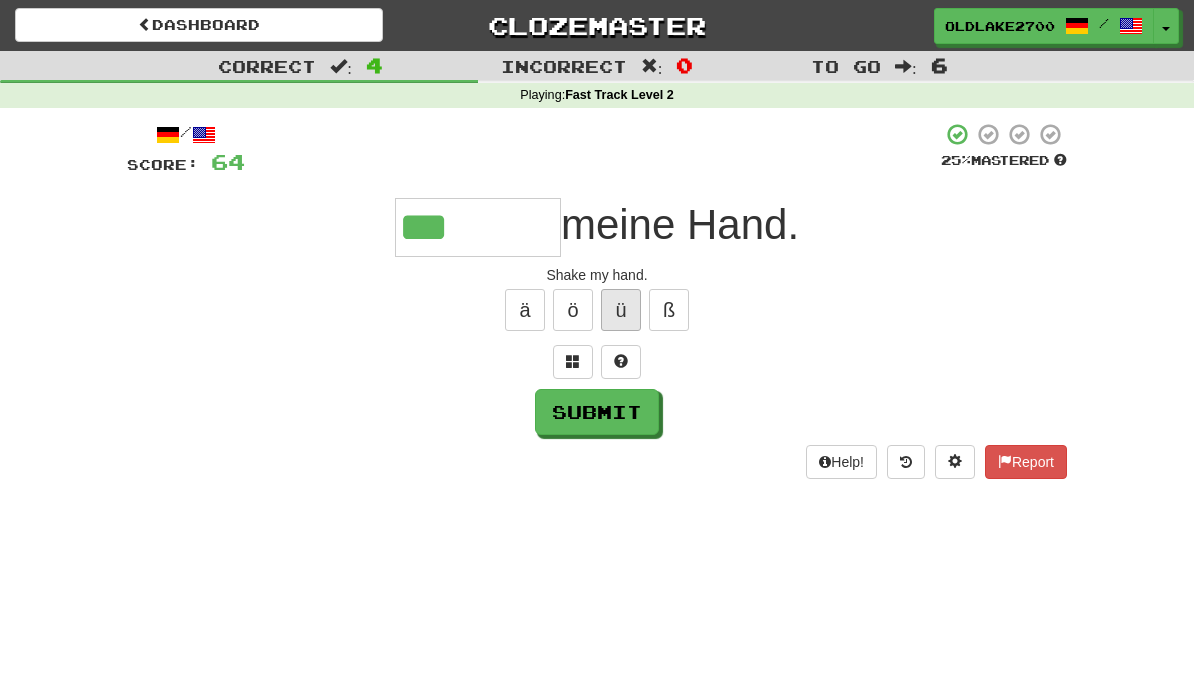 click on "ü" at bounding box center (621, 310) 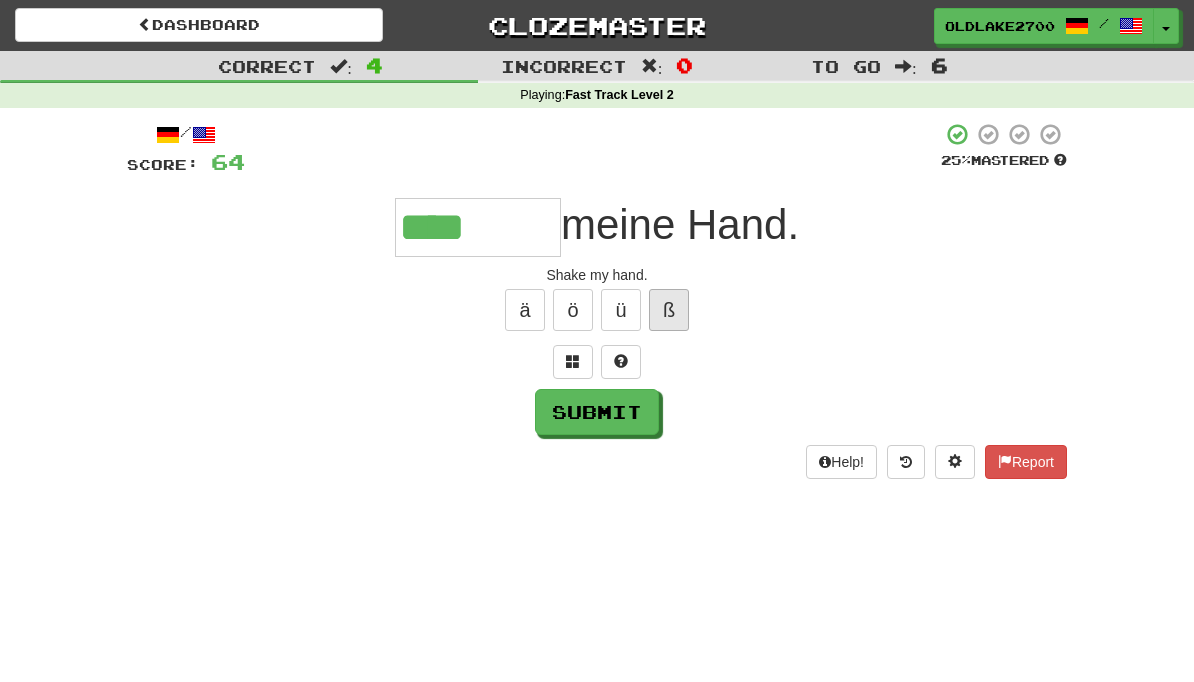 click on "ß" at bounding box center [669, 310] 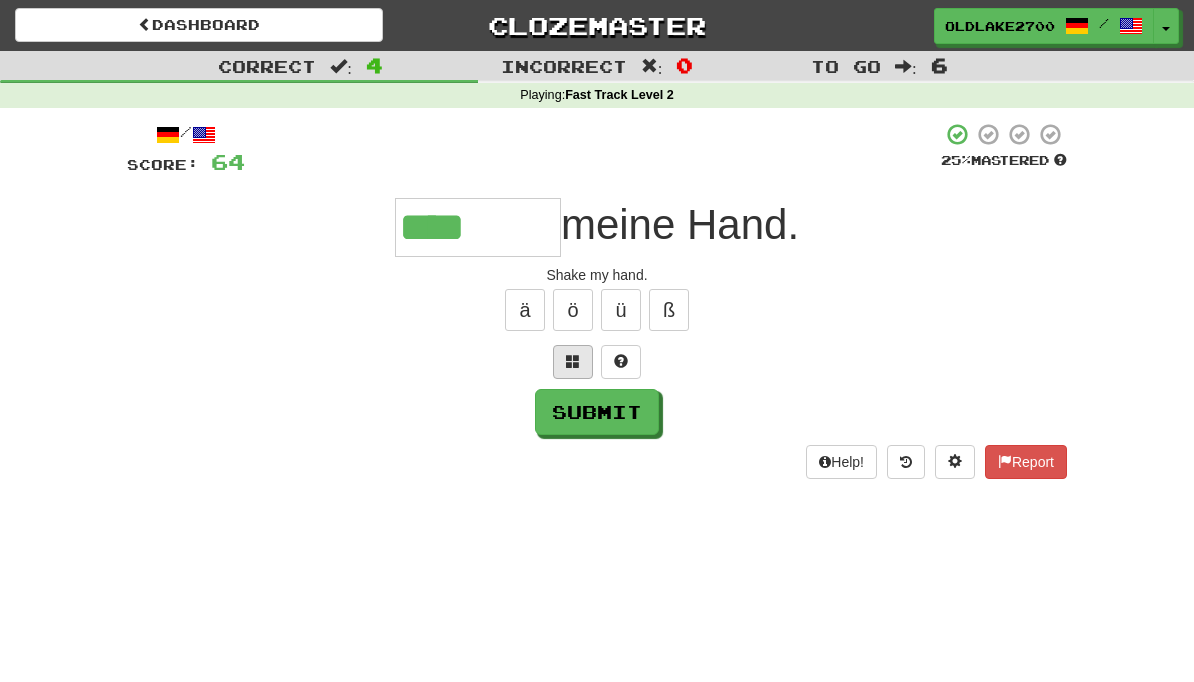 click at bounding box center (573, 362) 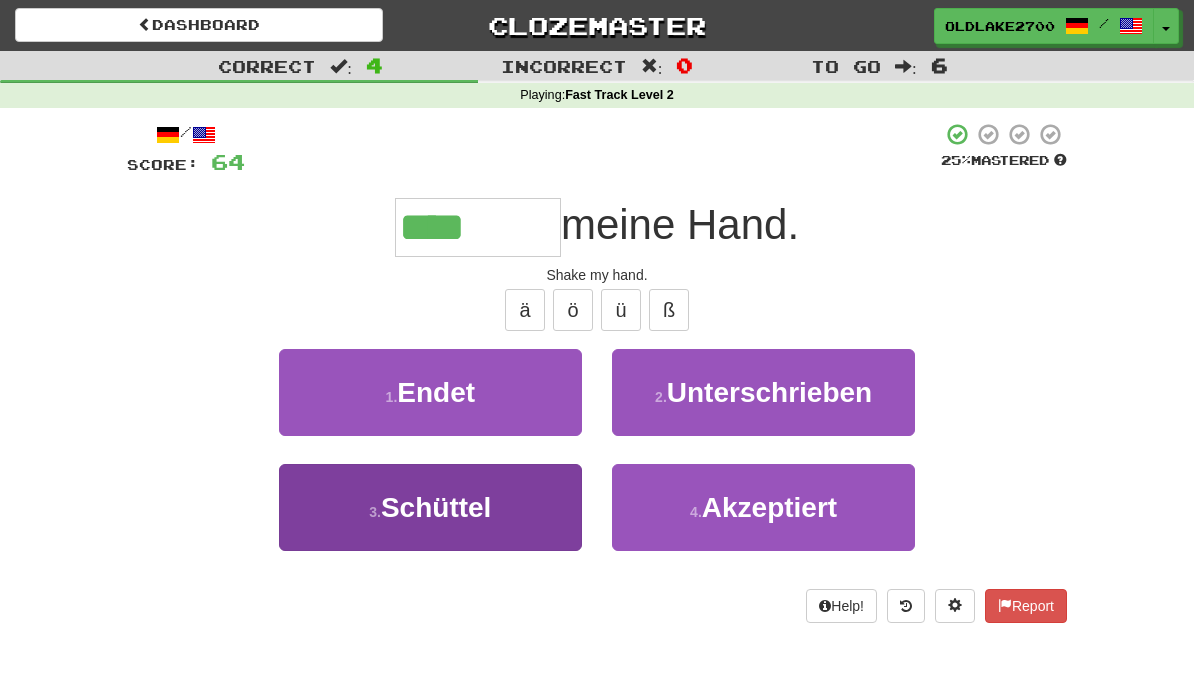 click on "3 .  Schüttel" at bounding box center [430, 507] 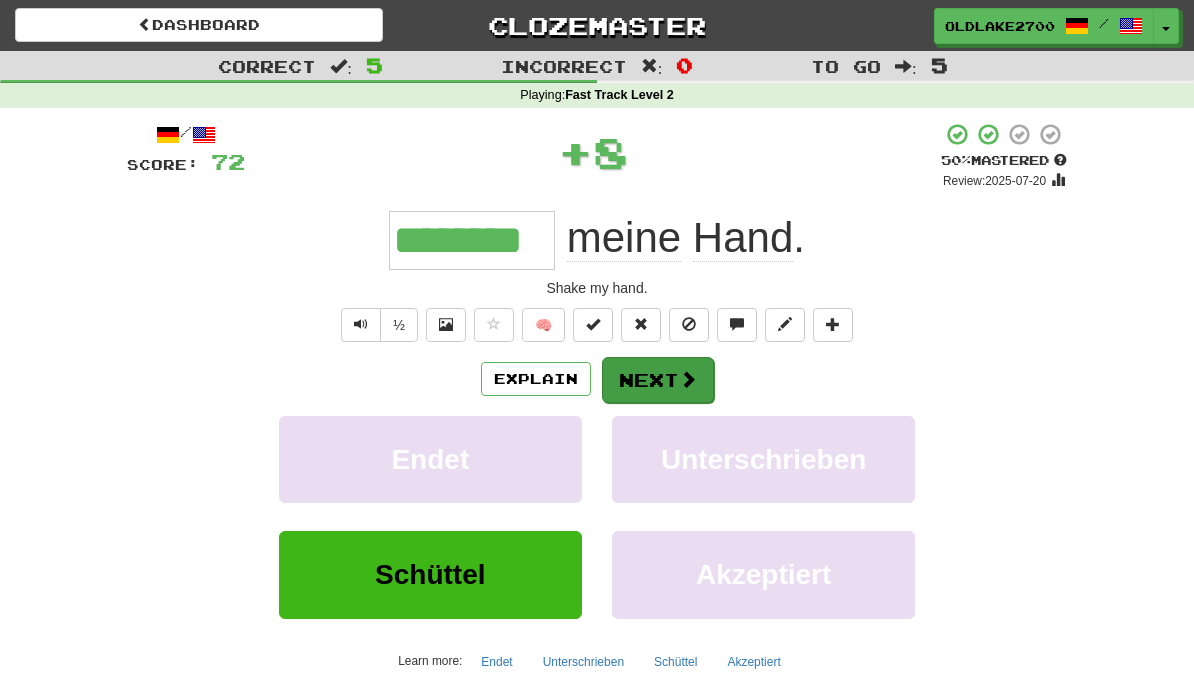 click on "Next" at bounding box center [658, 380] 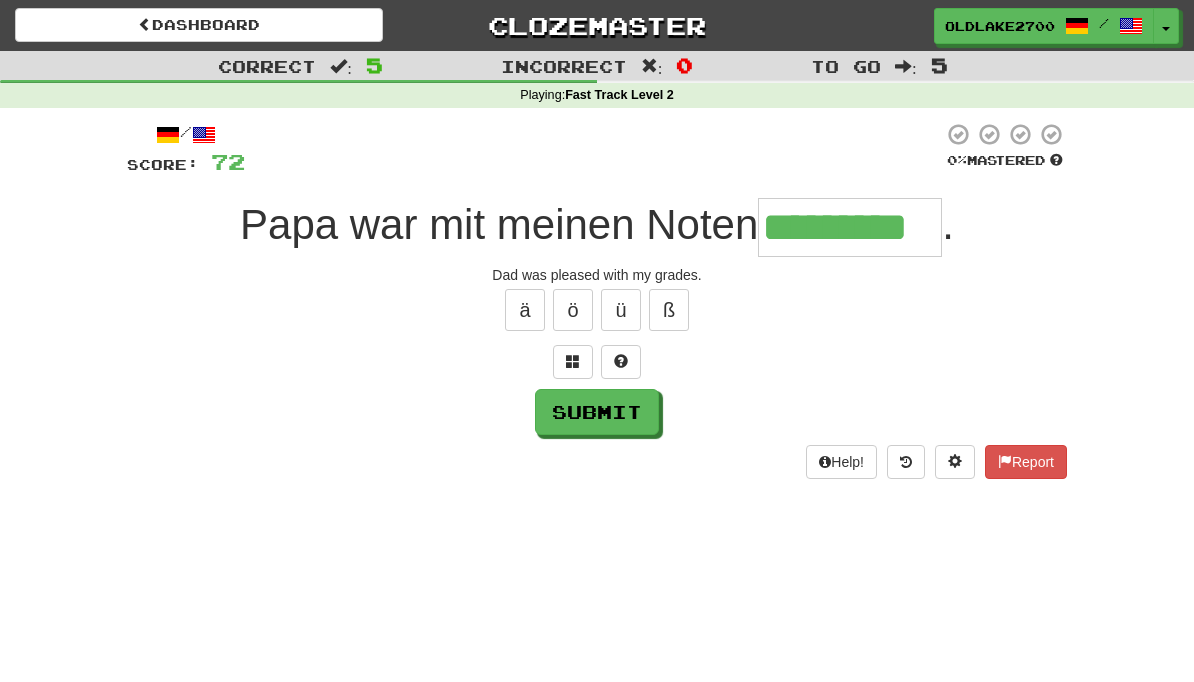 type on "*********" 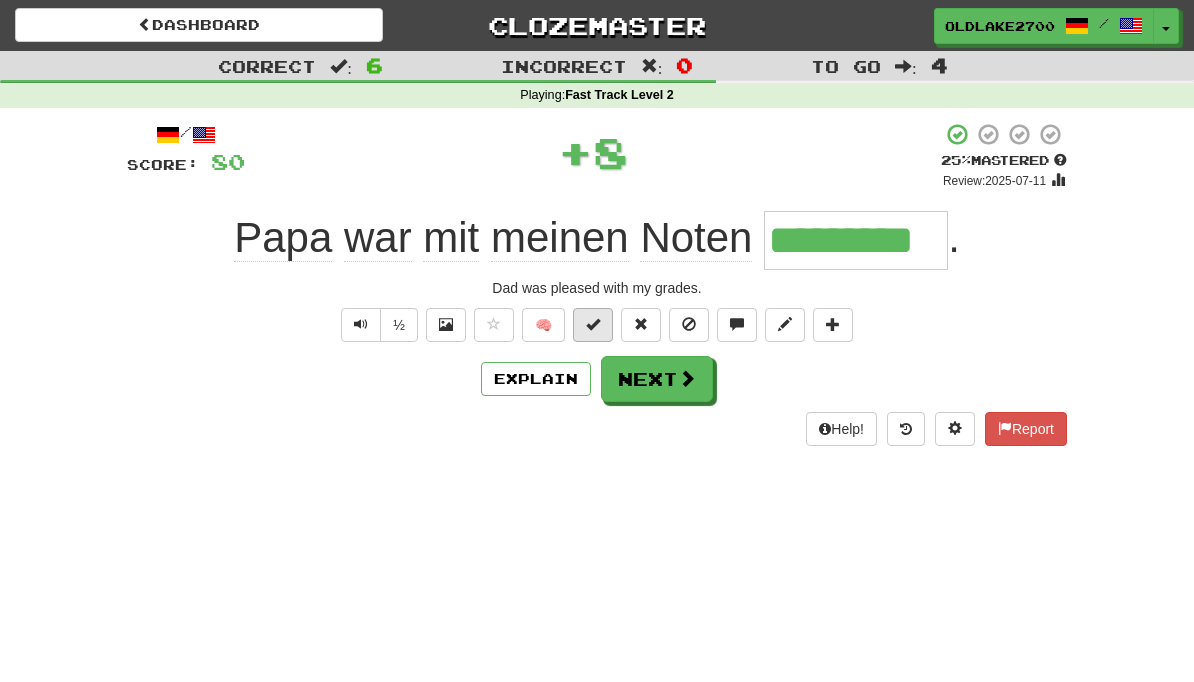 click at bounding box center [593, 325] 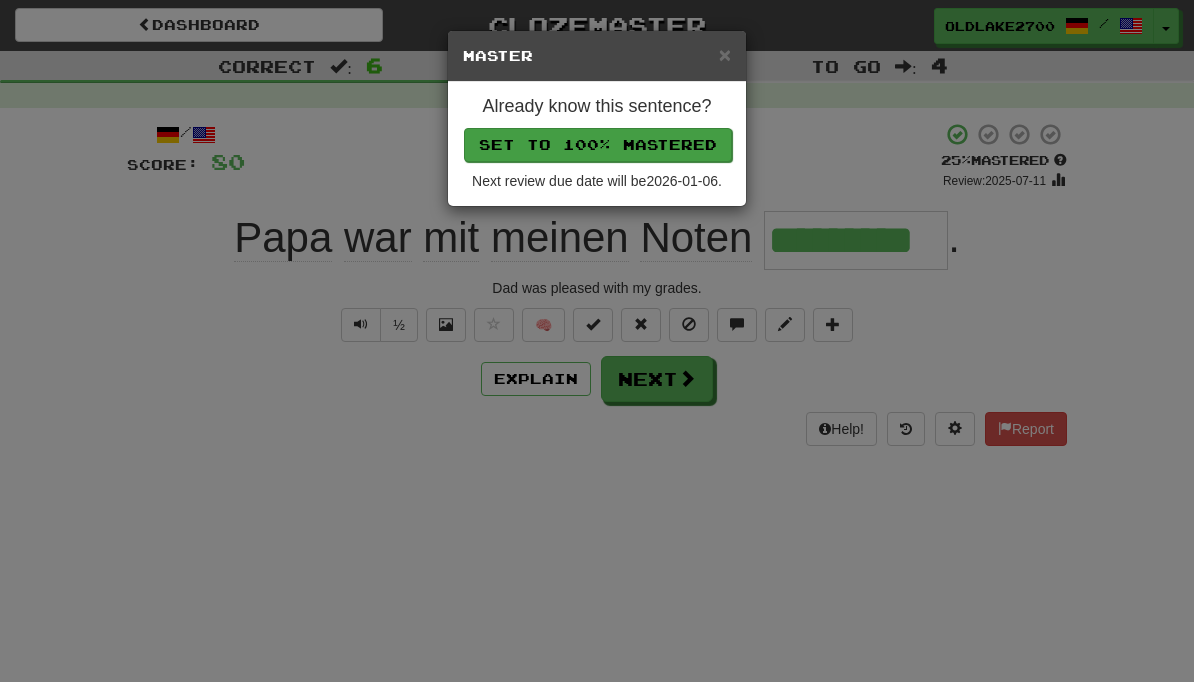 click on "Set to 100% Mastered" at bounding box center (598, 145) 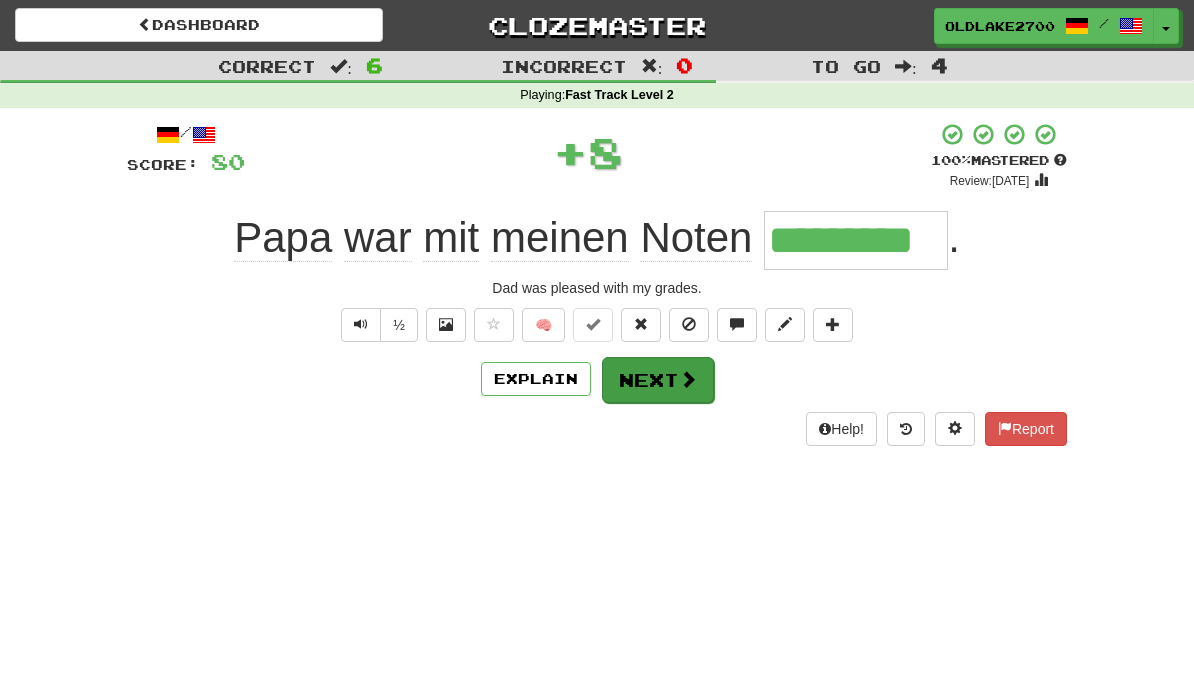 click on "Next" at bounding box center [658, 380] 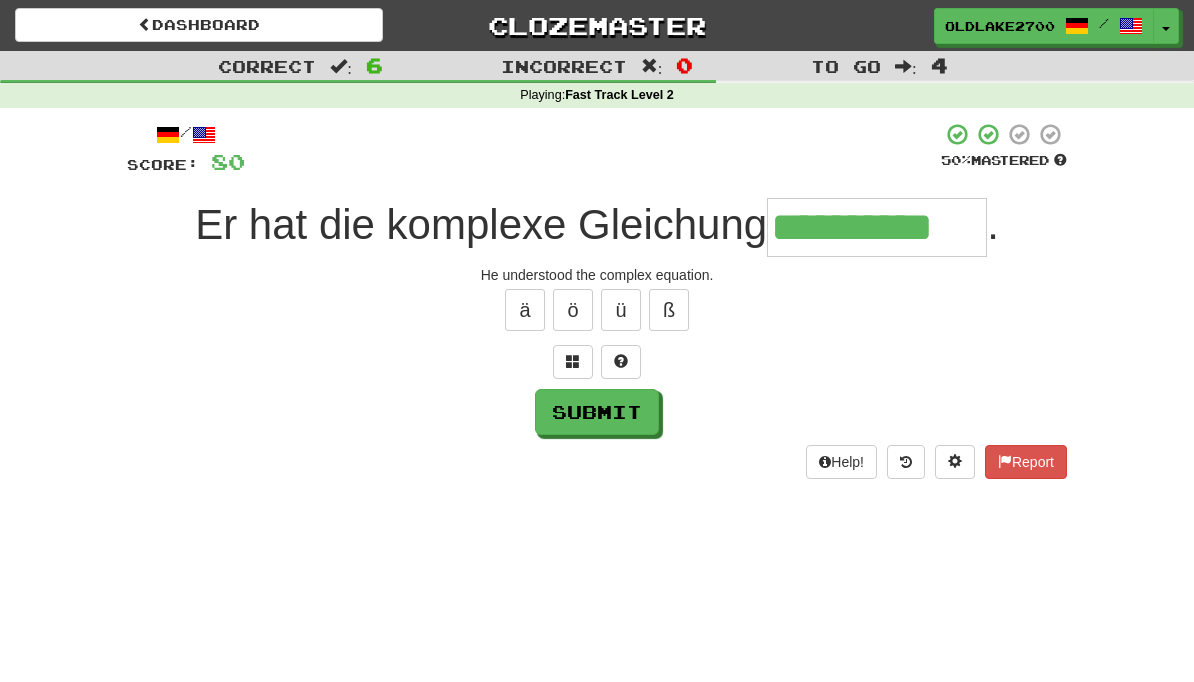 type on "**********" 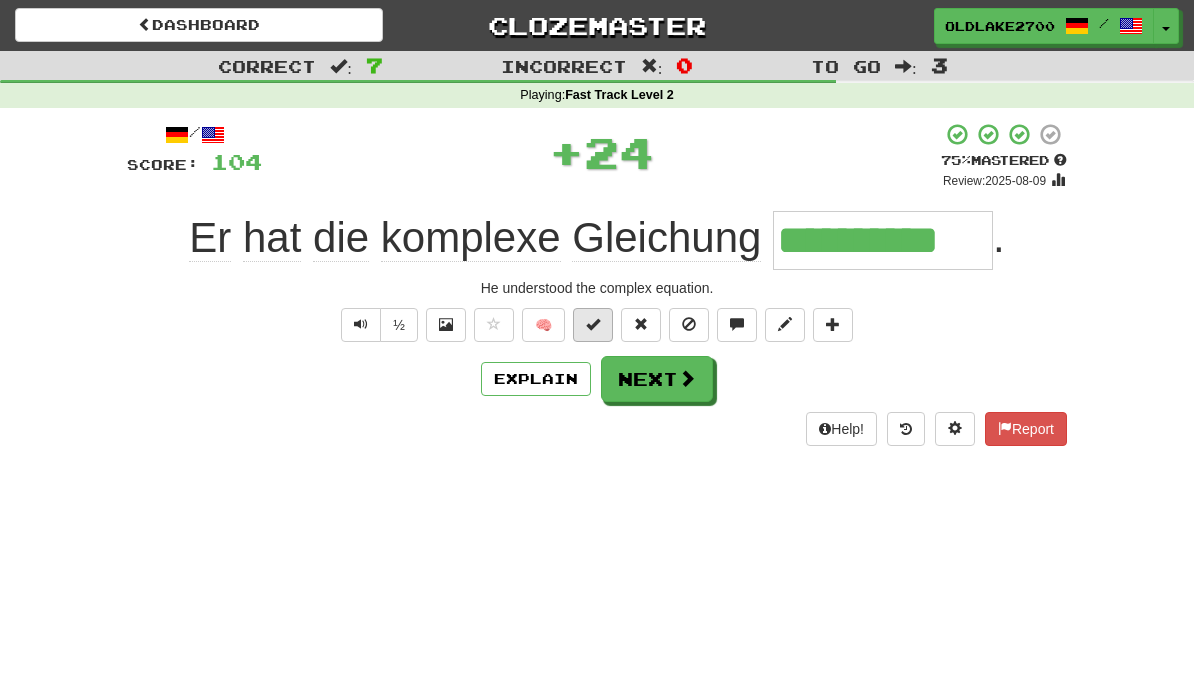 click at bounding box center (593, 325) 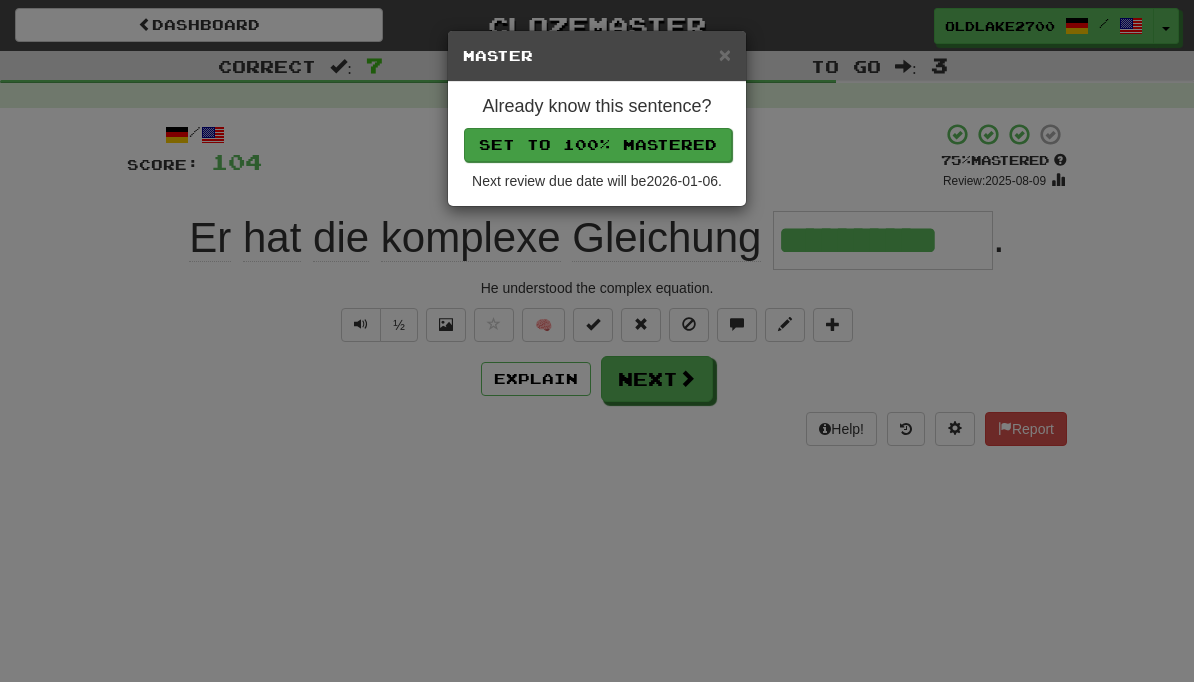 click on "Set to 100% Mastered" at bounding box center (598, 145) 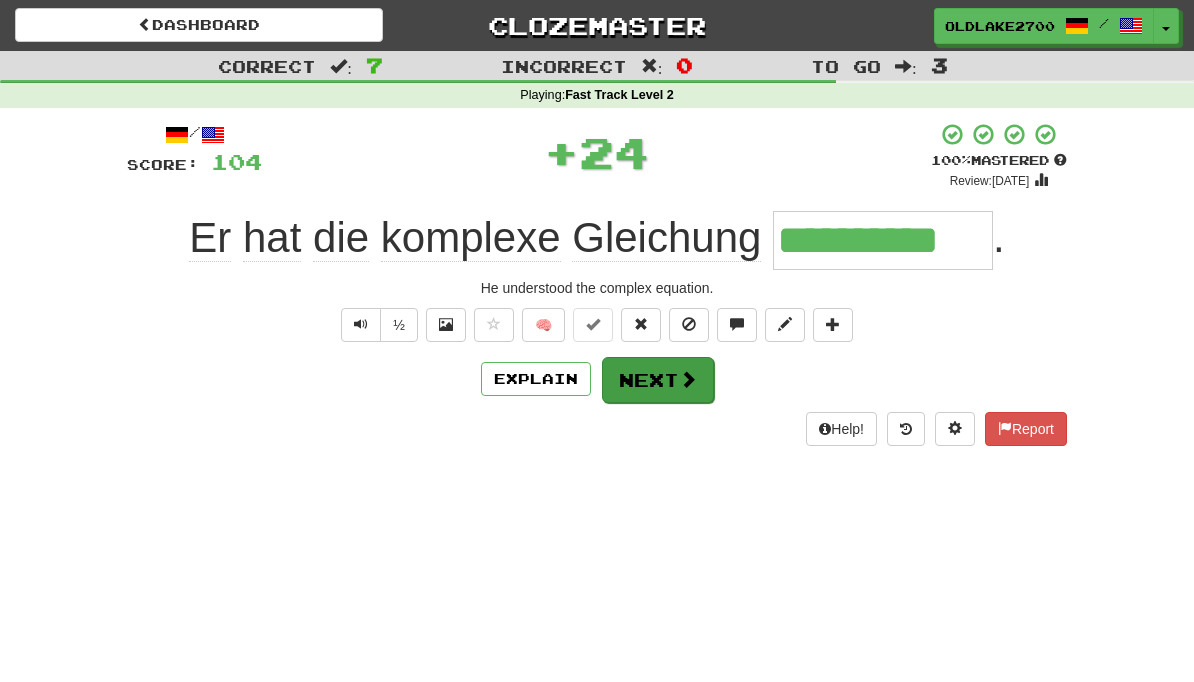 click on "Next" at bounding box center [658, 380] 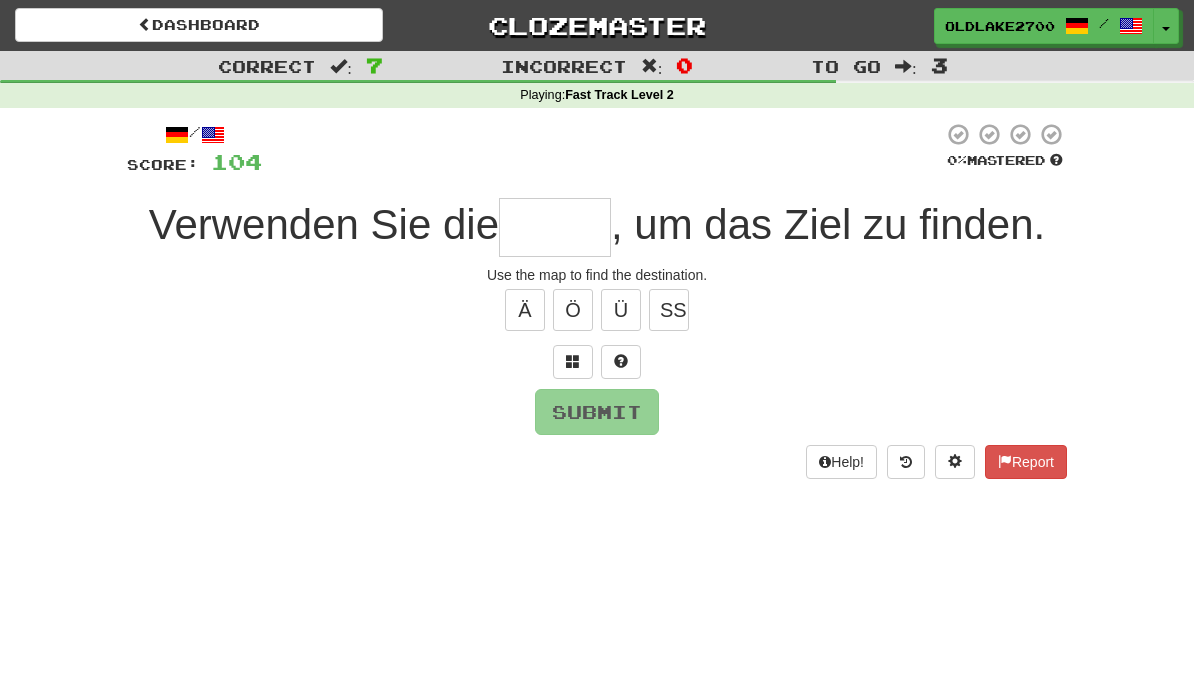 type on "*" 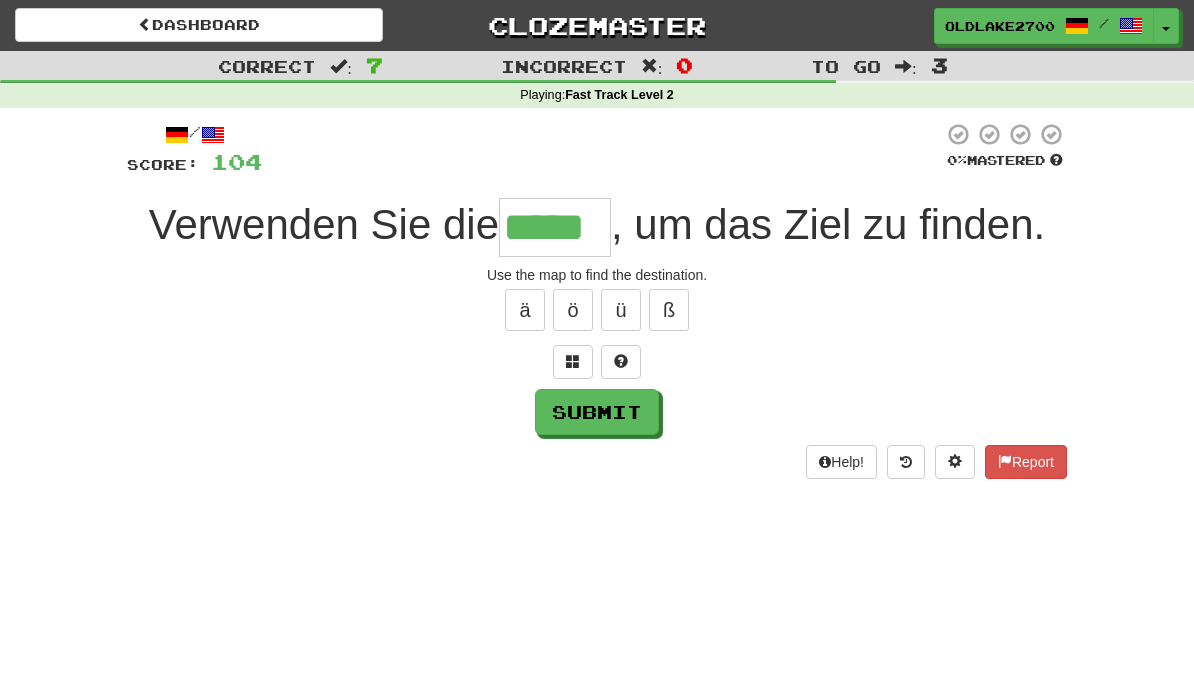 type on "*****" 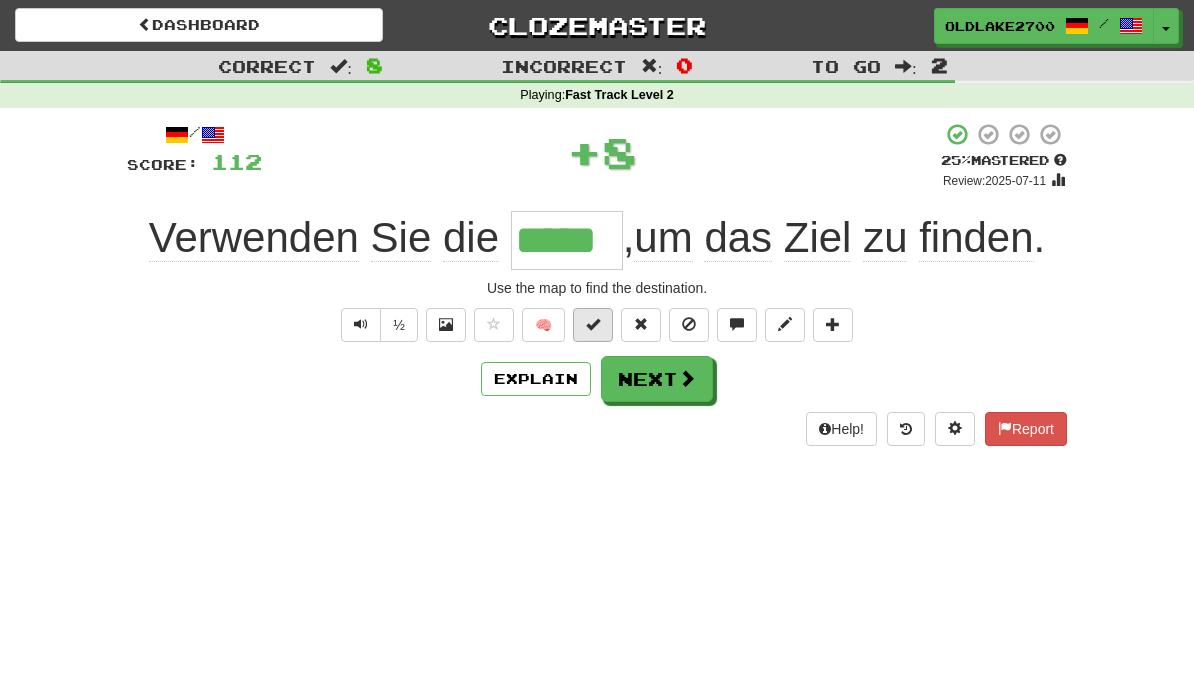 click at bounding box center (593, 324) 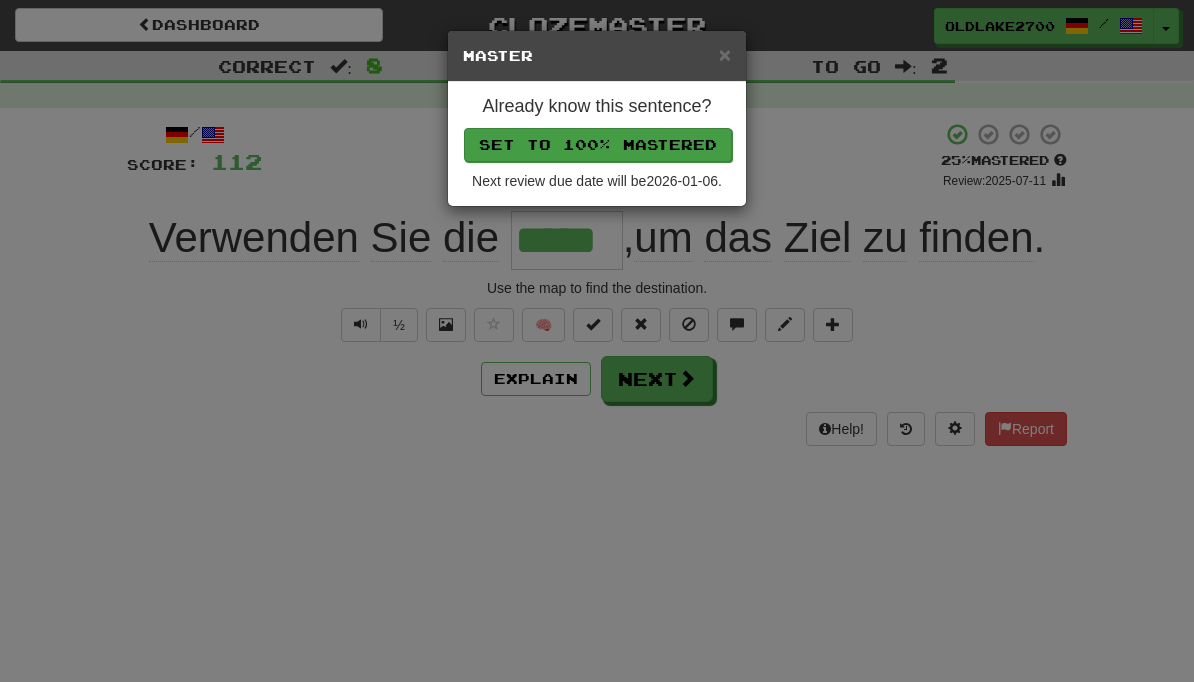 click on "Set to 100% Mastered" at bounding box center (598, 145) 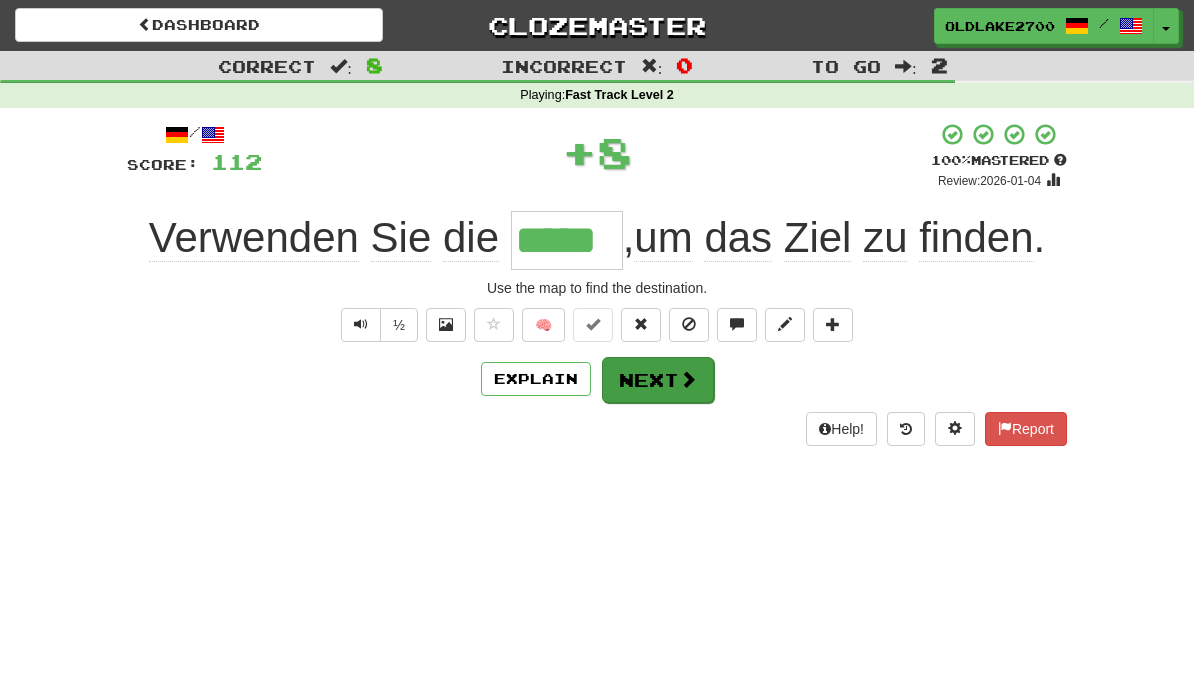click on "Next" at bounding box center [658, 380] 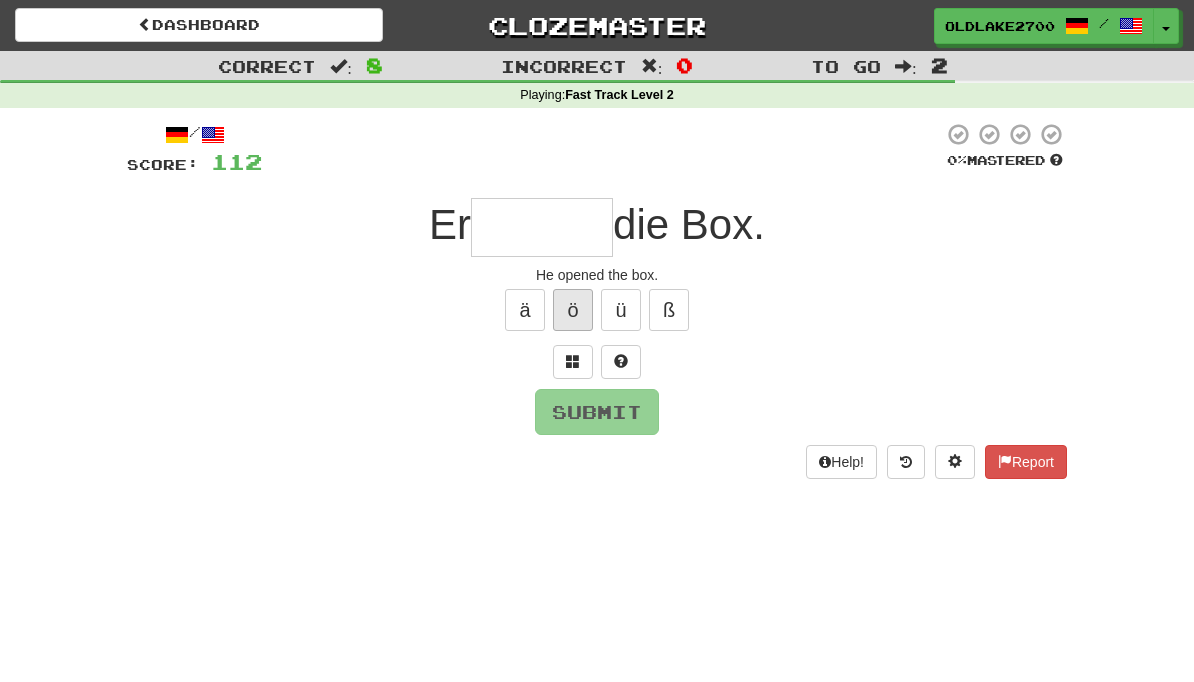click on "ö" at bounding box center [573, 310] 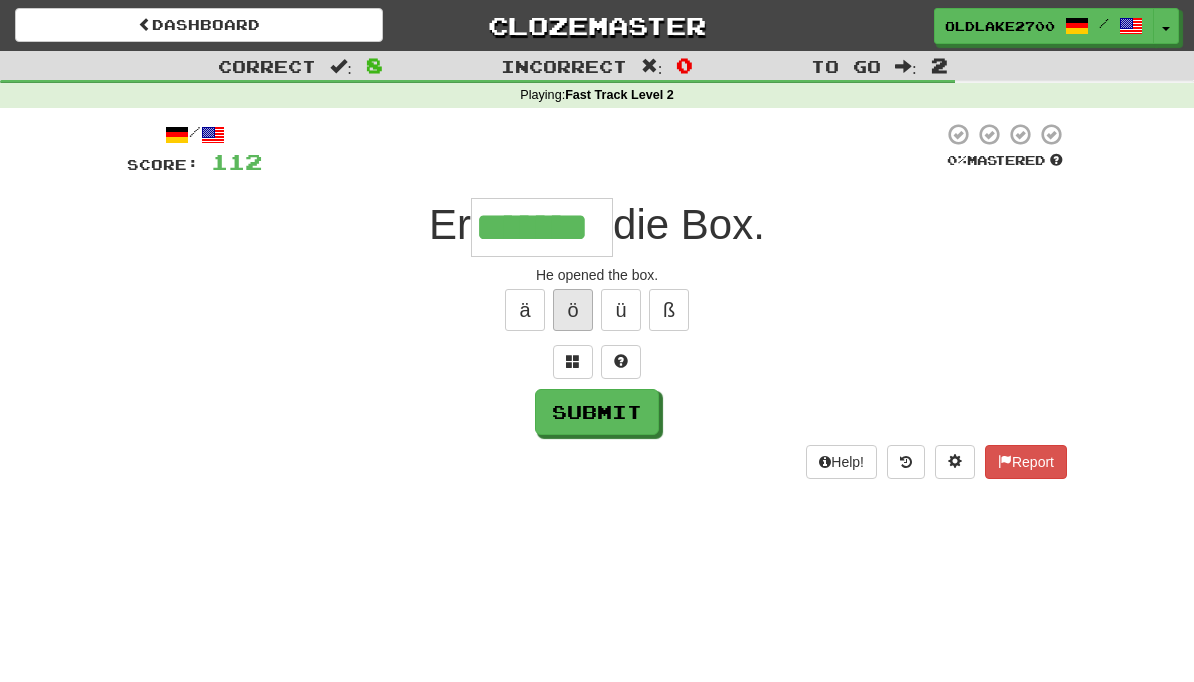 type on "*******" 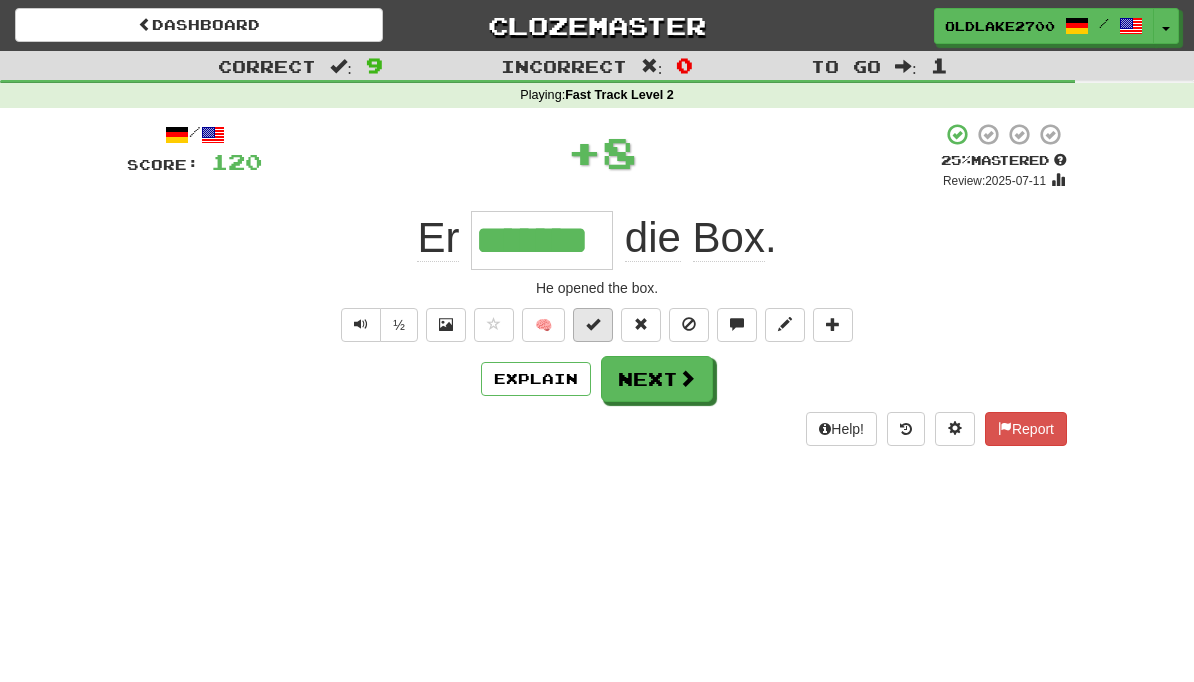 click at bounding box center (593, 325) 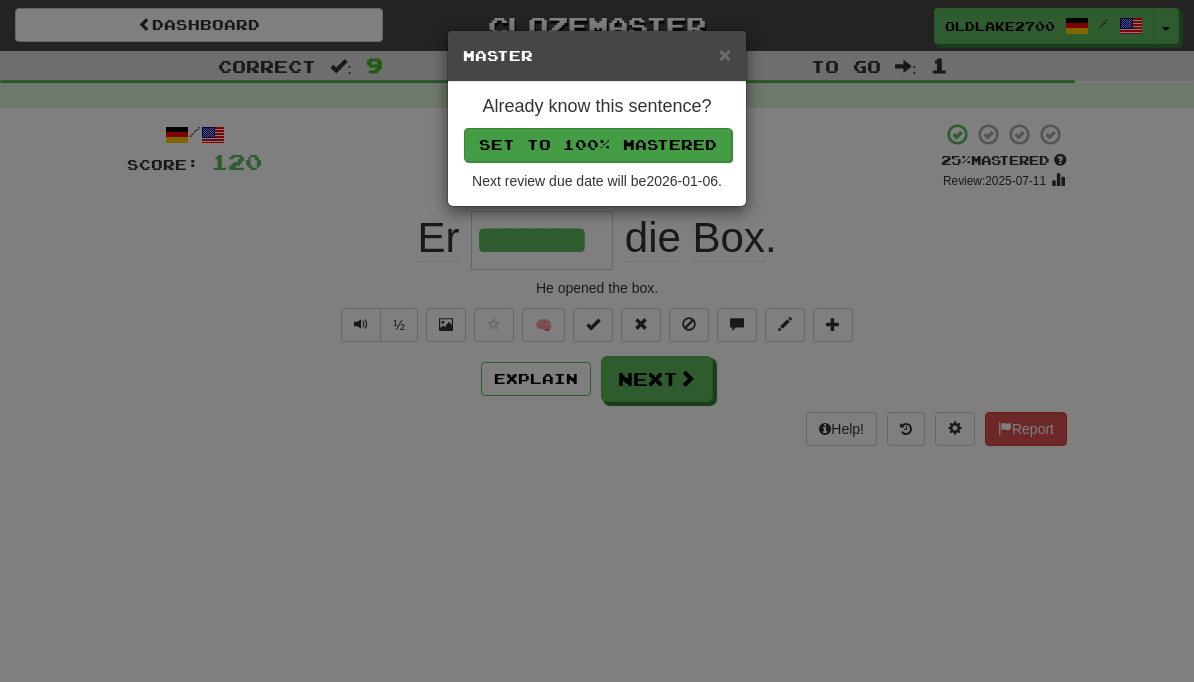 click on "Set to 100% Mastered" at bounding box center [598, 145] 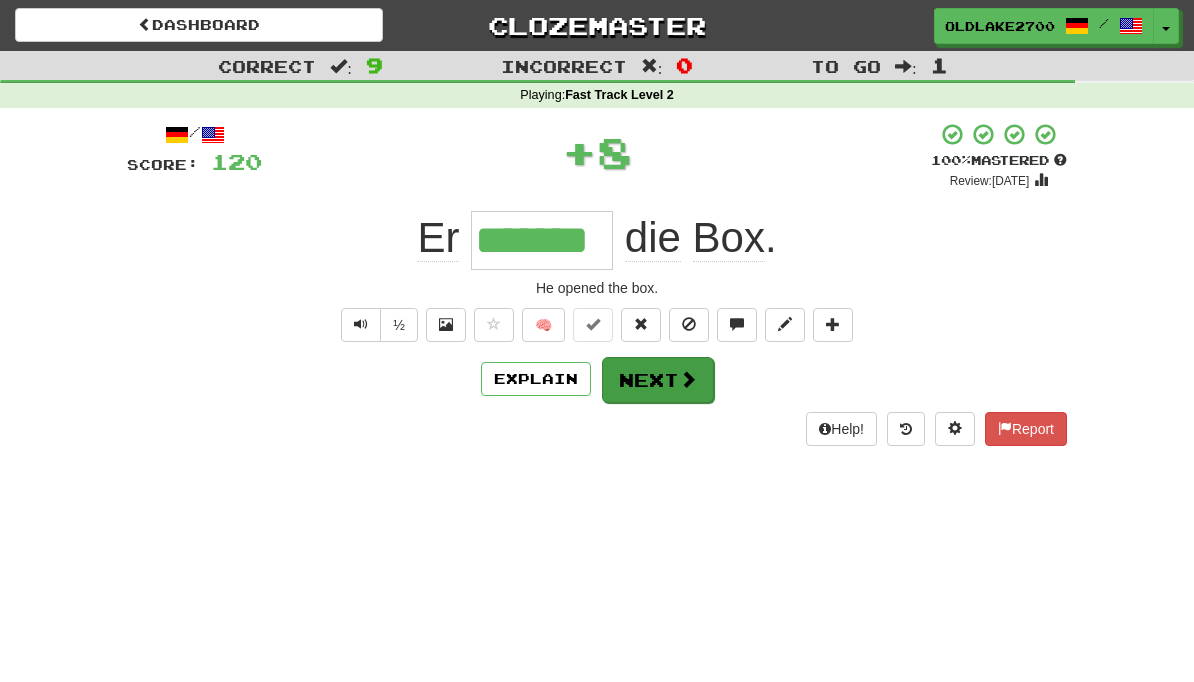 click on "Next" at bounding box center (658, 380) 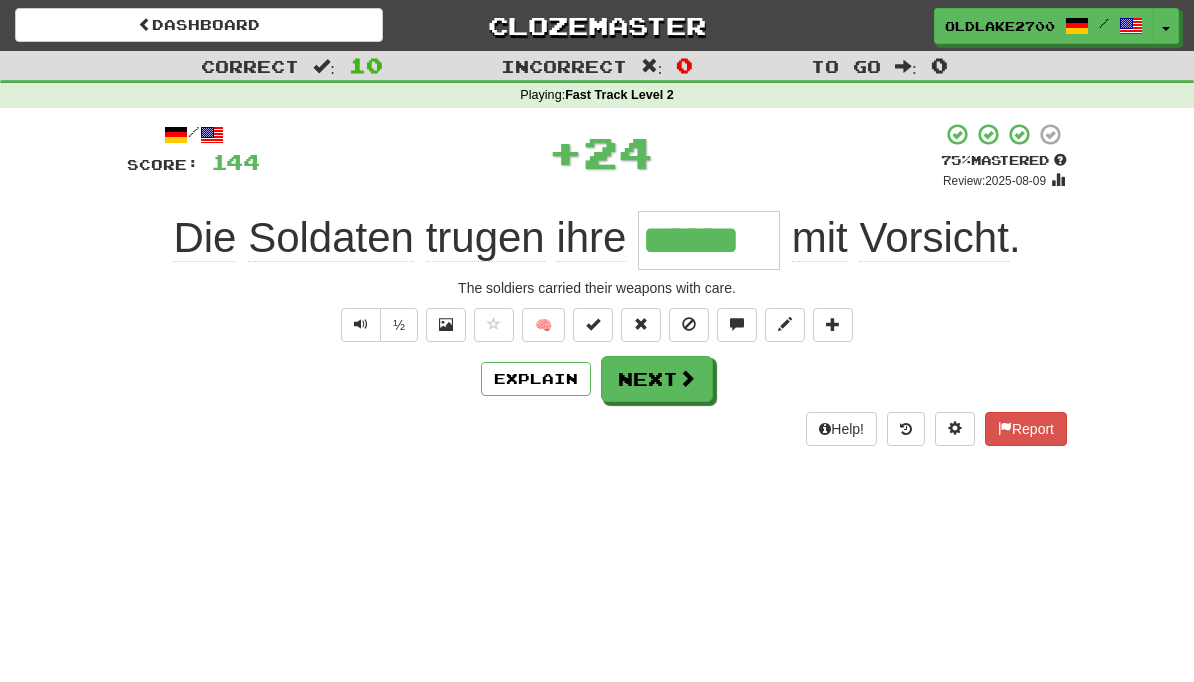 type on "******" 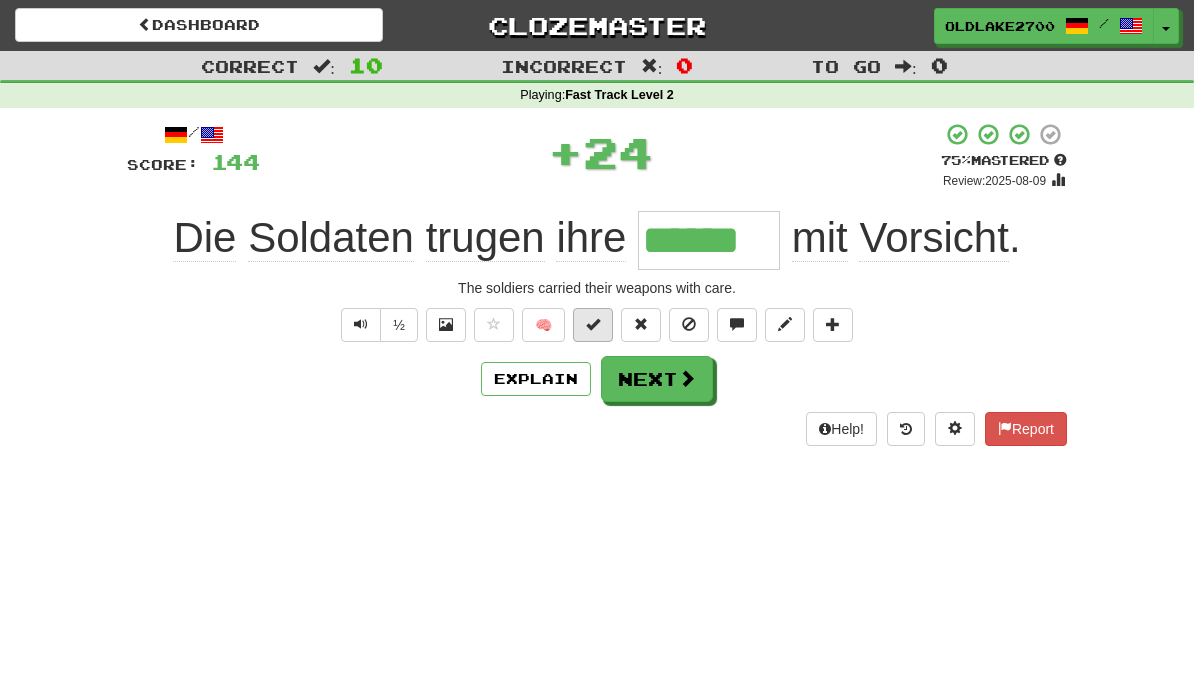 click at bounding box center (593, 325) 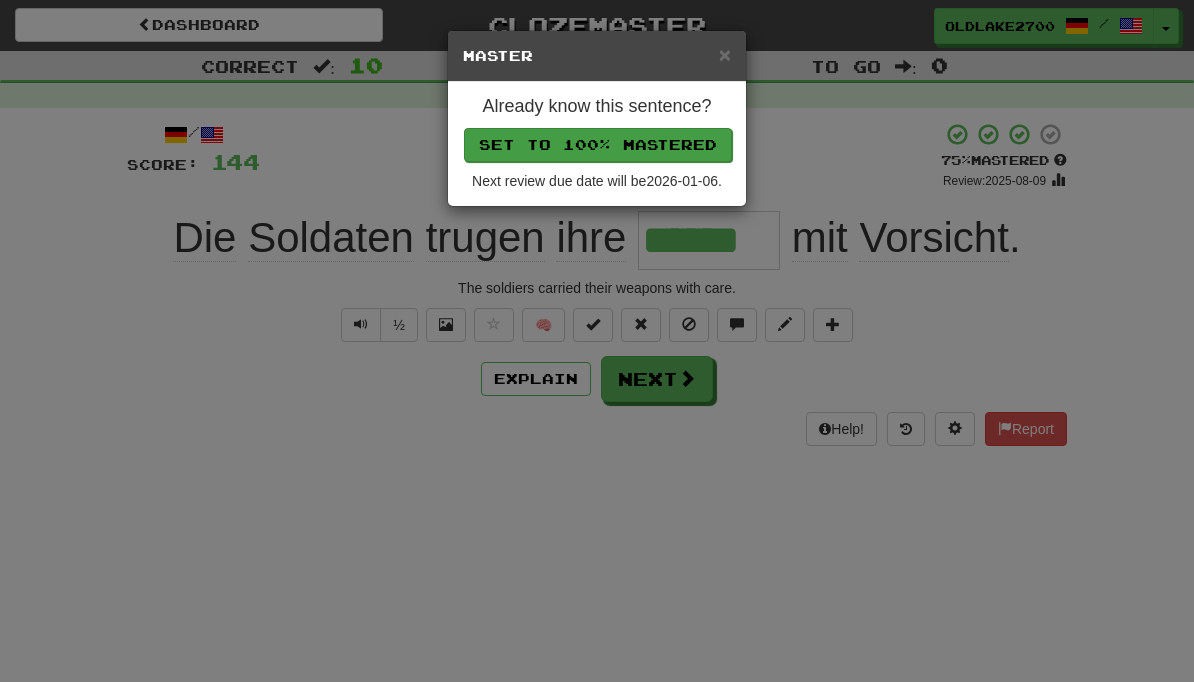 click on "Set to 100% Mastered" at bounding box center (598, 145) 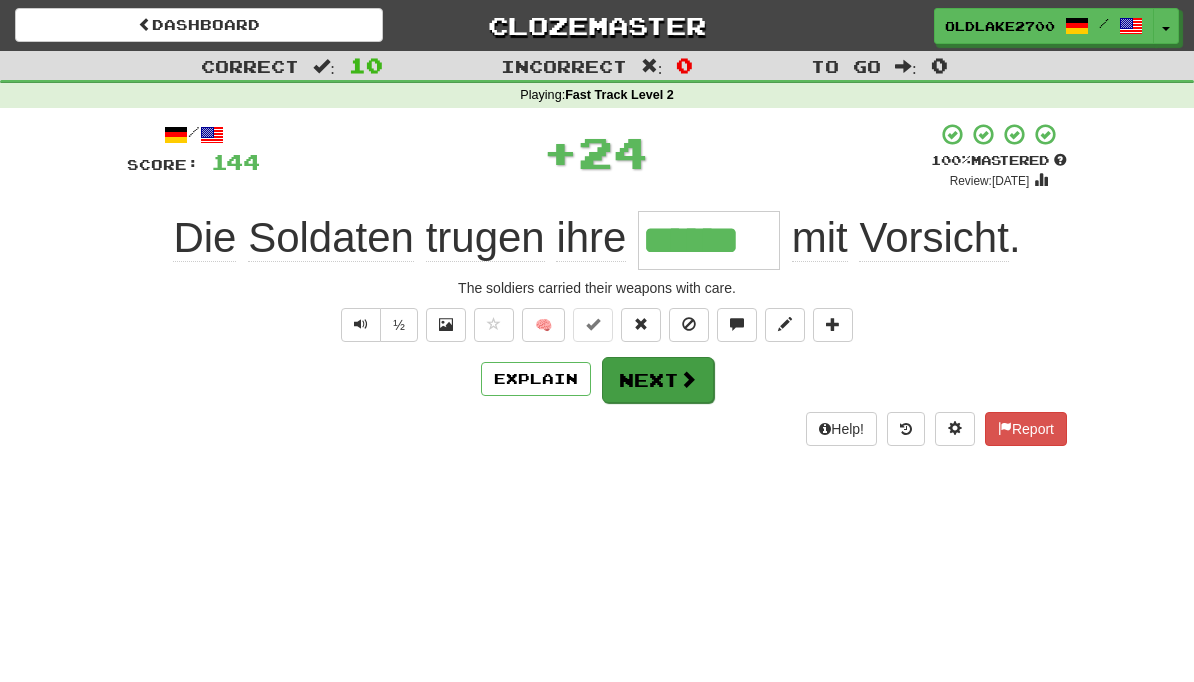 click on "Next" at bounding box center [658, 380] 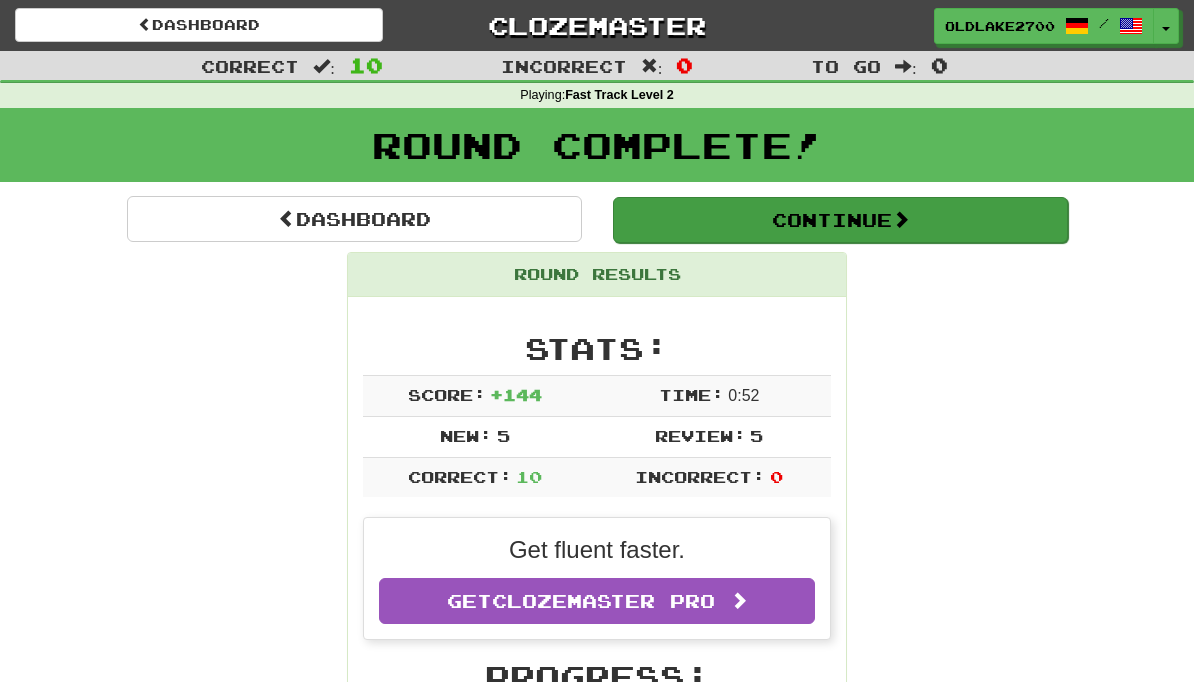click at bounding box center [901, 219] 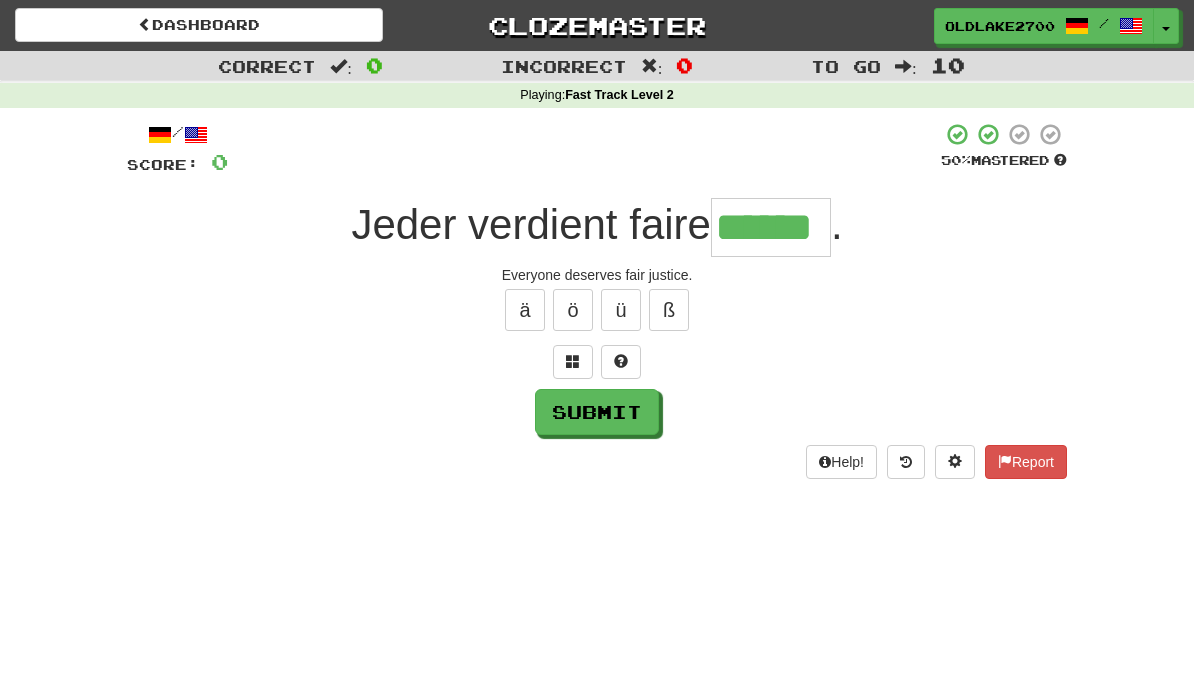 type on "******" 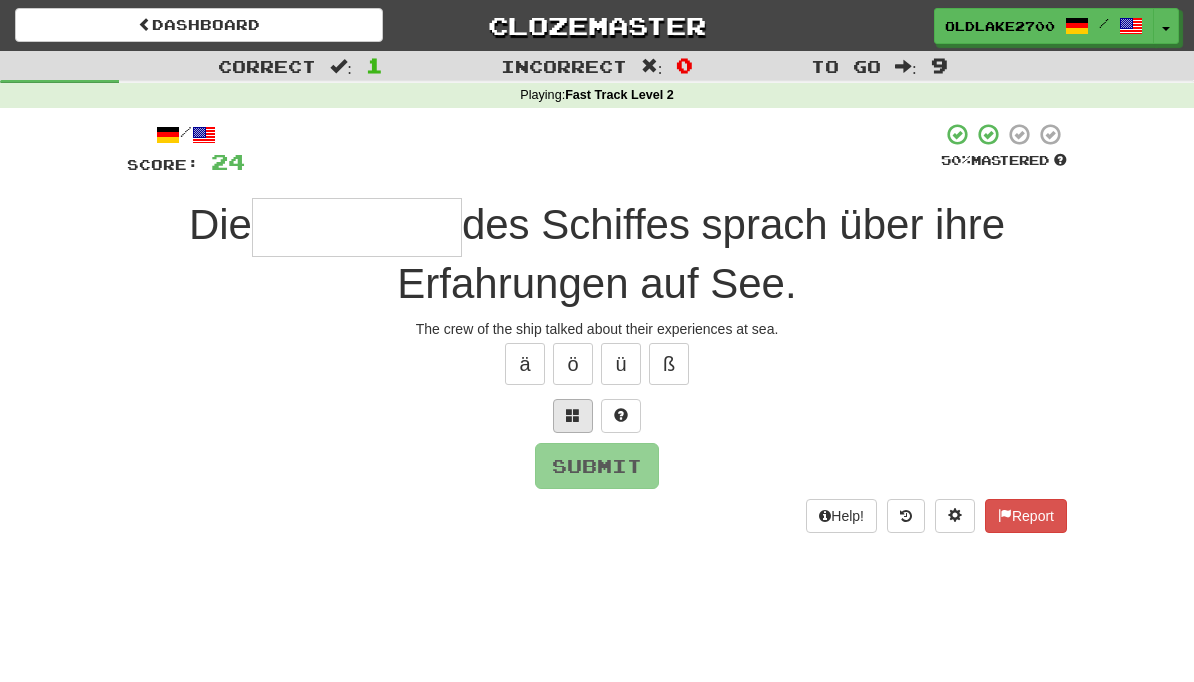 click at bounding box center (573, 416) 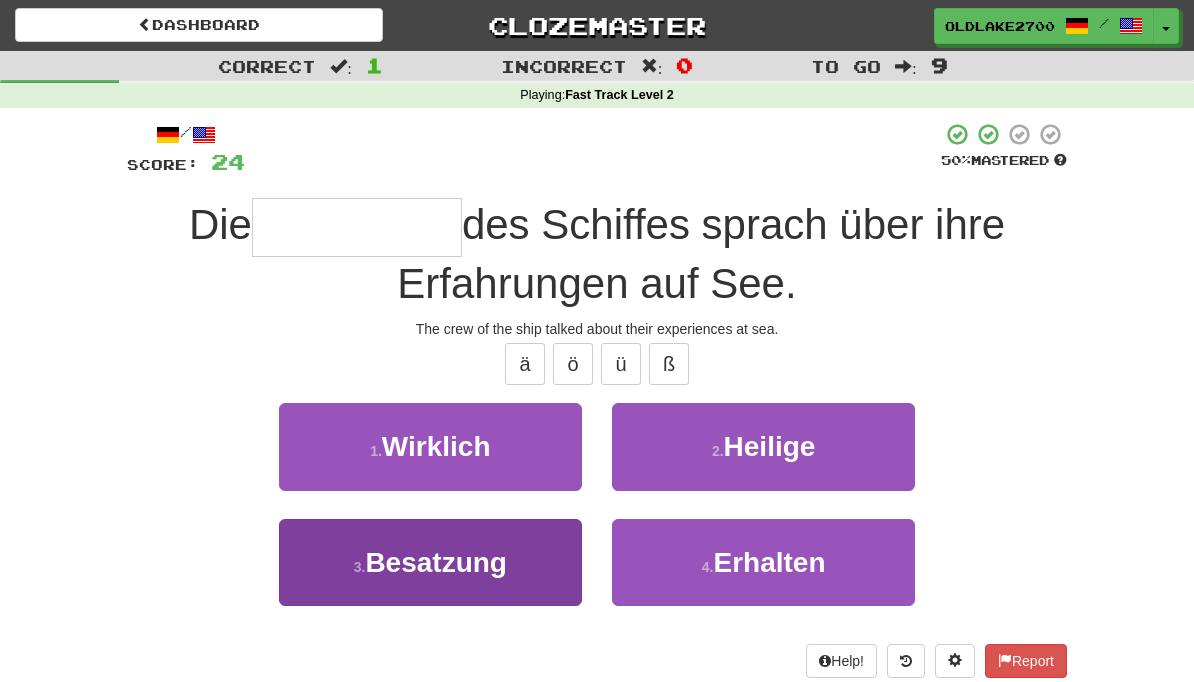 click on "3 .  Besatzung" at bounding box center (430, 562) 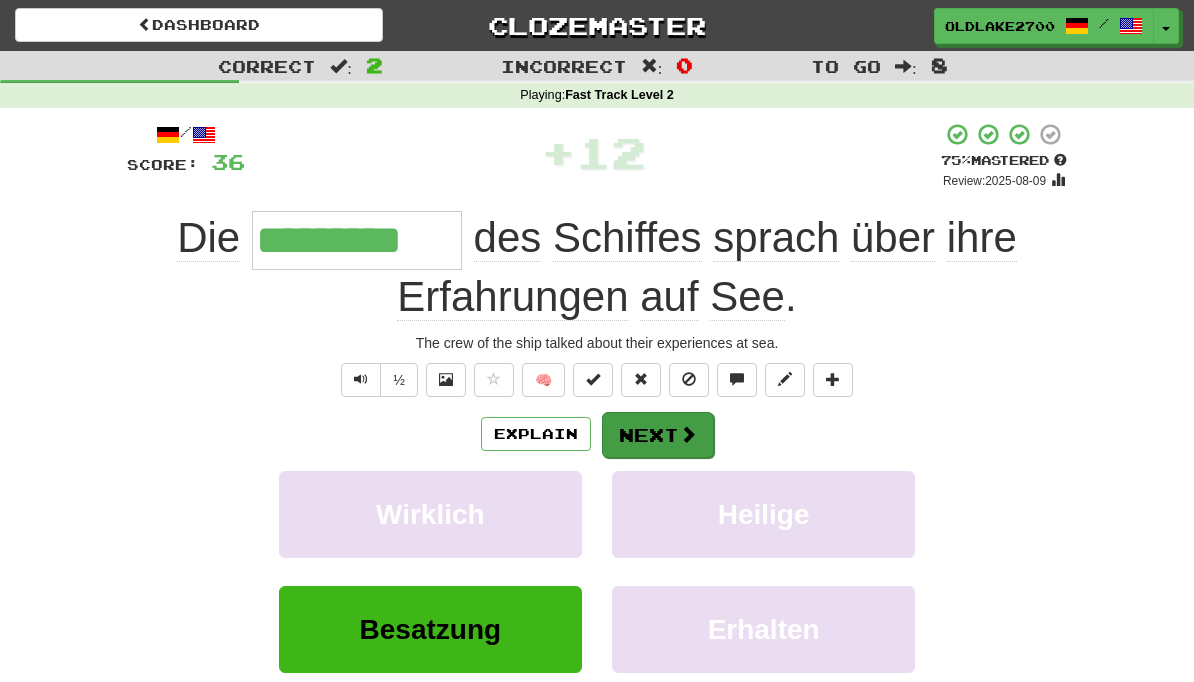 click at bounding box center [688, 434] 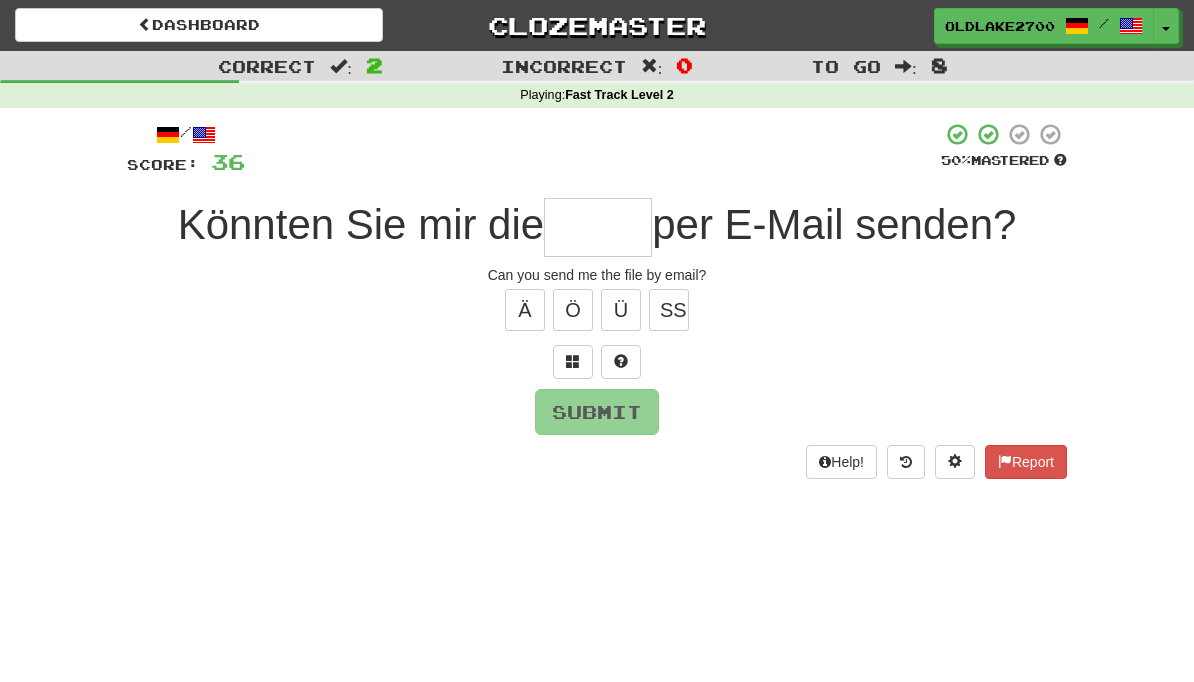 type on "*" 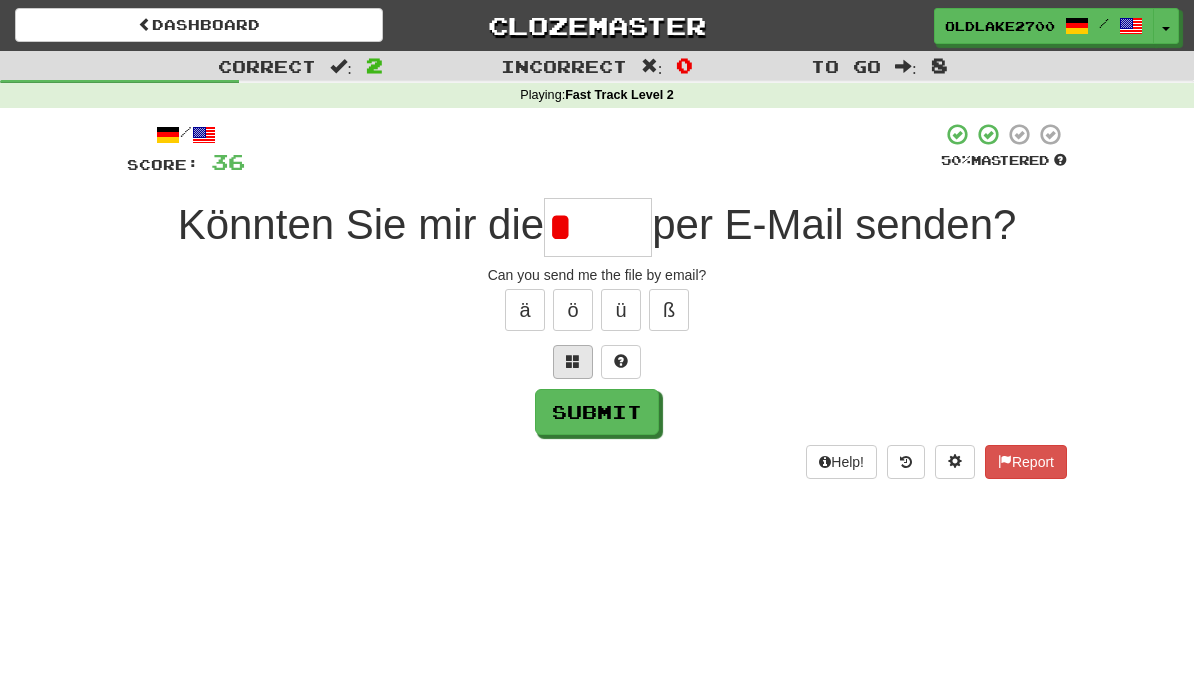 click at bounding box center (573, 362) 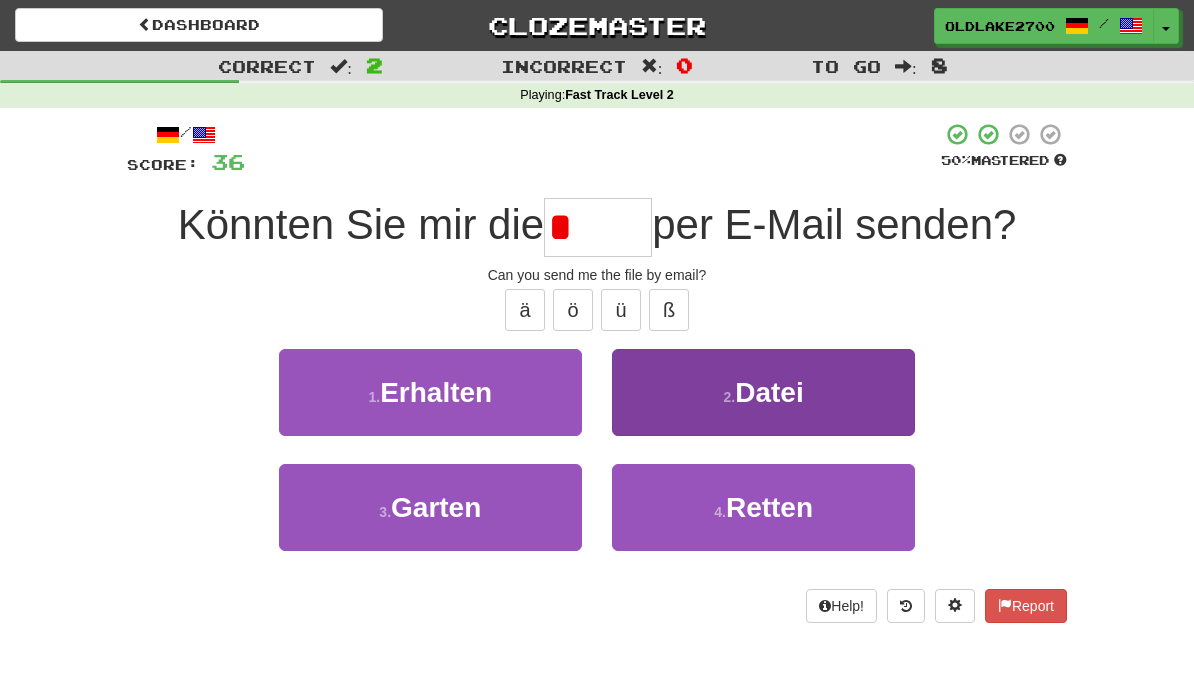click on "2 .  Datei" at bounding box center (763, 392) 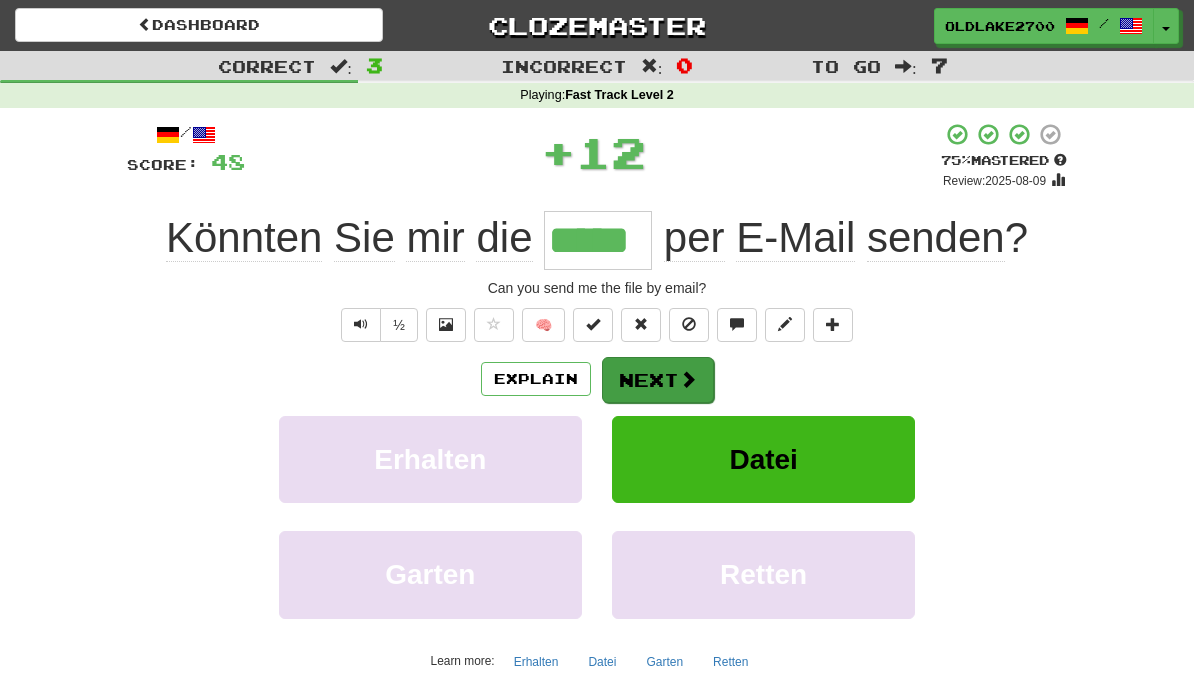 click on "Next" at bounding box center (658, 380) 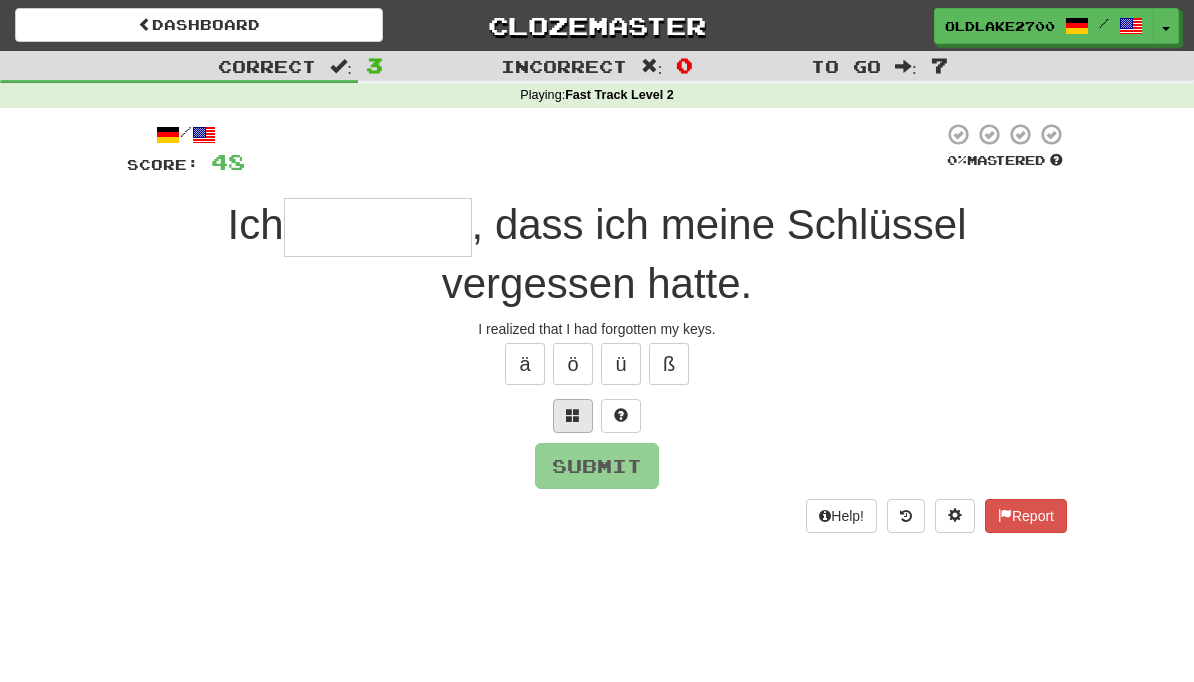click at bounding box center [573, 416] 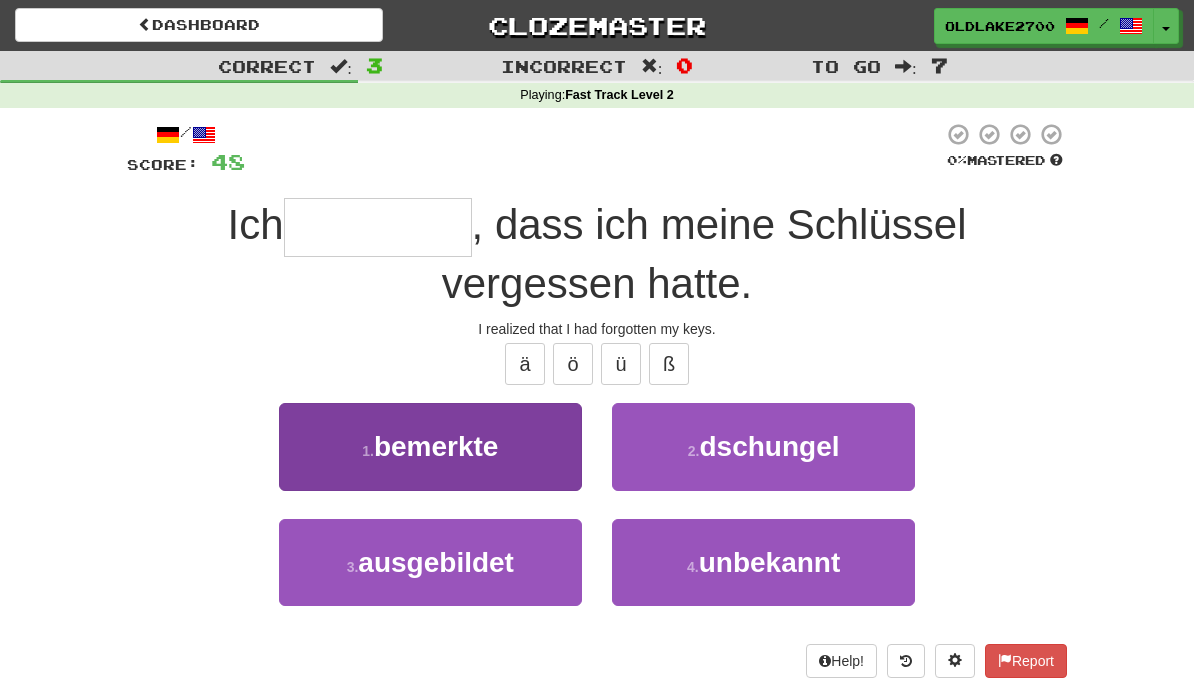 click on "1 .  bemerkte" at bounding box center (430, 446) 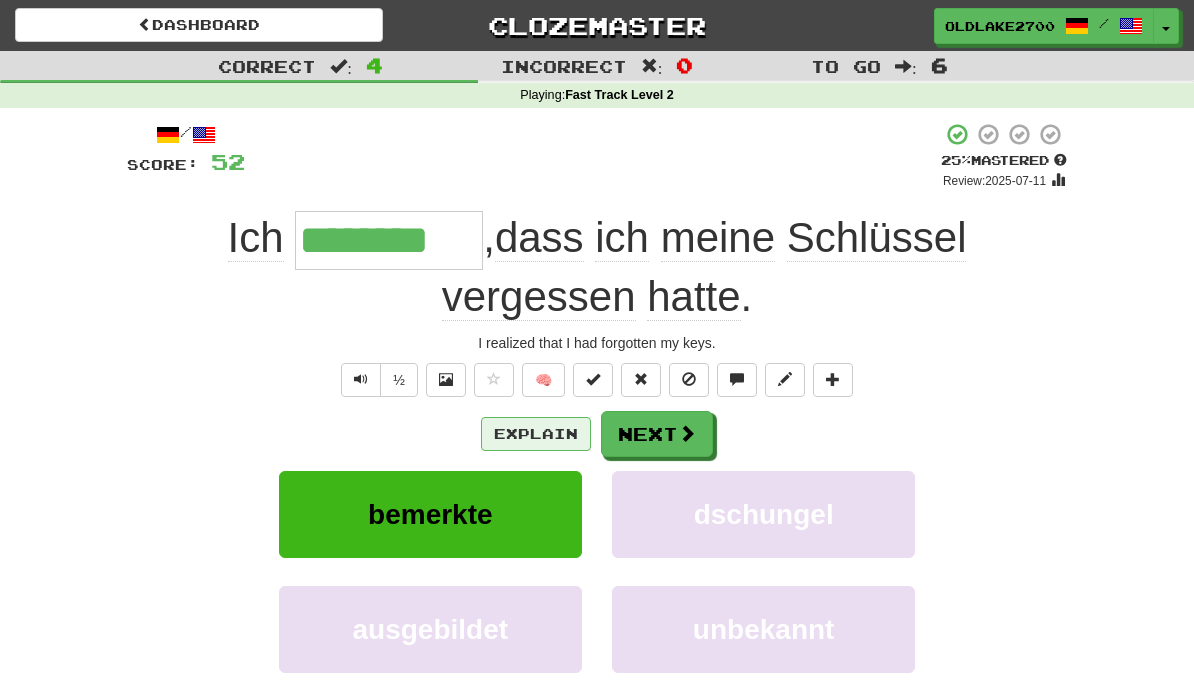 click on "Explain" at bounding box center (536, 434) 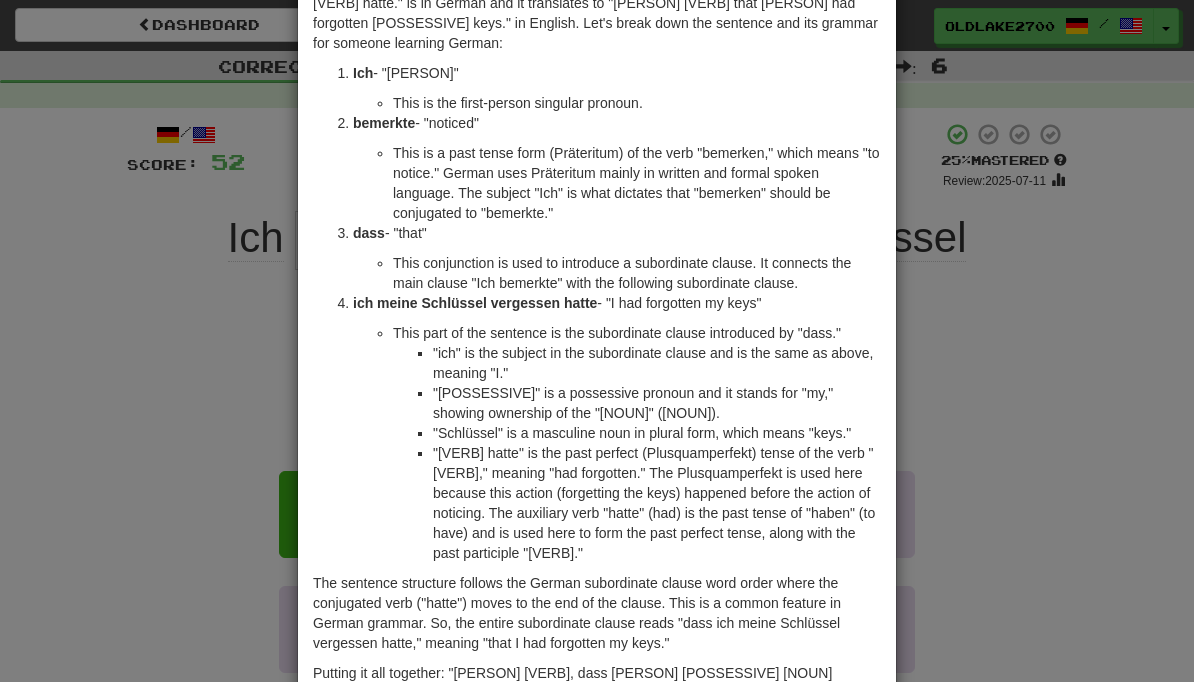 scroll, scrollTop: 126, scrollLeft: 0, axis: vertical 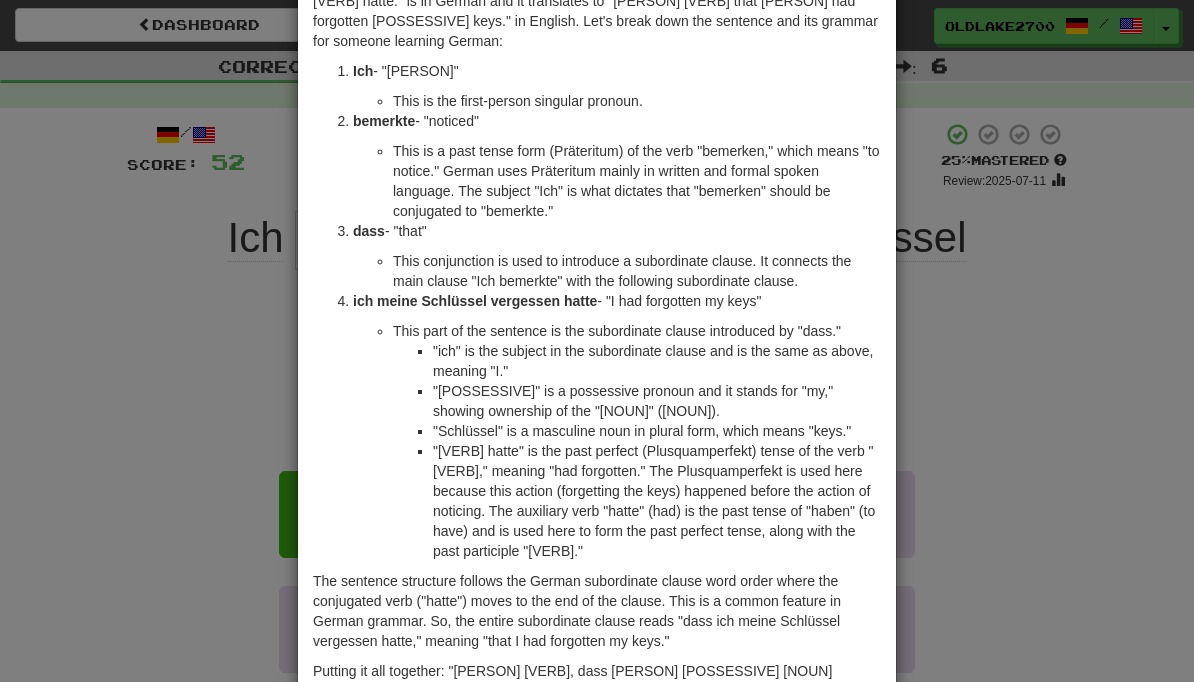 click on "Certainly! The sentence "[PERSON] [VERB], dass [PERSON] [POSSESSIVE] [NOUN] [VERB] hatte." is in German and it translates to "[PERSON] [VERB] that [PERSON] had forgotten [POSSESSIVE] keys." in English. Let's break down the sentence and its grammar for someone learning German:
[PERSON]  - "[PERSON]"
This is the first-person singular pronoun.
[VERB]  - "[VERB]"
This is a past tense form (Präteritum) of the verb "[VERB]," which means "to [VERB]." German uses Präteritum mainly in written and formal spoken language. The subject "[PERSON]" is what dictates that "[VERB]" should be conjugated to "[VERB]."
dass  - "that"
This conjunction is used to introduce a subordinate clause. It connects the main clause "[PERSON] [VERB]" with the following subordinate clause.
[PERSON] [POSSESSIVE] [NOUN] [VERB]  - "[PERSON] had forgotten [POSSESSIVE] keys"
This part of the sentence is the subordinate clause introduced by "dass."
"[PERSON]" is the subject in the subordinate clause and is the same as above, meaning "[PERSON]."" at bounding box center [597, 341] 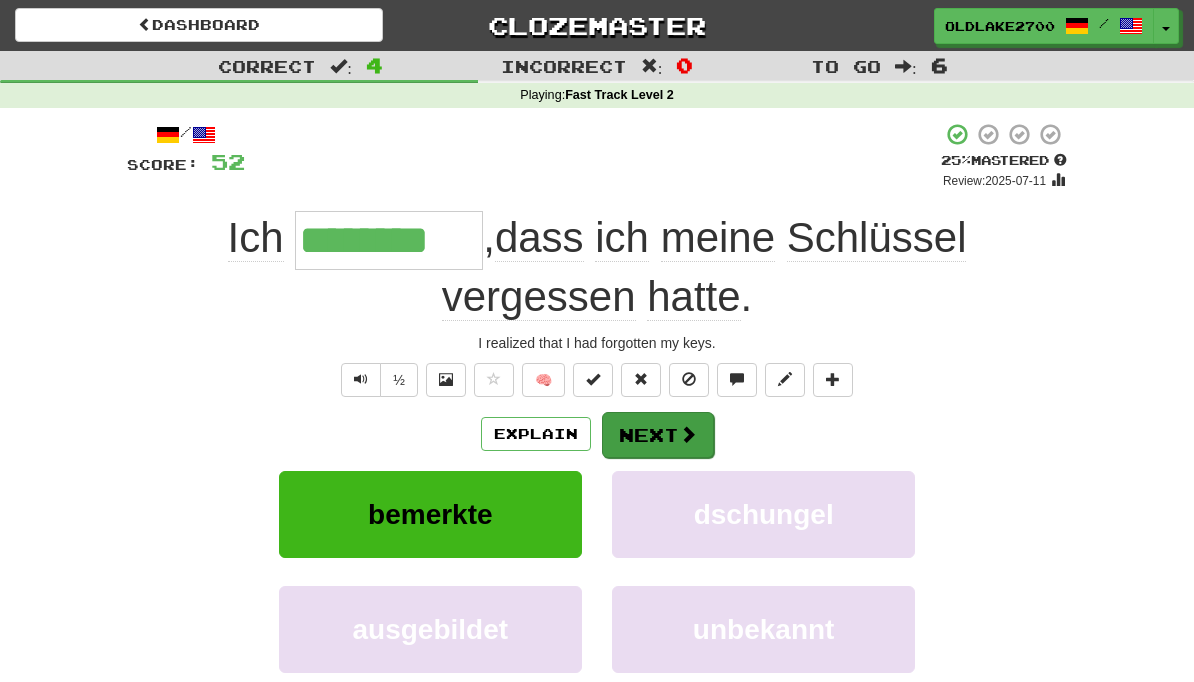 click on "Next" at bounding box center (658, 435) 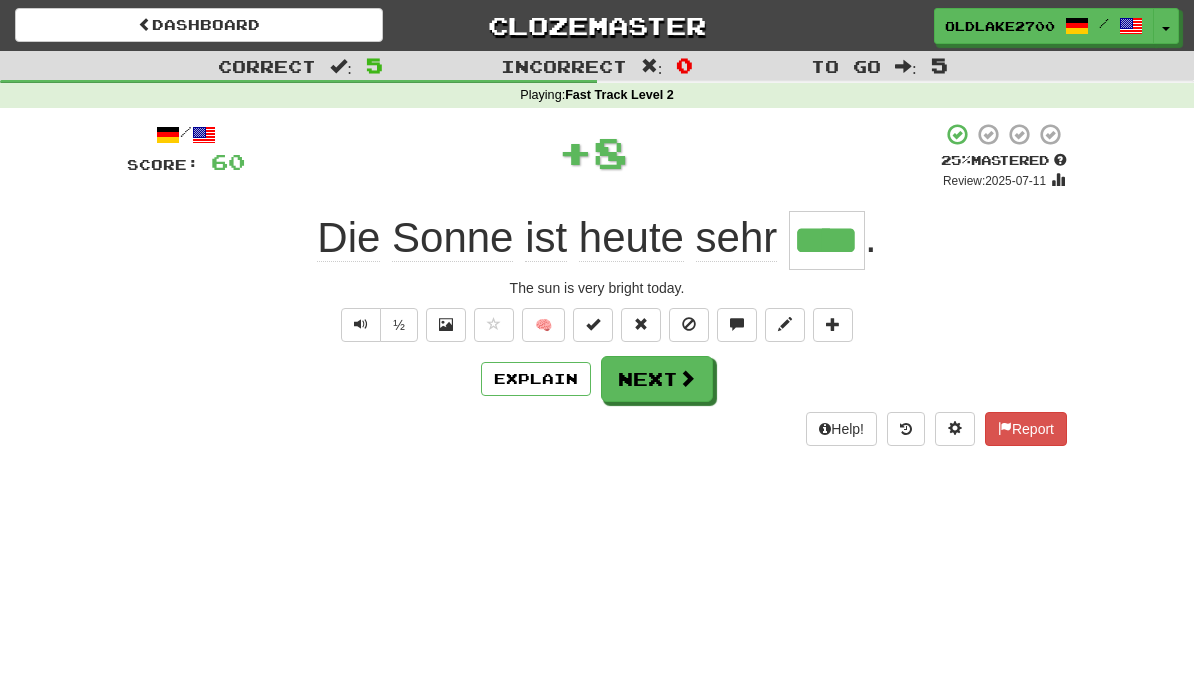 type on "****" 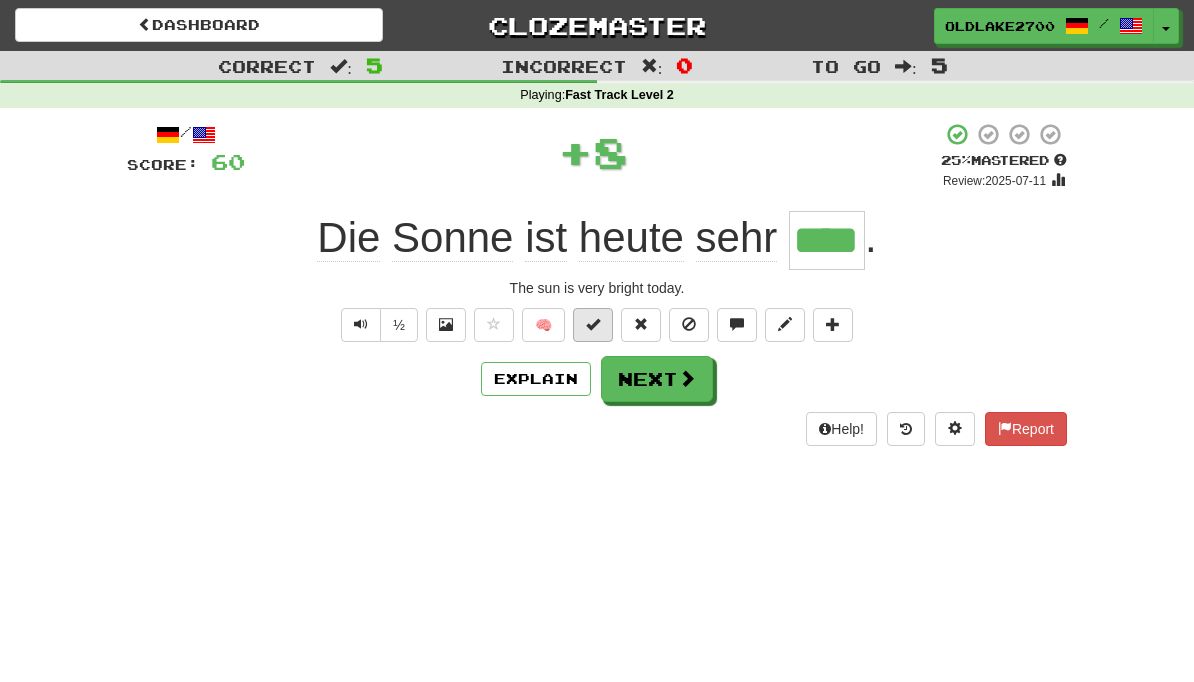 click at bounding box center (593, 325) 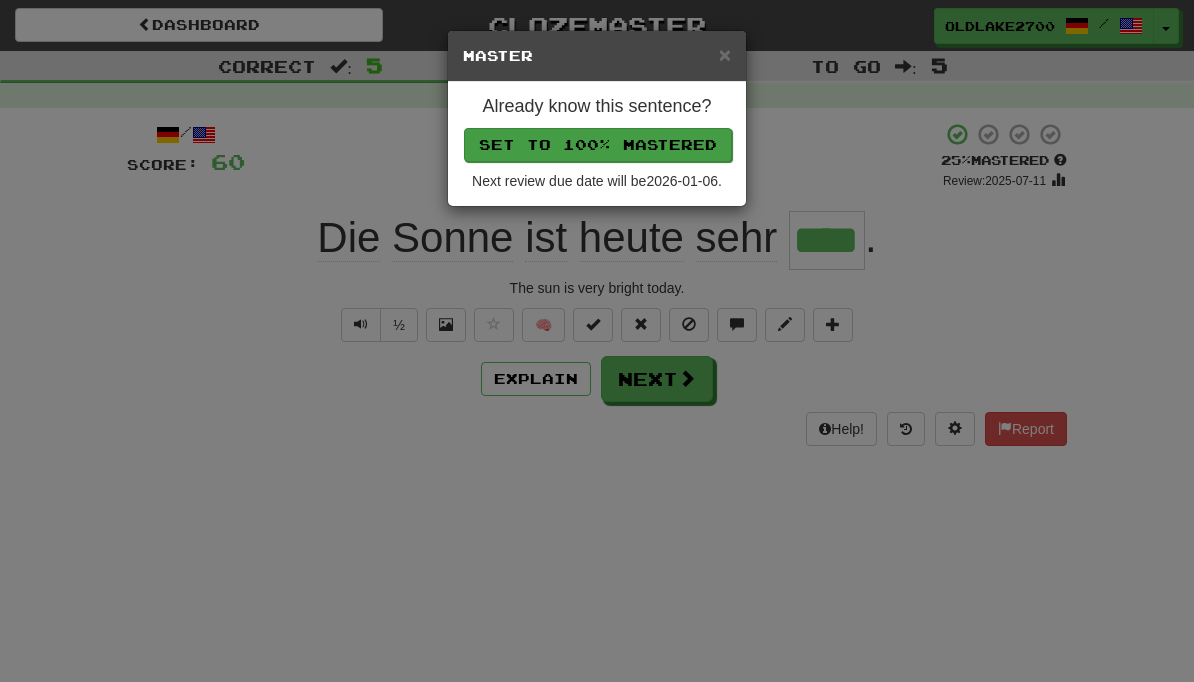 click on "Set to 100% Mastered" at bounding box center [598, 145] 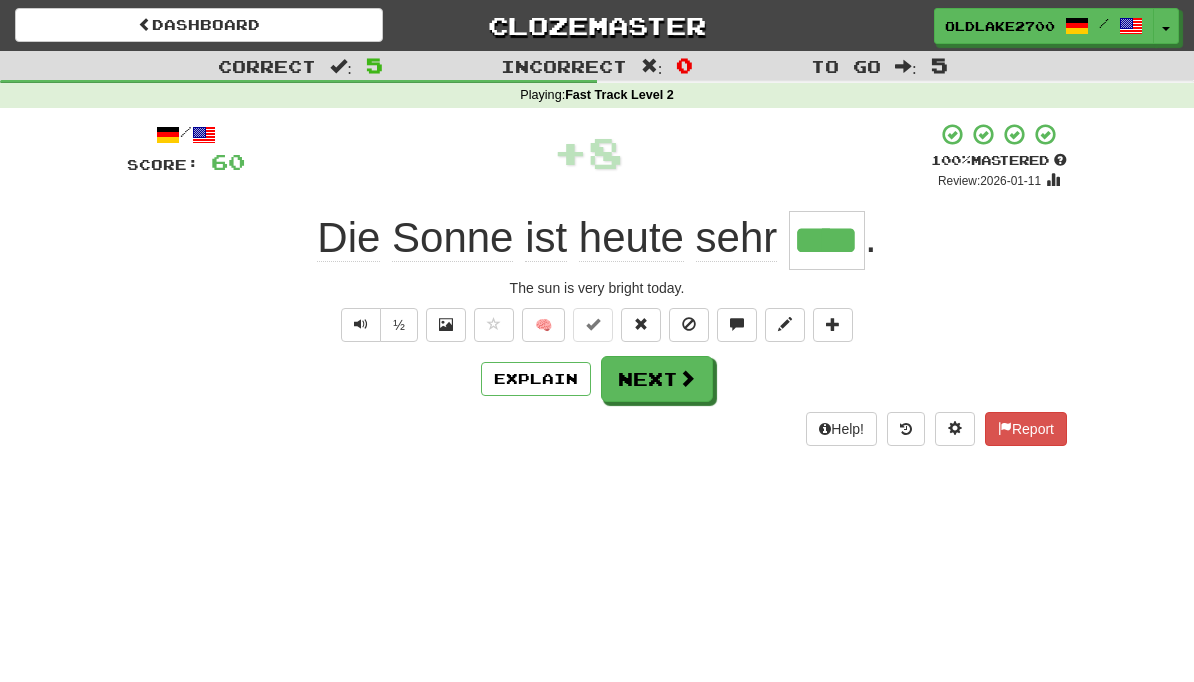 click on "Help!  Report" at bounding box center (597, 429) 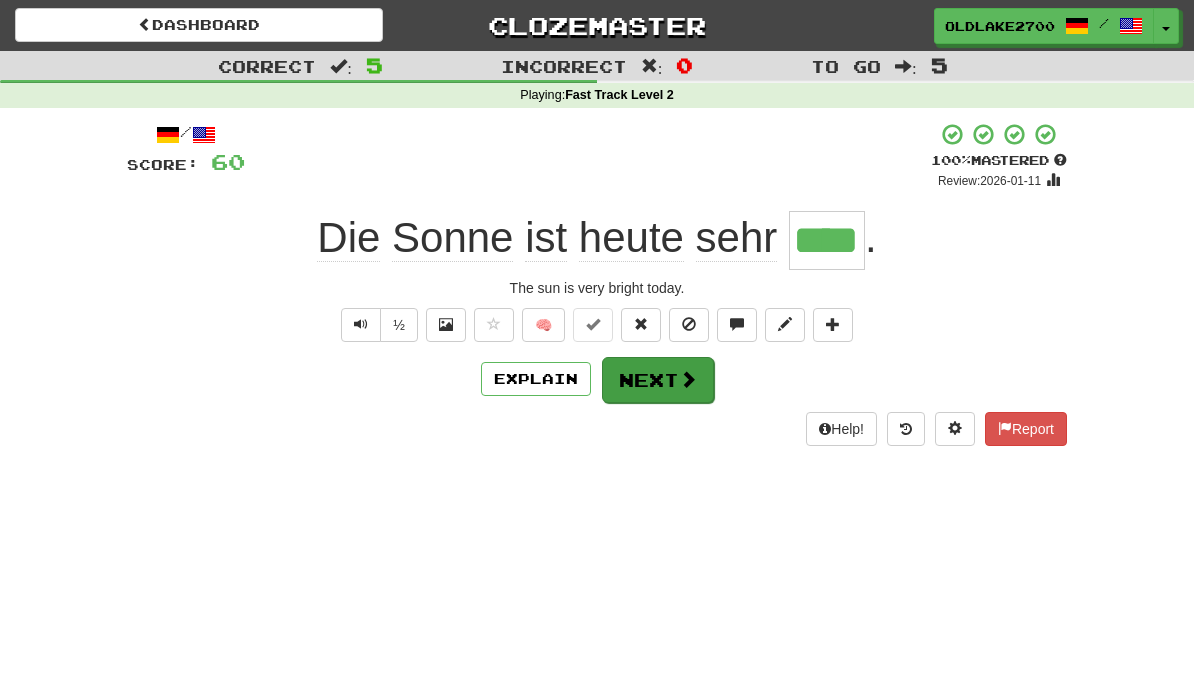 click at bounding box center [688, 379] 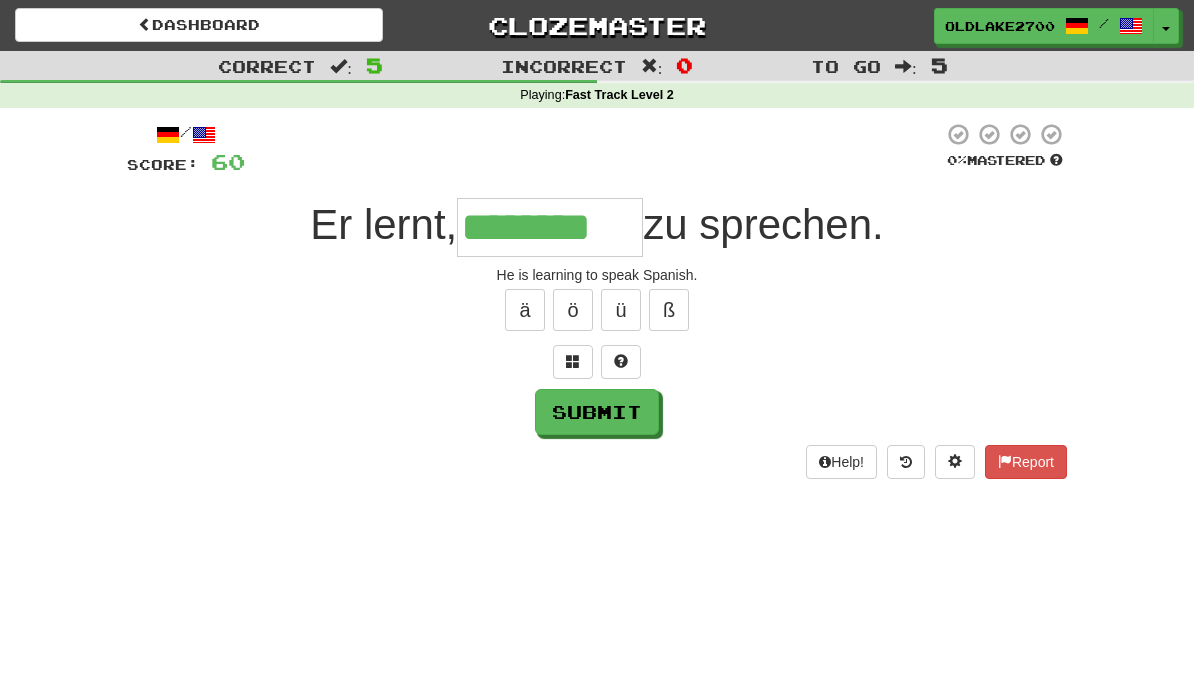 type on "********" 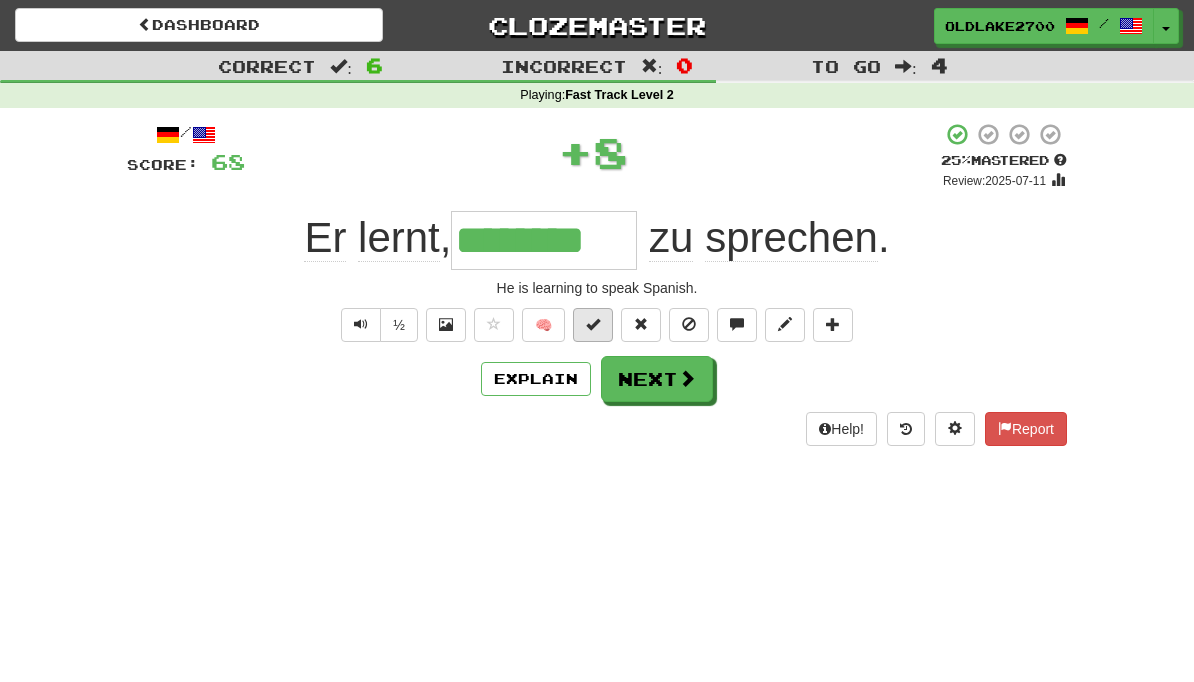 click at bounding box center (593, 325) 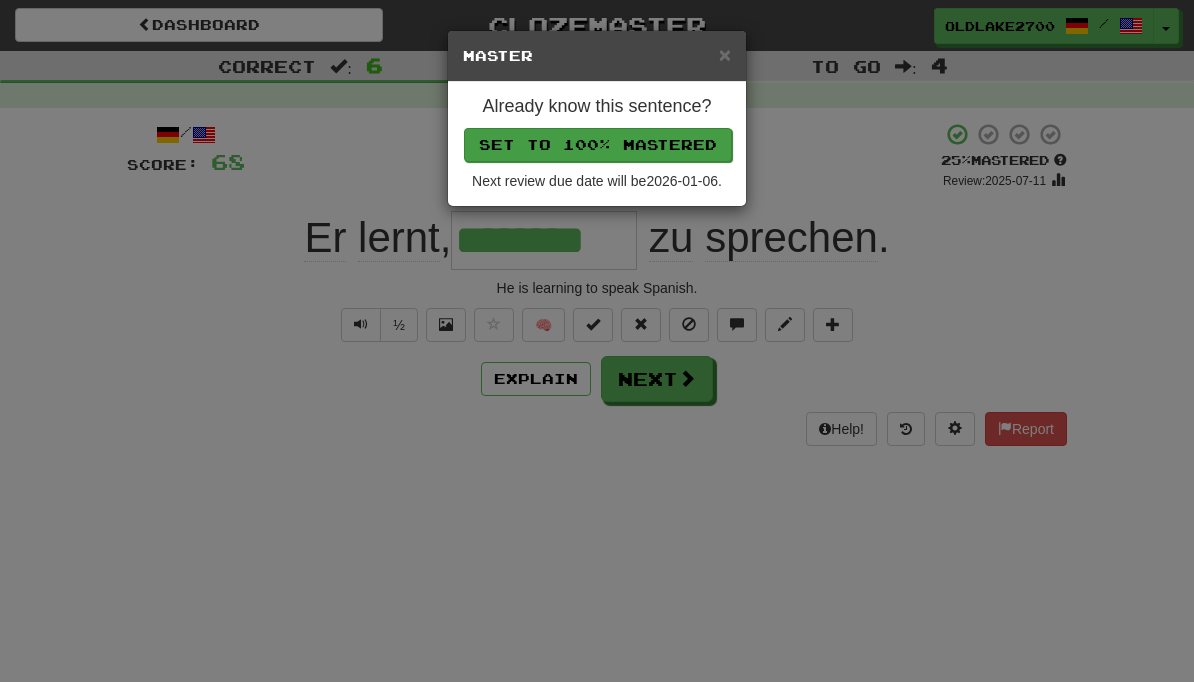 click on "Set to 100% Mastered" at bounding box center [598, 145] 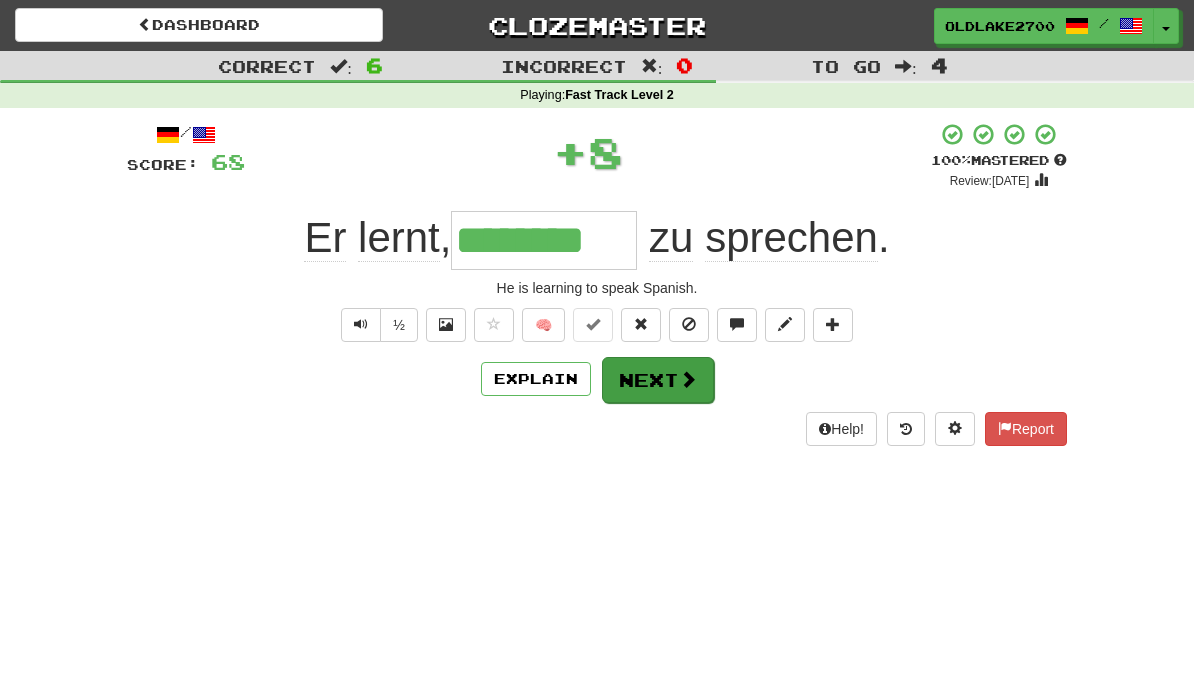 click on "Next" at bounding box center (658, 380) 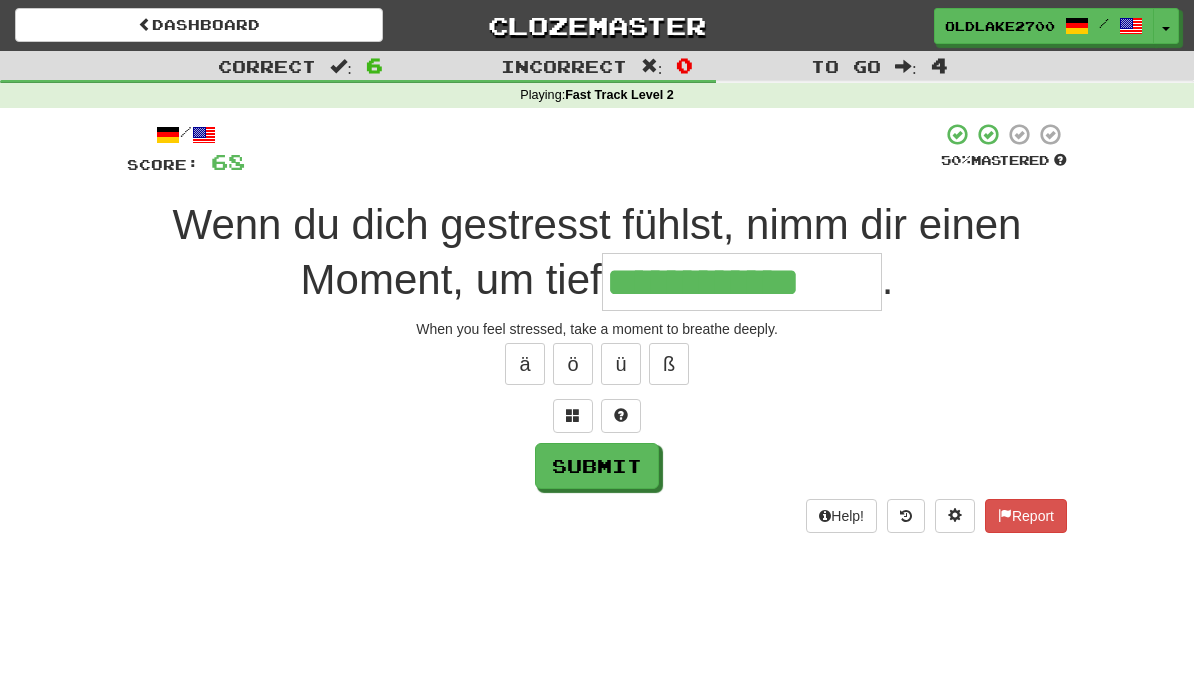 type on "**********" 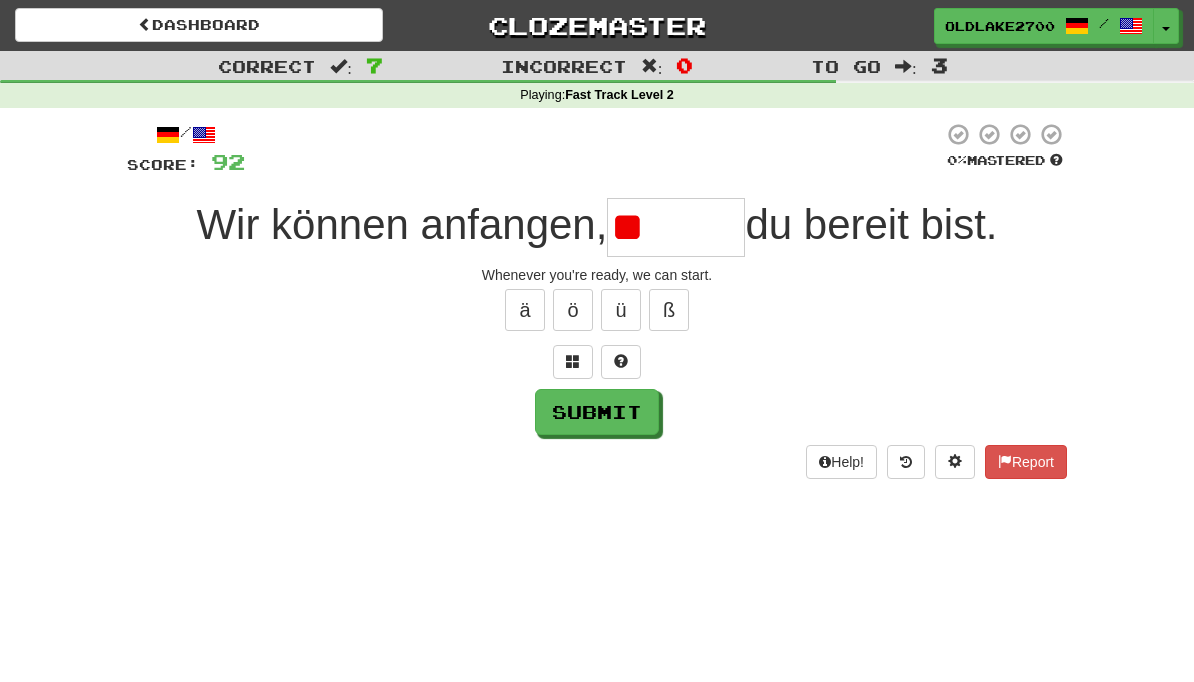 type on "*" 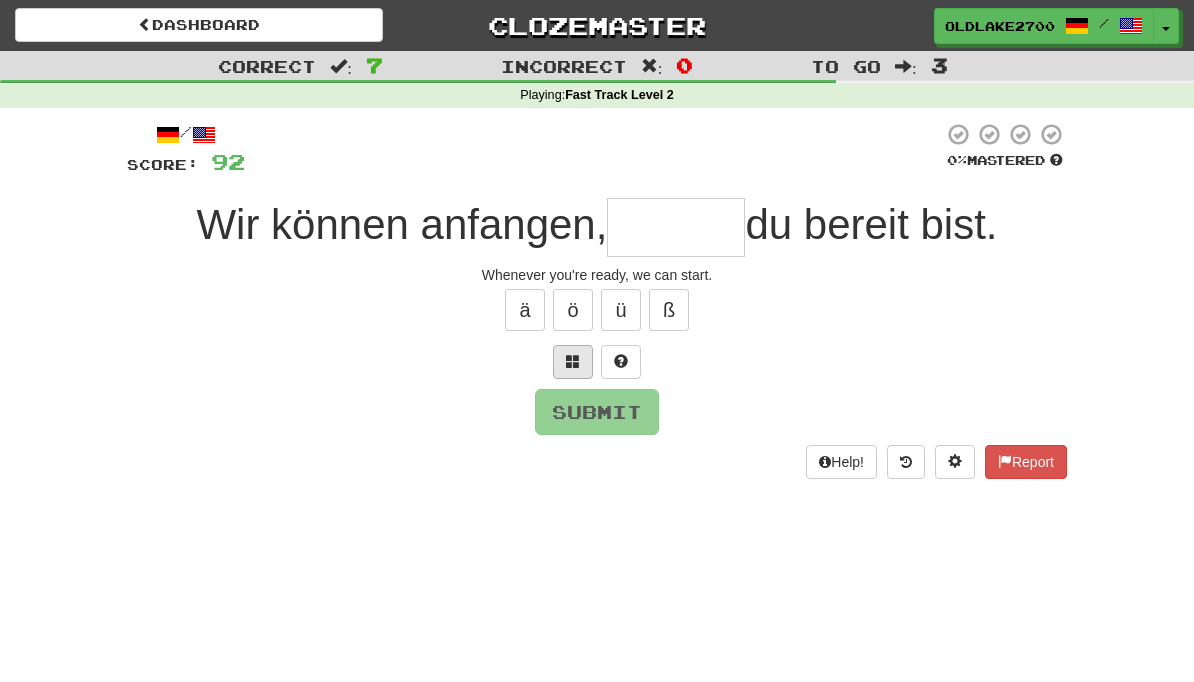 click at bounding box center [573, 362] 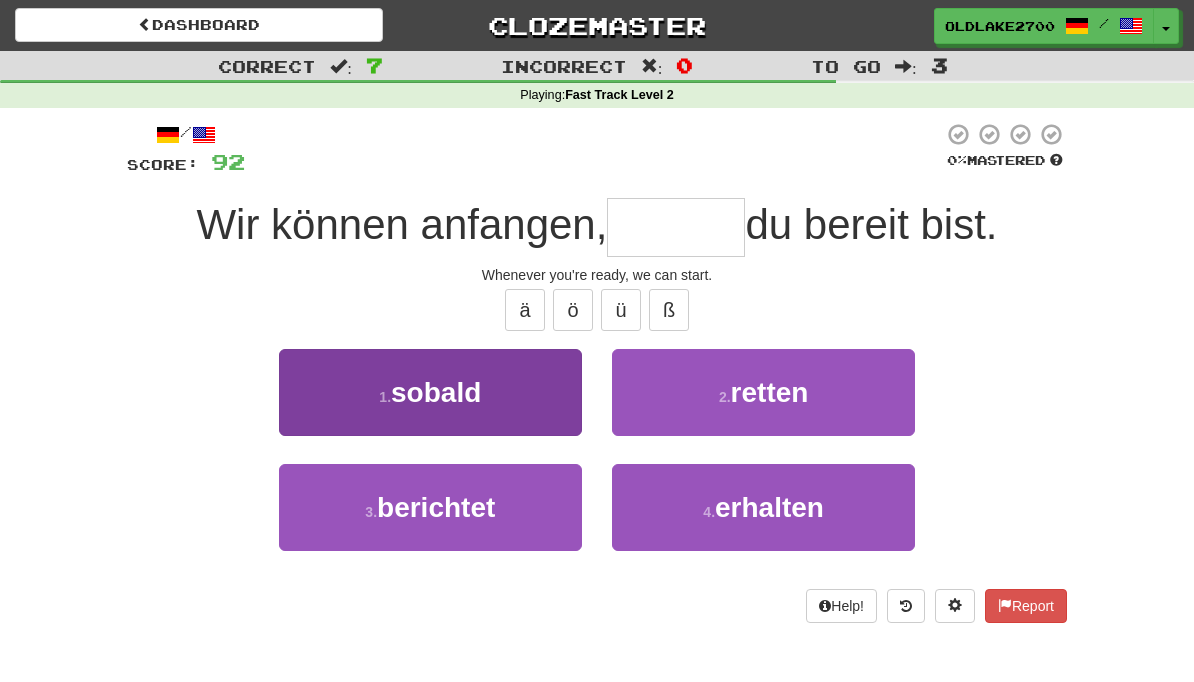 click on "1 .  sobald" at bounding box center (430, 392) 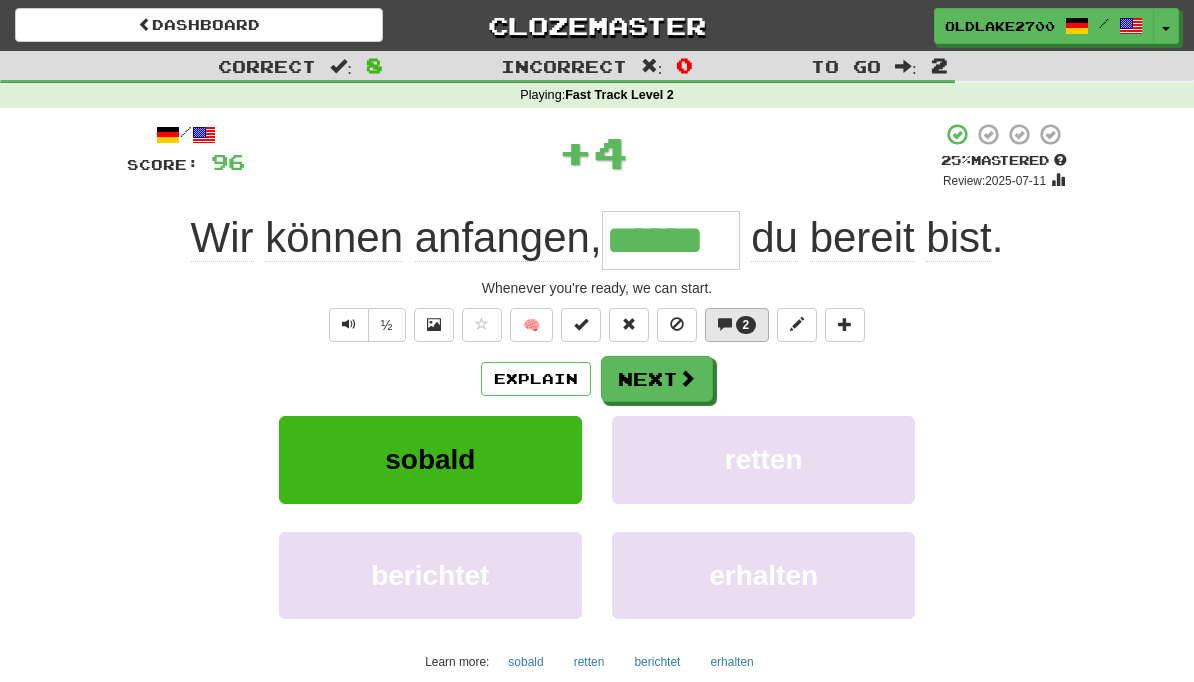 click on "2" at bounding box center [737, 325] 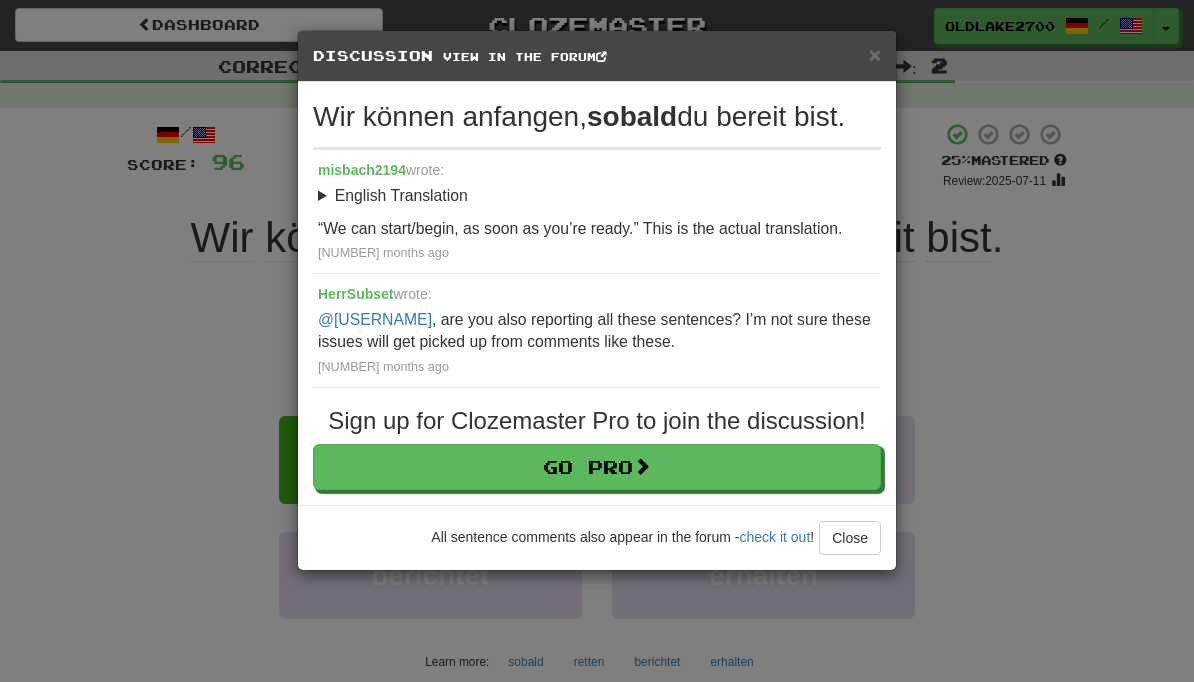 click on "View in the forum  Wir können anfangen,  sobald  du bereit bist.
@[USERNAME]
wrote:
English Translation
Whenever you’re ready, we can start.
“We can start/begin, as soon as you’re ready.” This is the actual translation.
[NUMBER] months ago
[USERNAME]
wrote:
@[USERNAME] , are you also reporting all these sentences? I’m not sure these issues will get picked up from comments like these.
[NUMBER] months ago
Sign up for Clozemaster Pro to join the discussion! Go Pro  All sentence comments also appear in the forum -  check it out ! Close Loading ..." at bounding box center [597, 341] 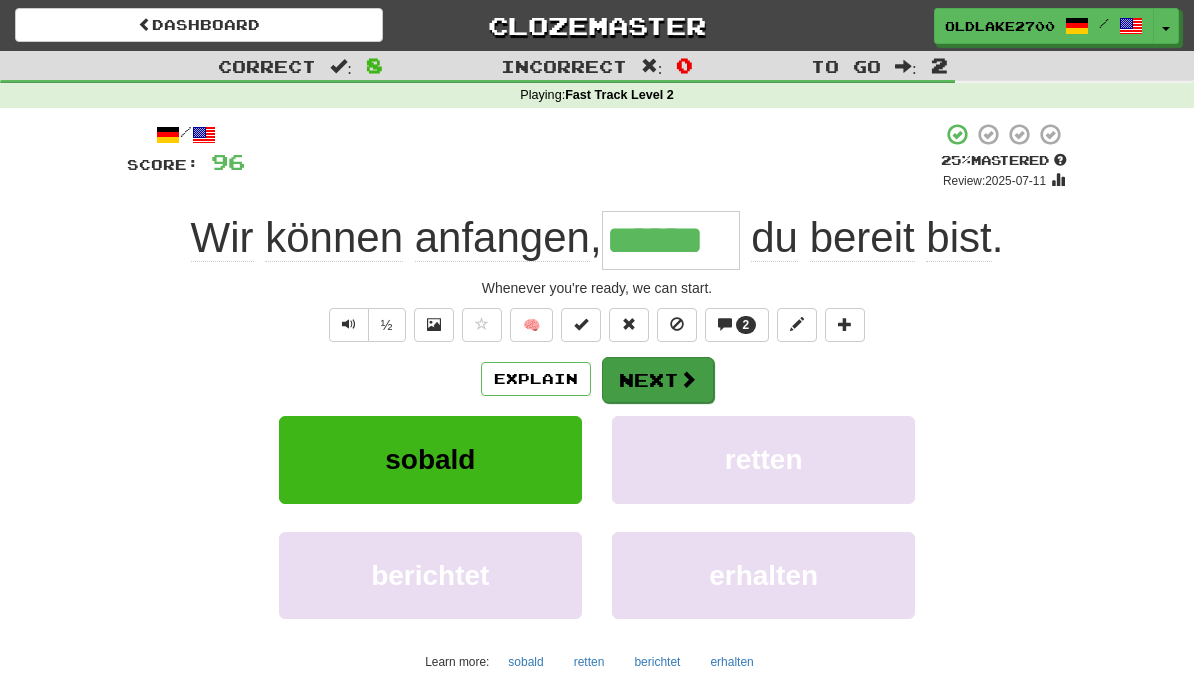 click on "Next" at bounding box center (658, 380) 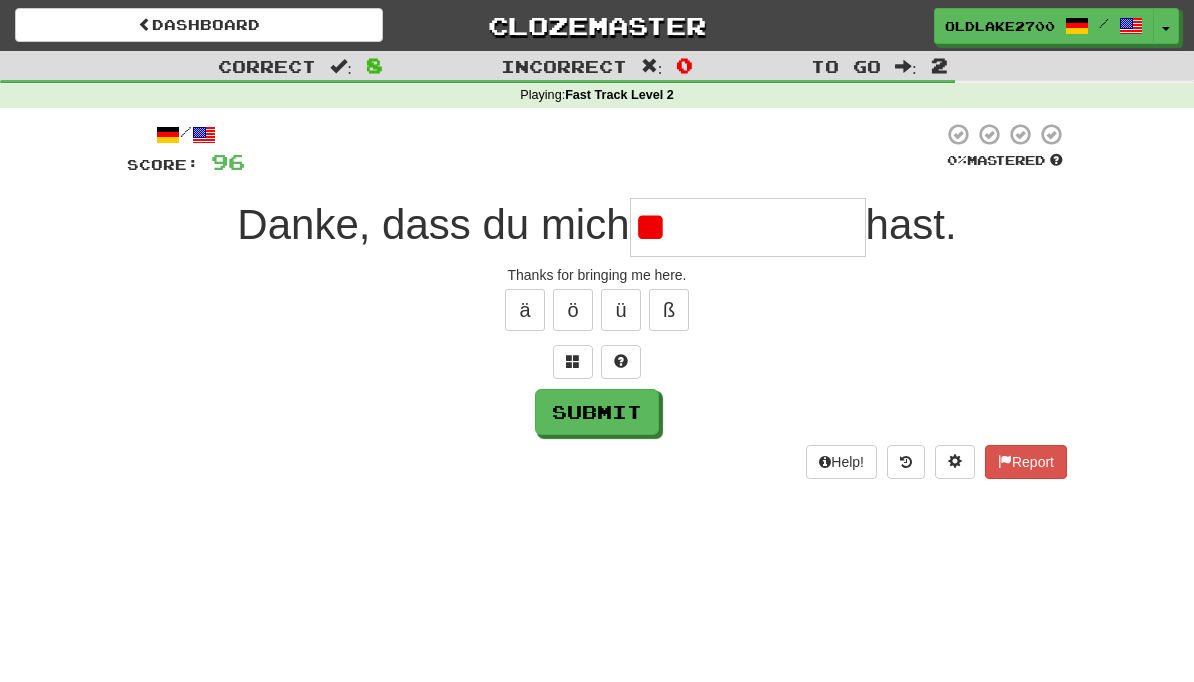 type on "*" 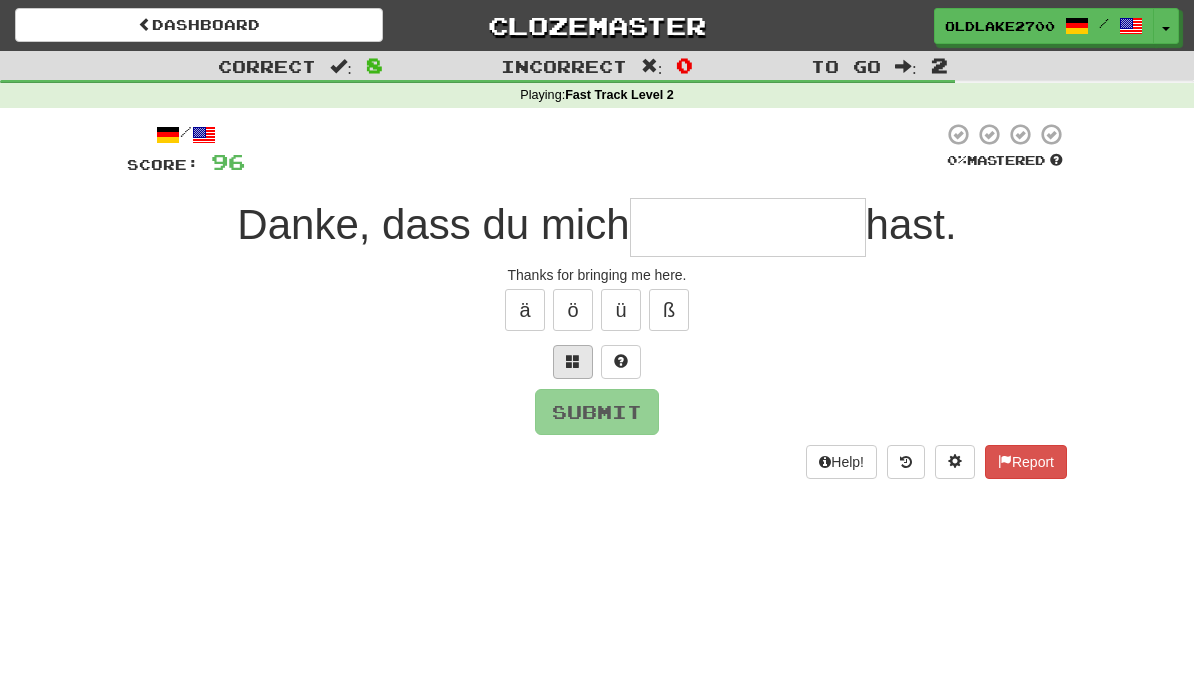 click at bounding box center (573, 362) 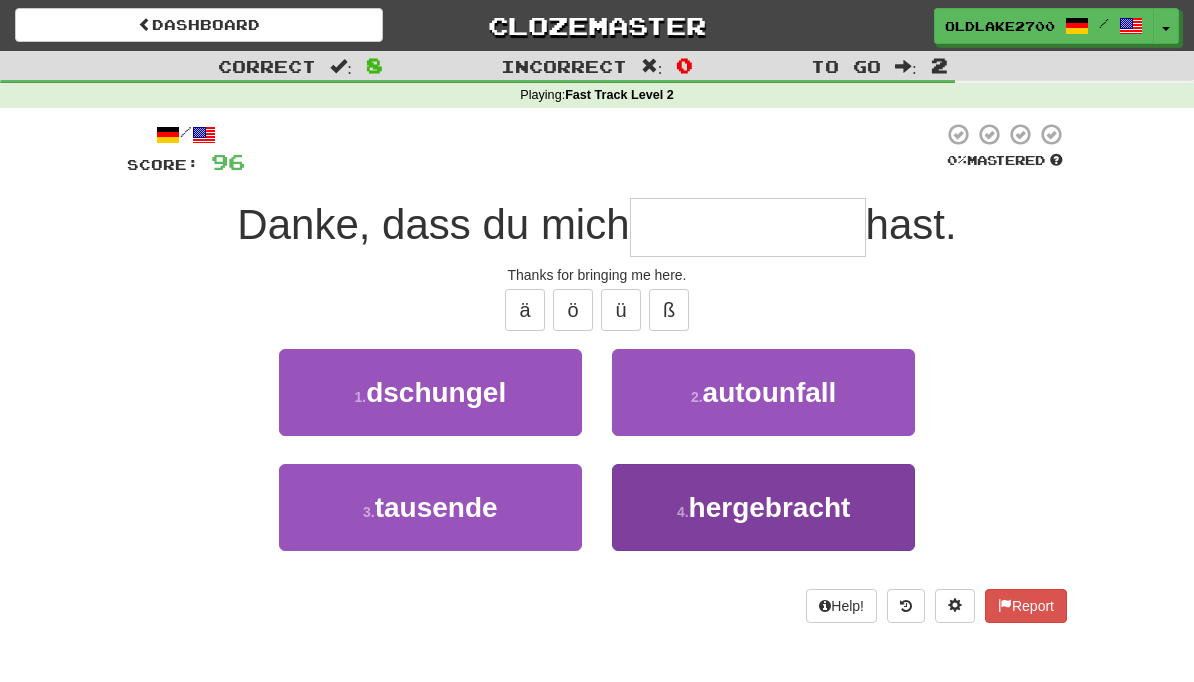 click on "4 .  hergebracht" at bounding box center (763, 507) 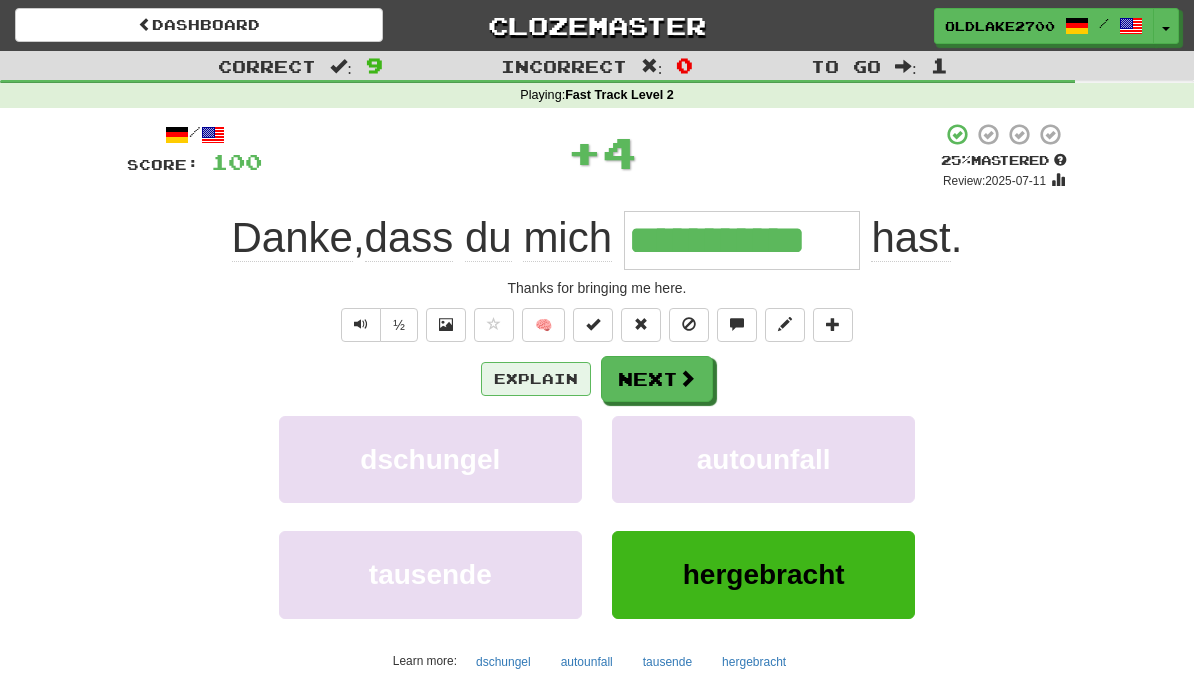 click on "Explain" at bounding box center [536, 379] 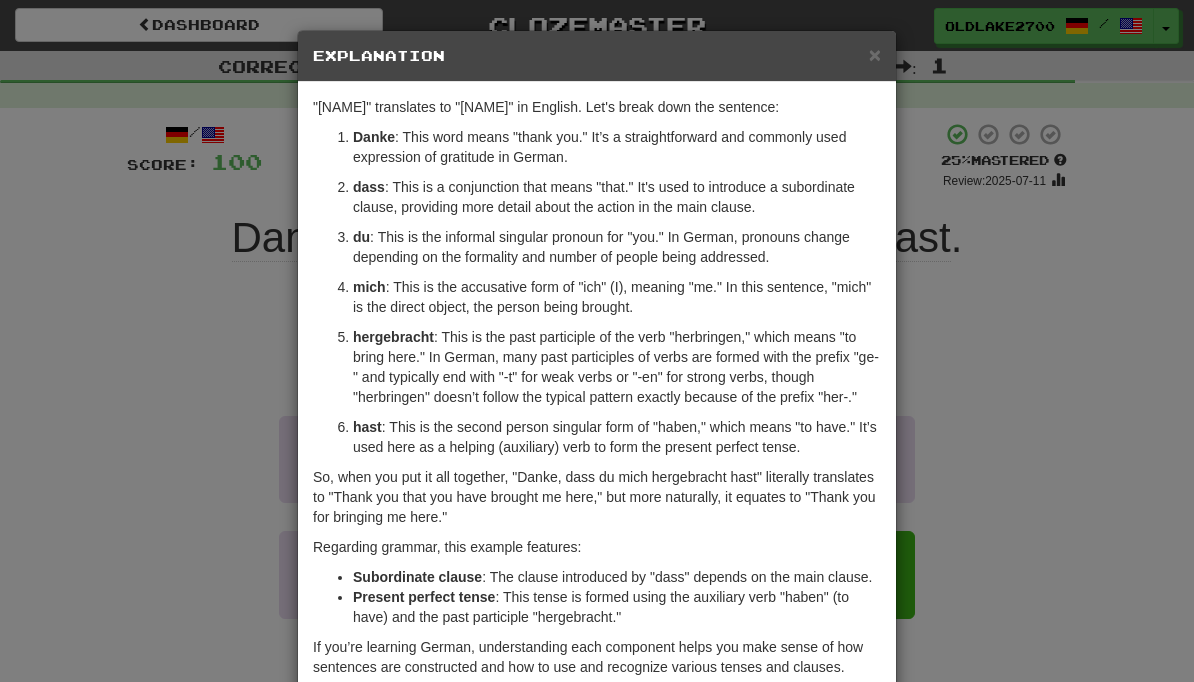 click on "× Explanation "Danke, dass du mich hergebracht hast." translates to "Thank you for bringing me here." in English. Let's break down the sentence:
Danke : This word means "thank you." It’s a straightforward and commonly used expression of gratitude in German.
dass : This is a conjunction that means "that." It's used to introduce a subordinate clause, providing more detail about the action in the main clause.
du : This is the informal singular pronoun for "you." In German, pronouns change depending on the formality and number of people being addressed.
mich : This is the accusative form of "ich" (I), meaning "me." In this sentence, "mich" is the direct object, the person being brought.
hergebracht
hast : This is the second person singular form of "haben," which means "to have." It’s used here as a helping (auxiliary) verb to form the present perfect tense.
Regarding grammar, this example features:
Subordinate clause
Present perfect tense
Let us know !" at bounding box center [597, 341] 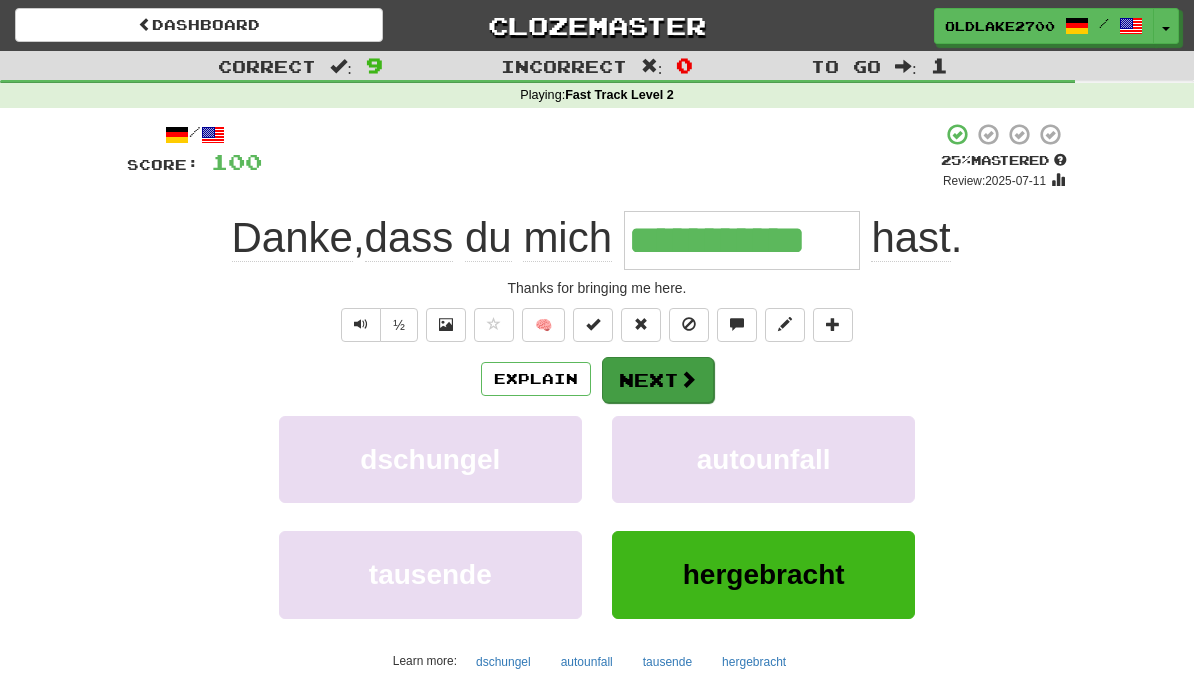 click on "Next" at bounding box center [658, 380] 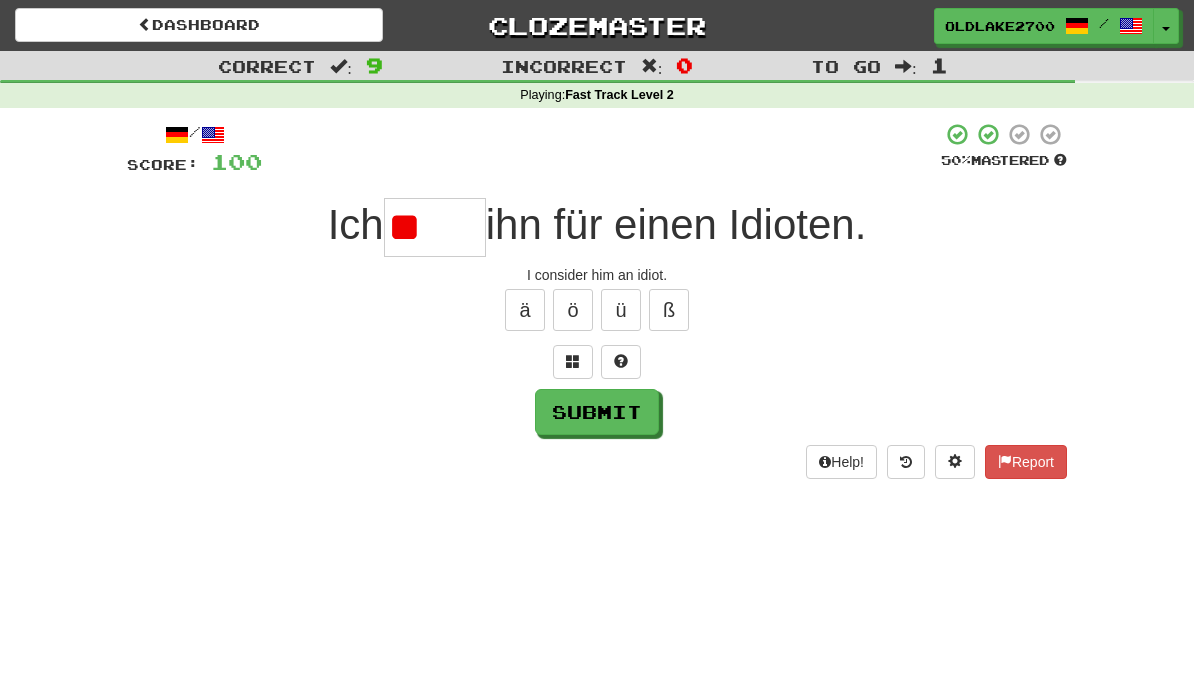type on "*" 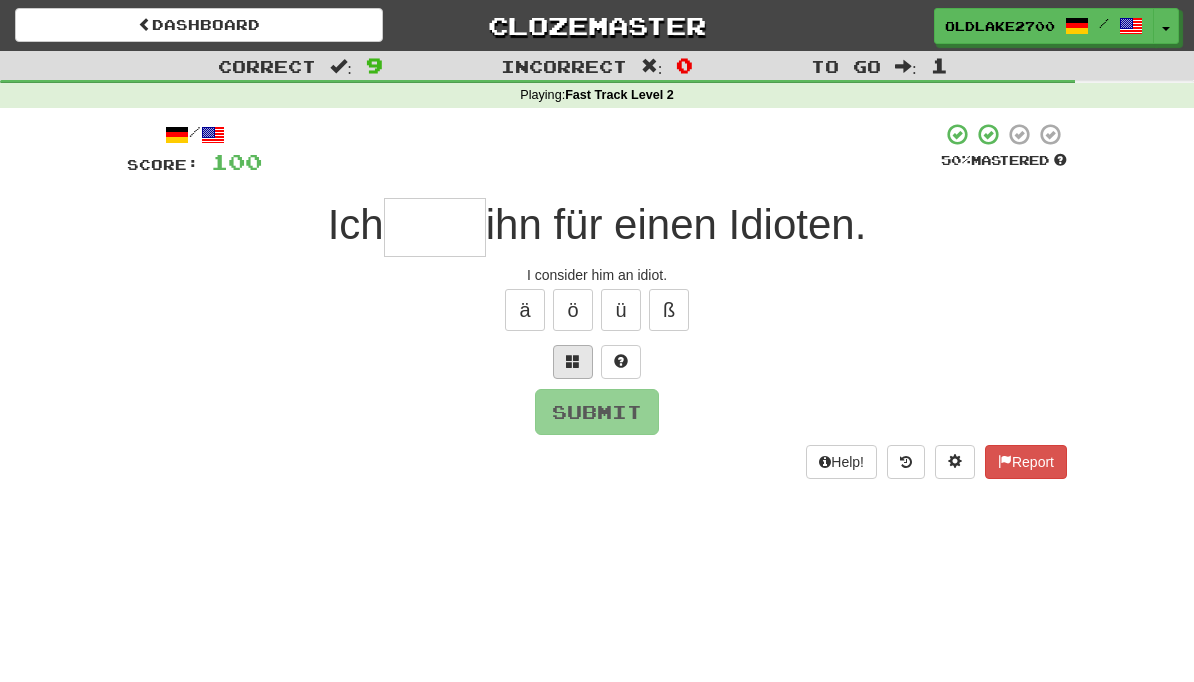 click at bounding box center [573, 361] 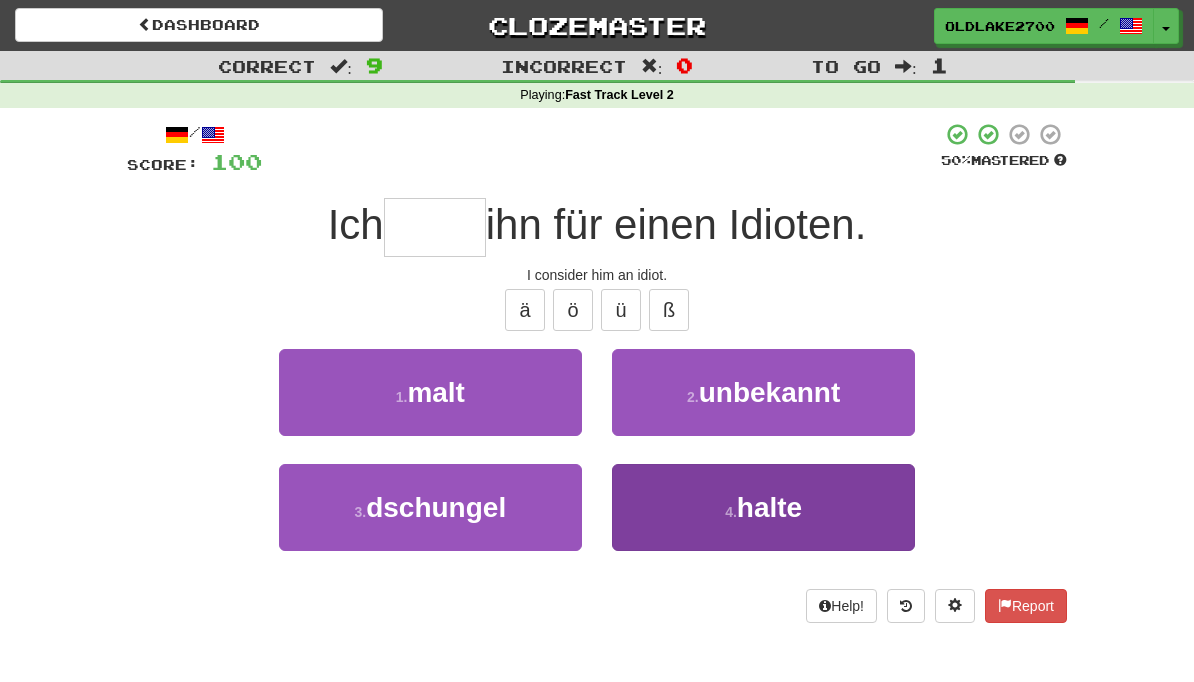 click on "halte" at bounding box center (769, 507) 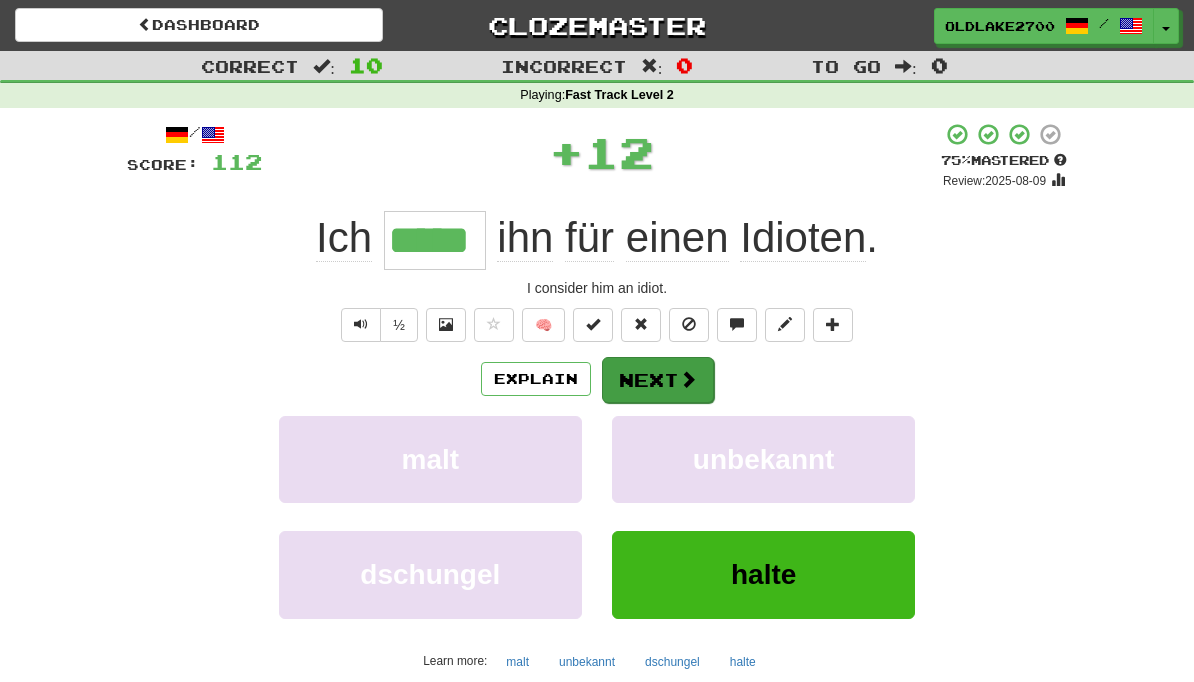 click on "Next" at bounding box center [658, 380] 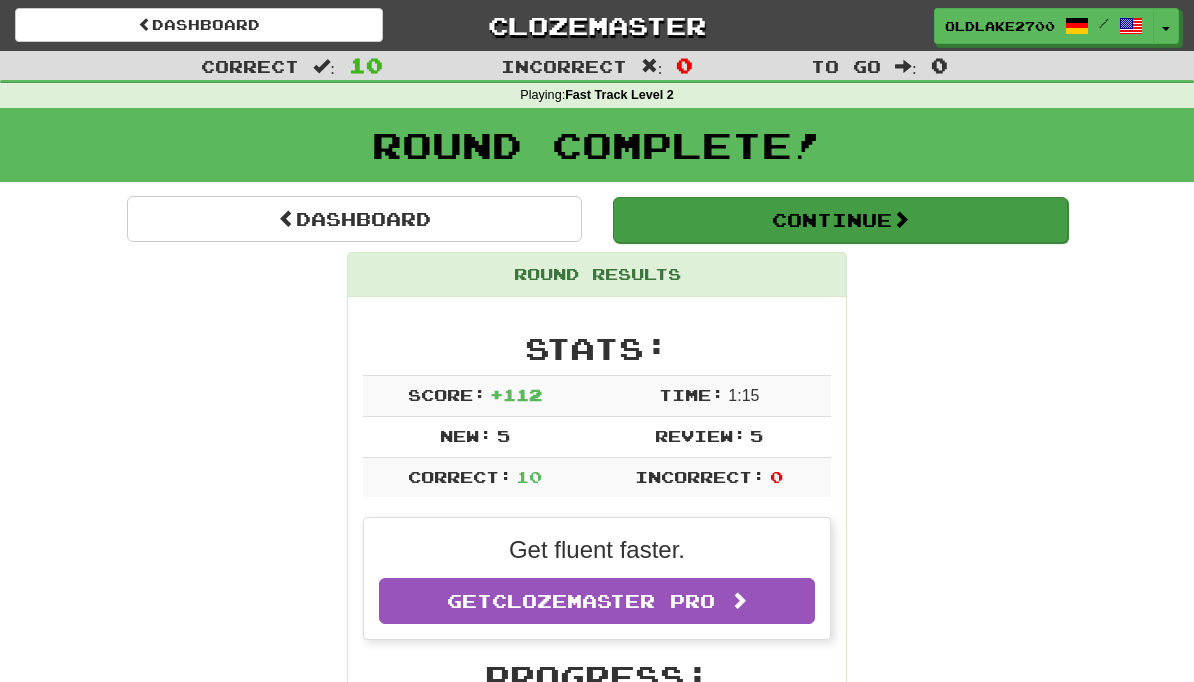 click on "Continue" at bounding box center (840, 220) 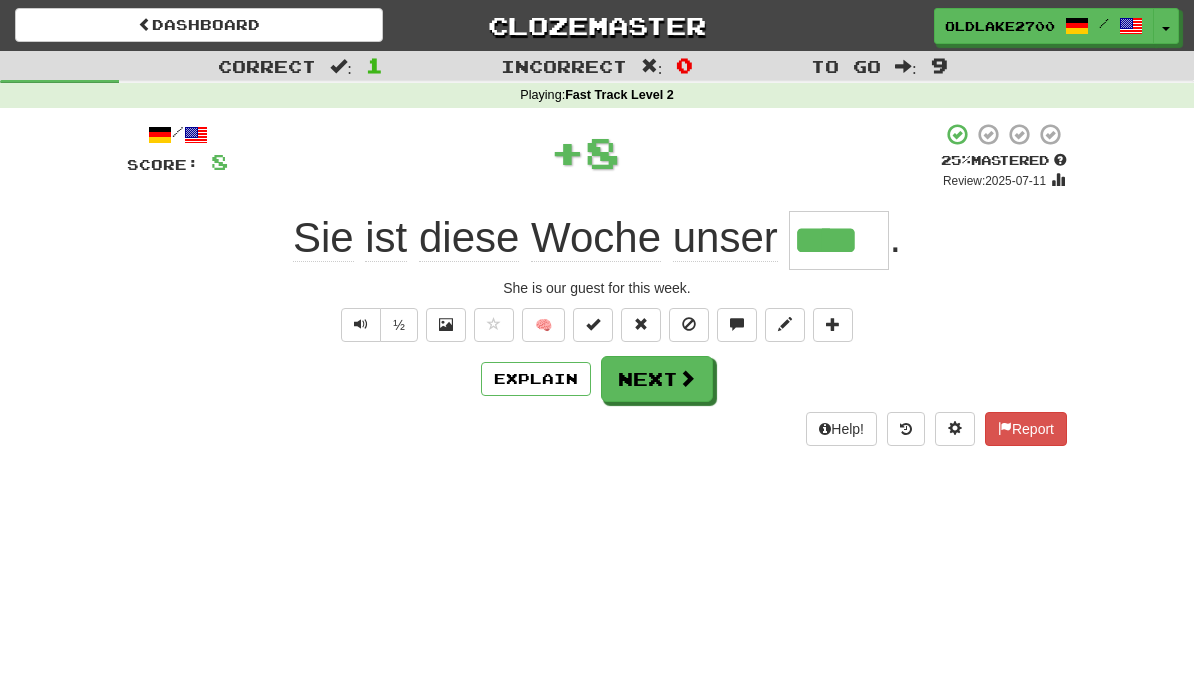 type on "****" 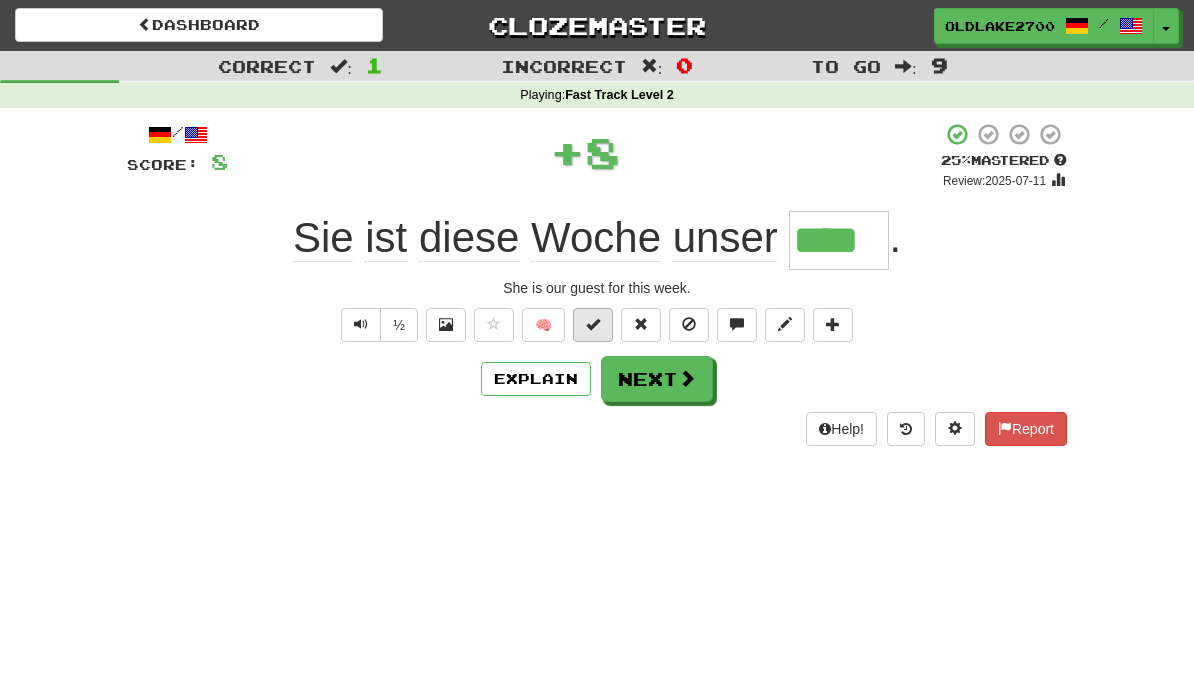 click at bounding box center [593, 325] 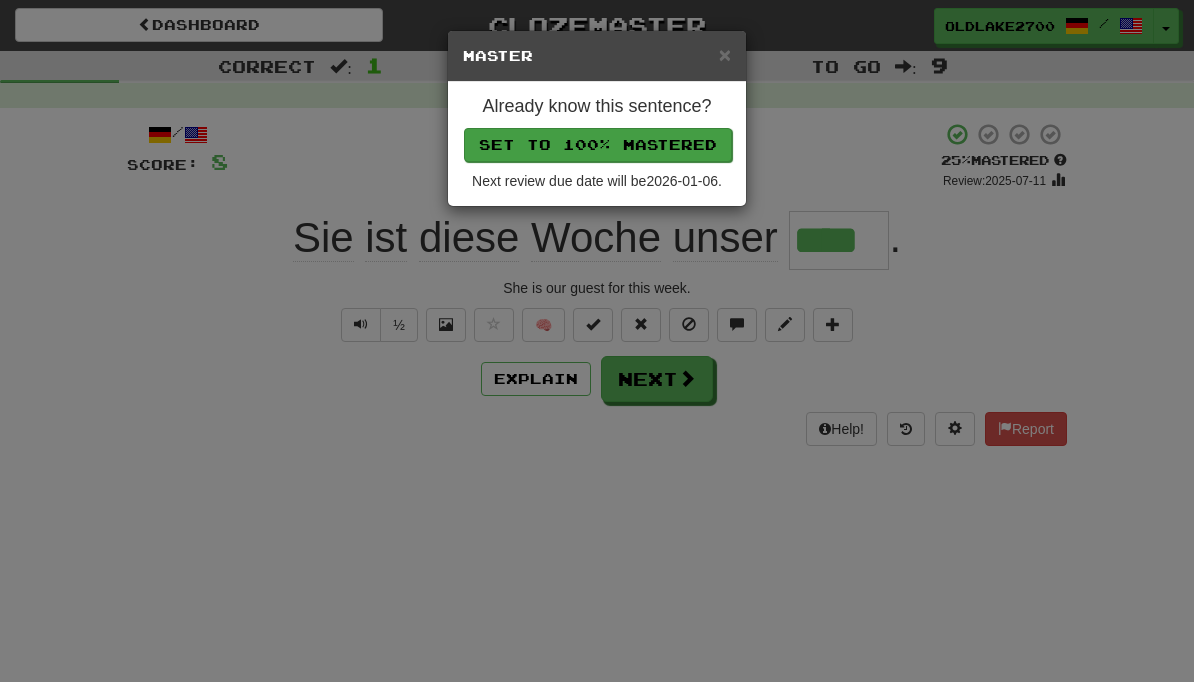 click on "Set to 100% Mastered" at bounding box center [598, 145] 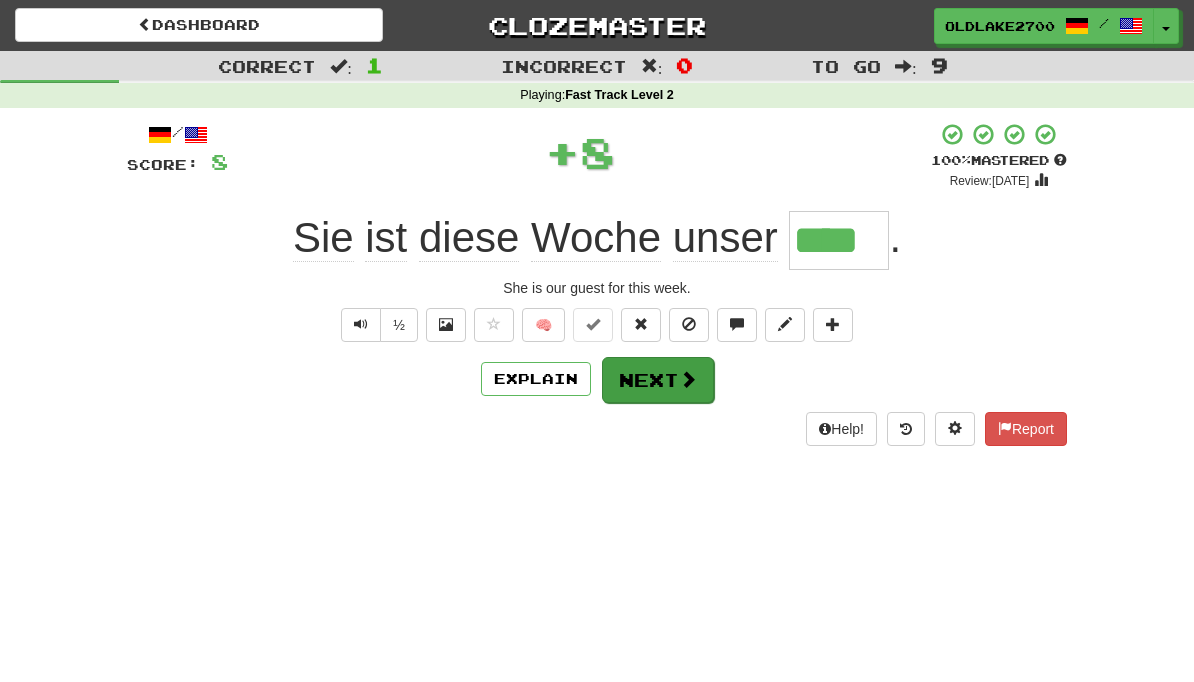 click on "Next" at bounding box center [658, 380] 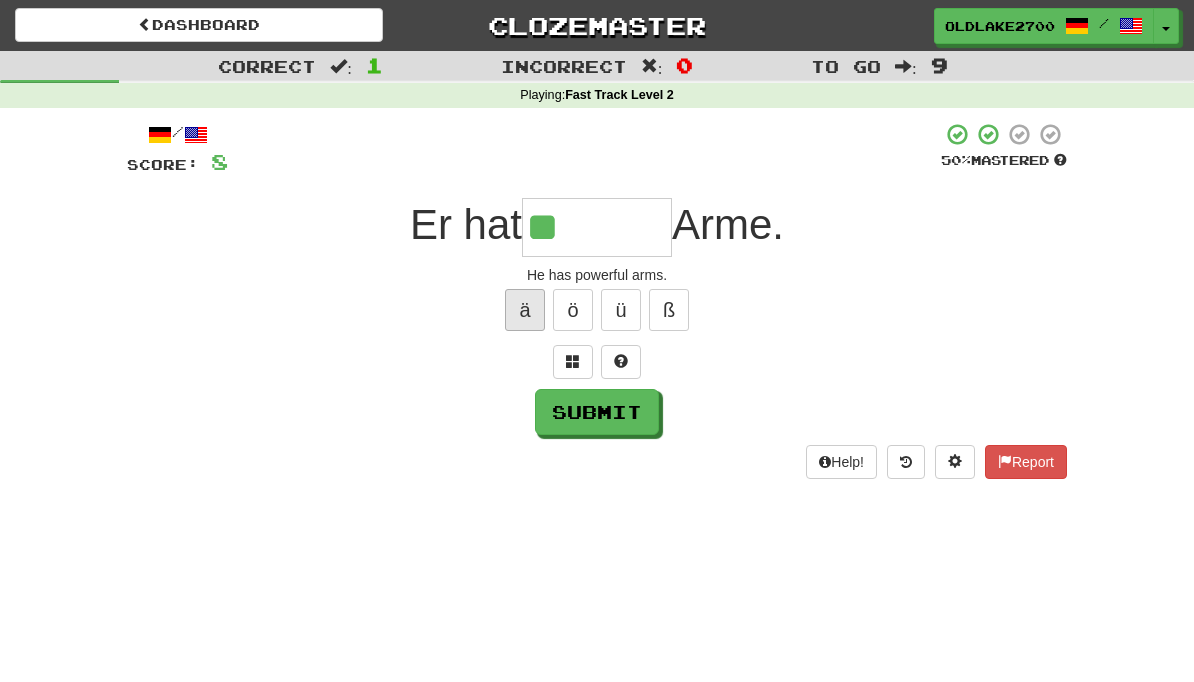 click on "ä" at bounding box center [525, 310] 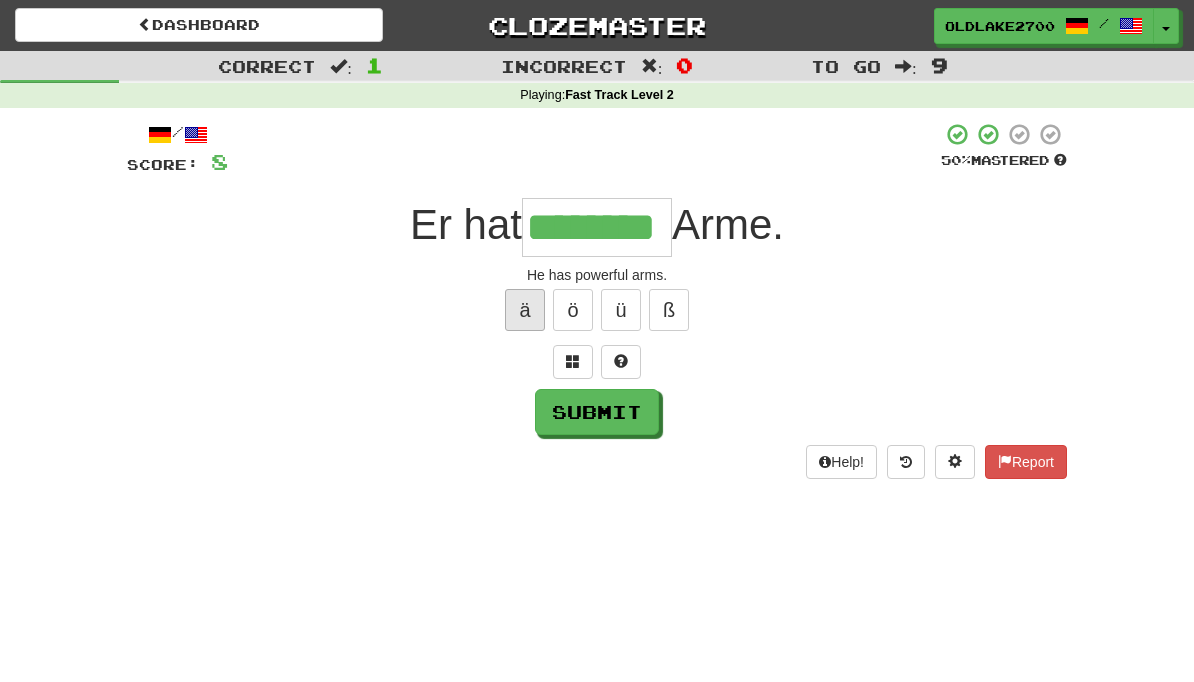 type on "********" 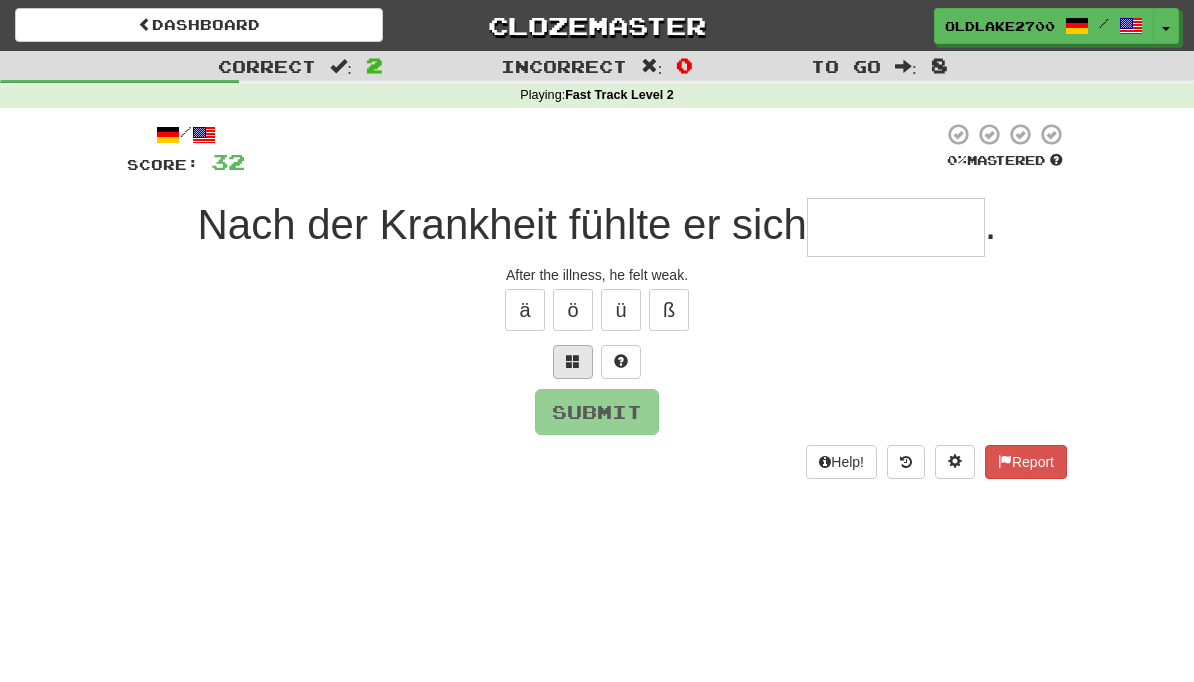 click at bounding box center [573, 362] 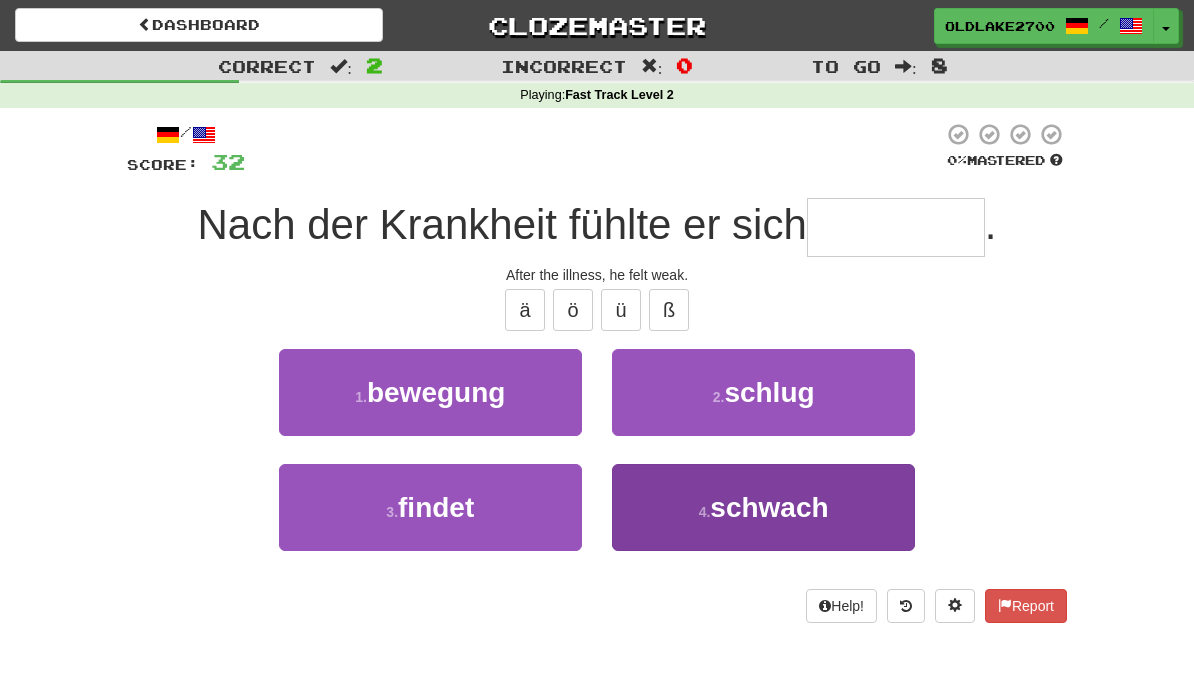 click on "4 .  schwach" at bounding box center [763, 507] 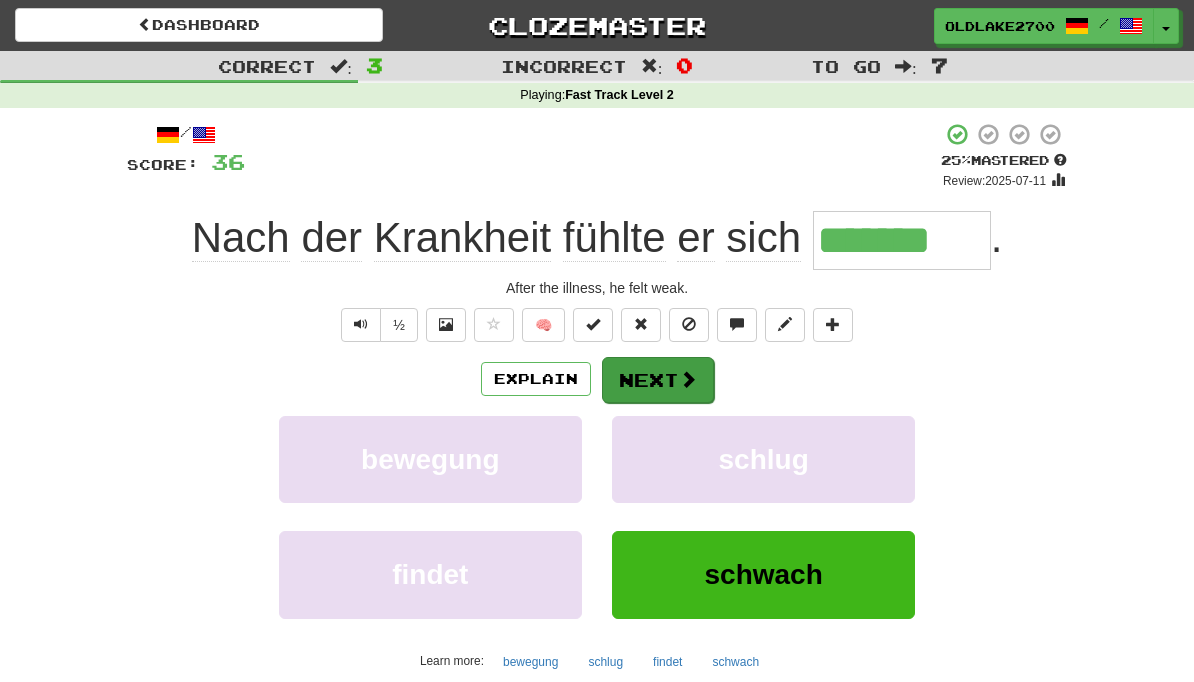 click at bounding box center [688, 379] 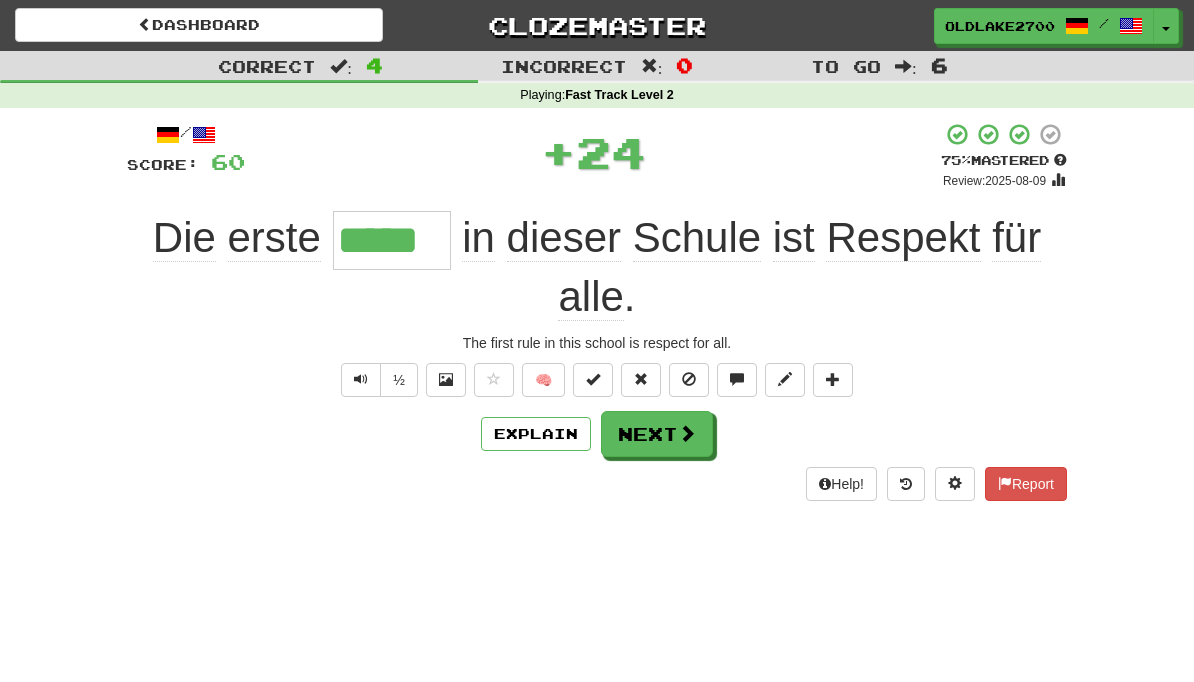 type on "*****" 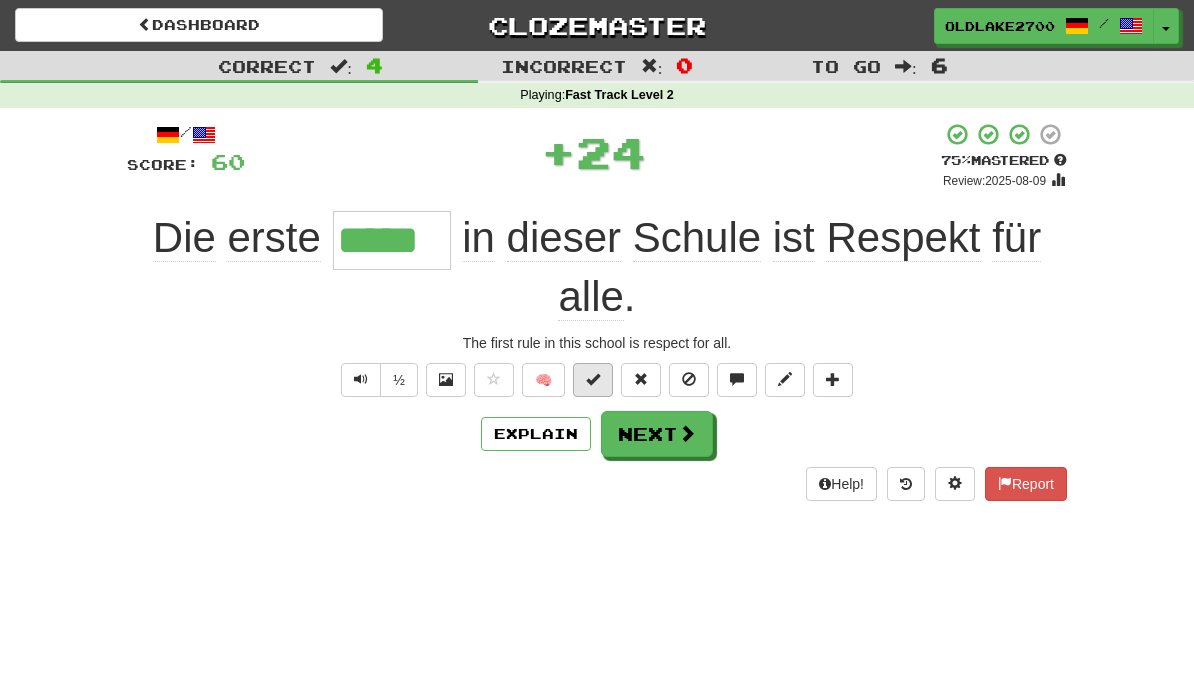 click at bounding box center [593, 379] 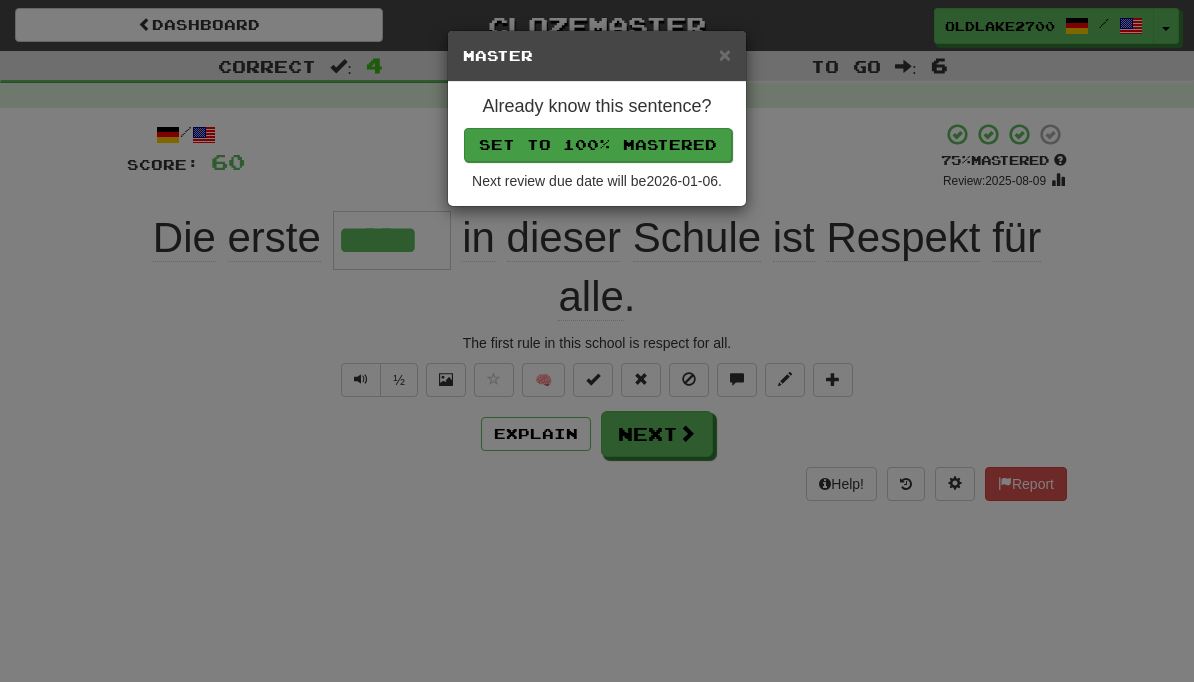 click on "Set to 100% Mastered" at bounding box center [598, 145] 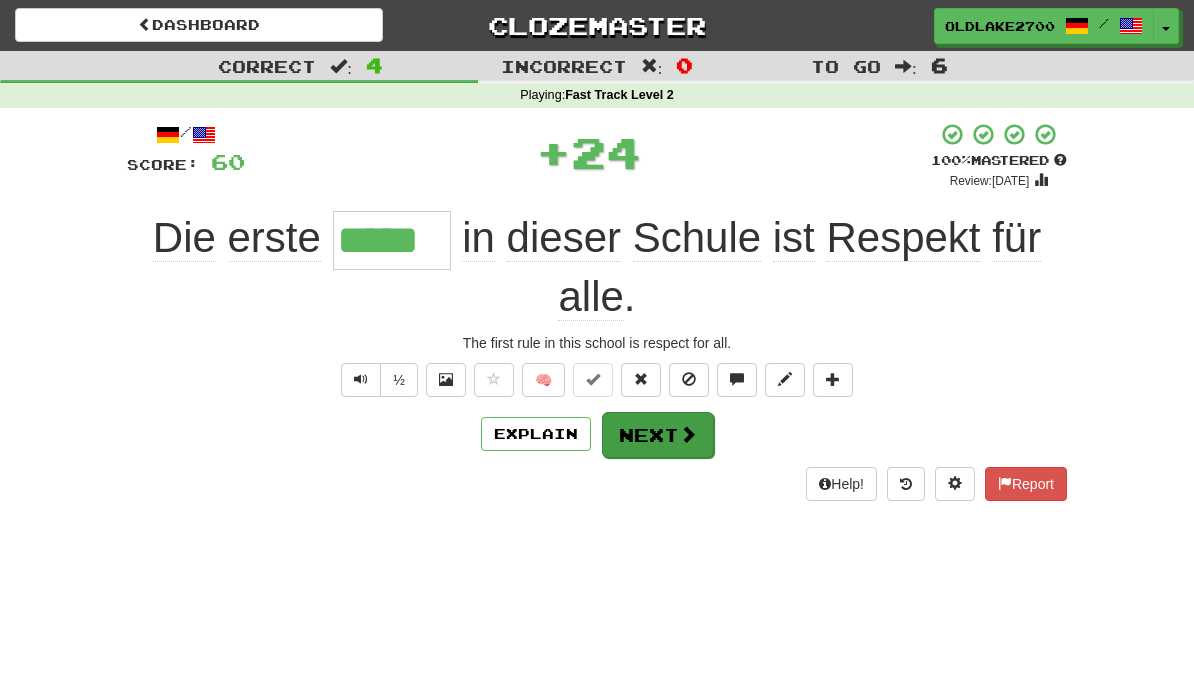 click on "Next" at bounding box center [658, 435] 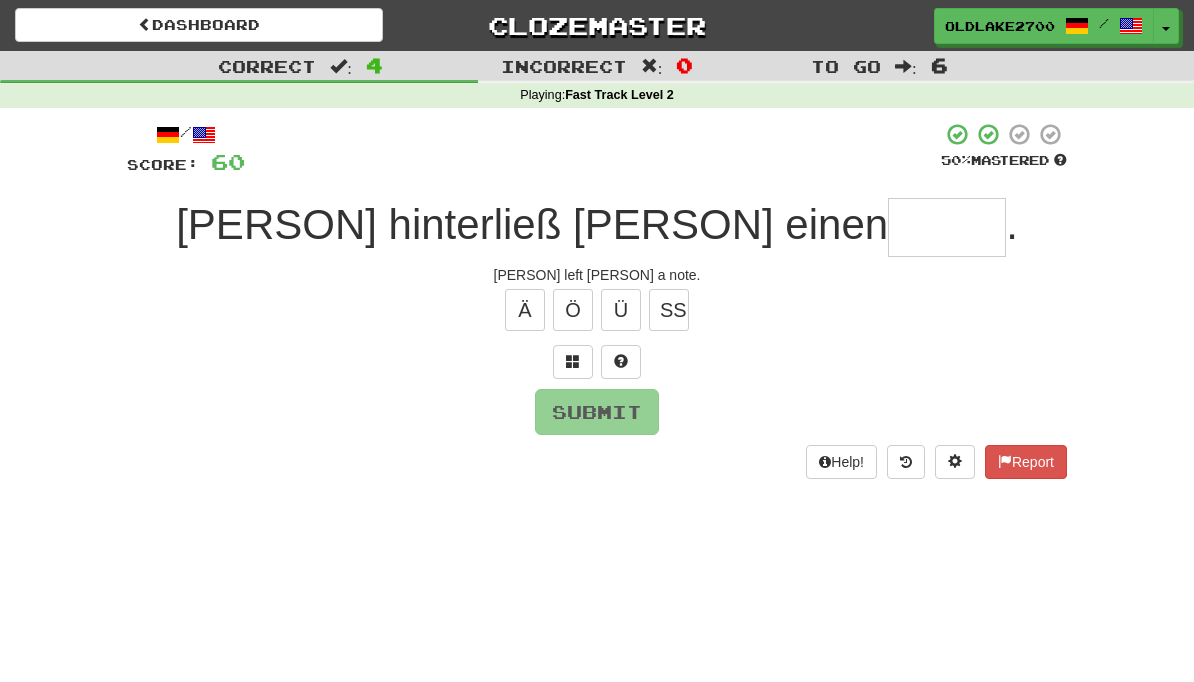 type on "*" 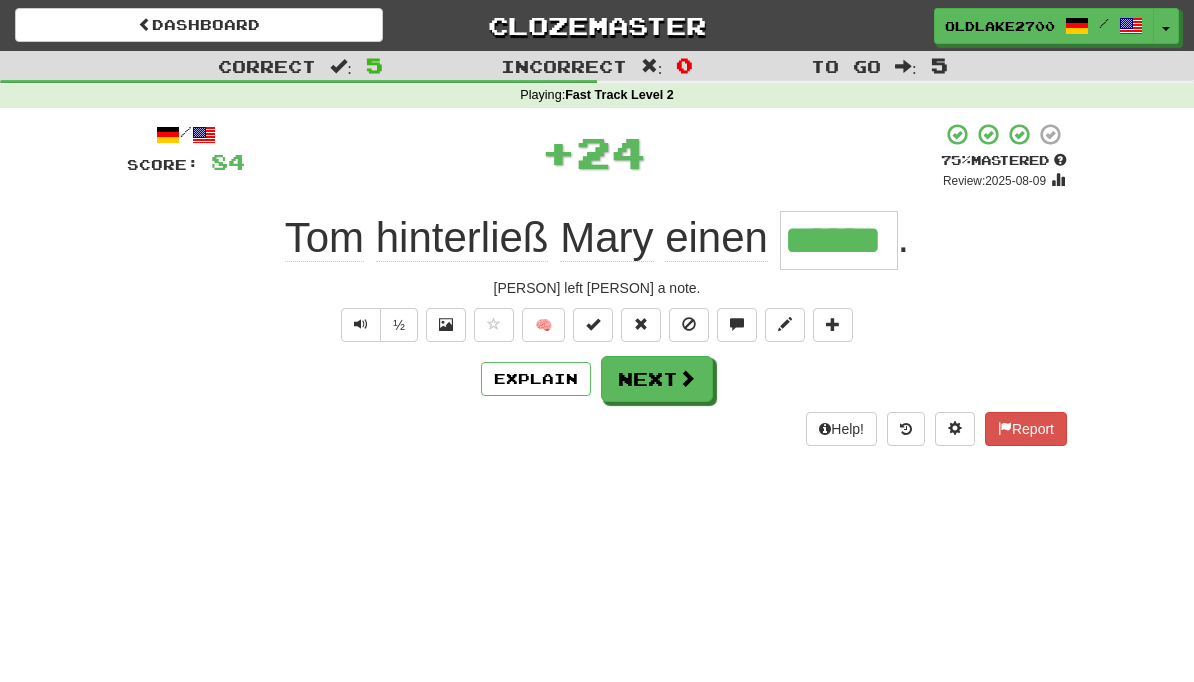 type on "******" 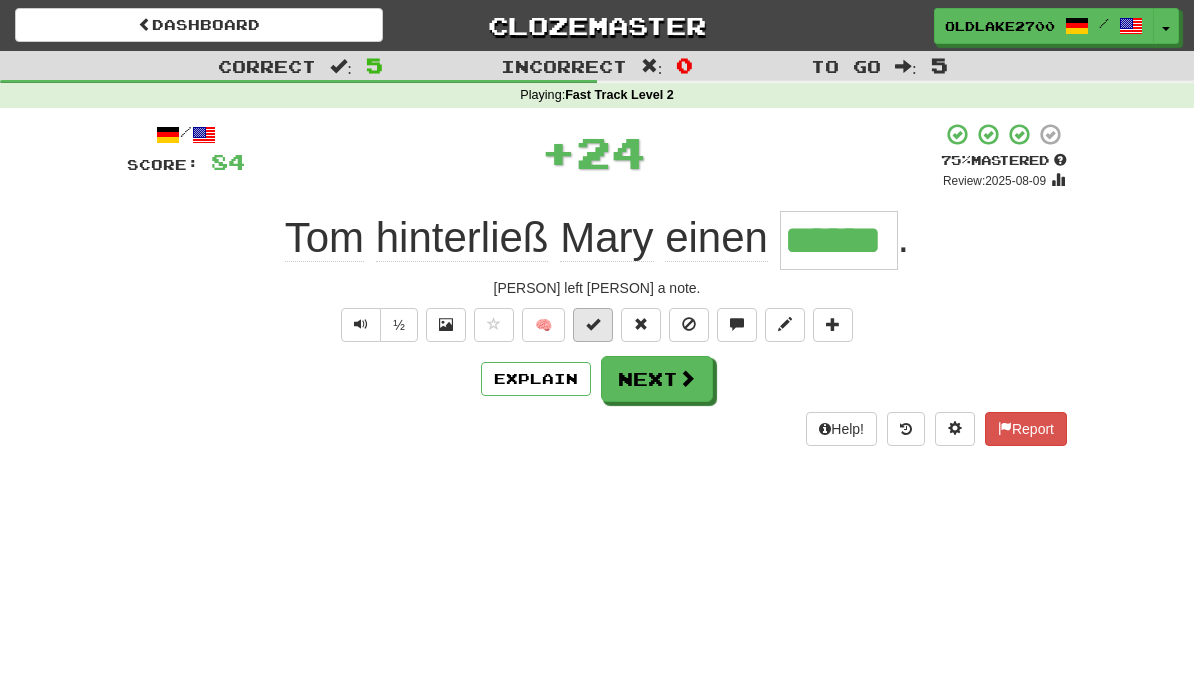 click at bounding box center [593, 325] 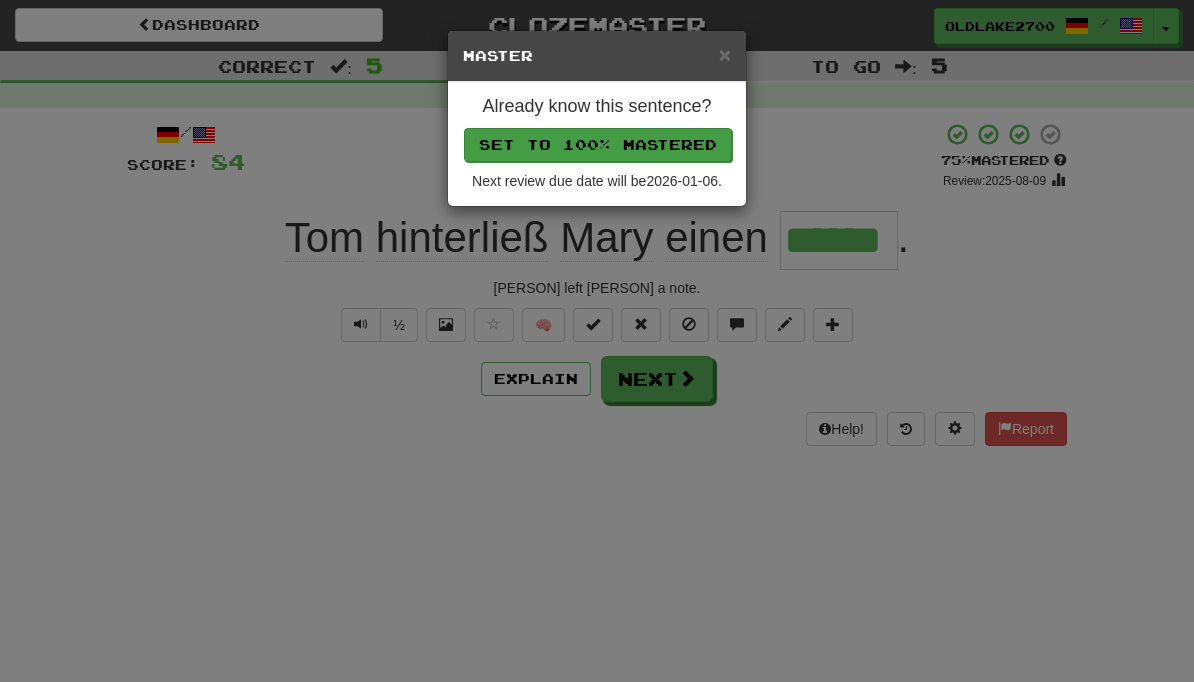click on "Set to 100% Mastered" at bounding box center [598, 145] 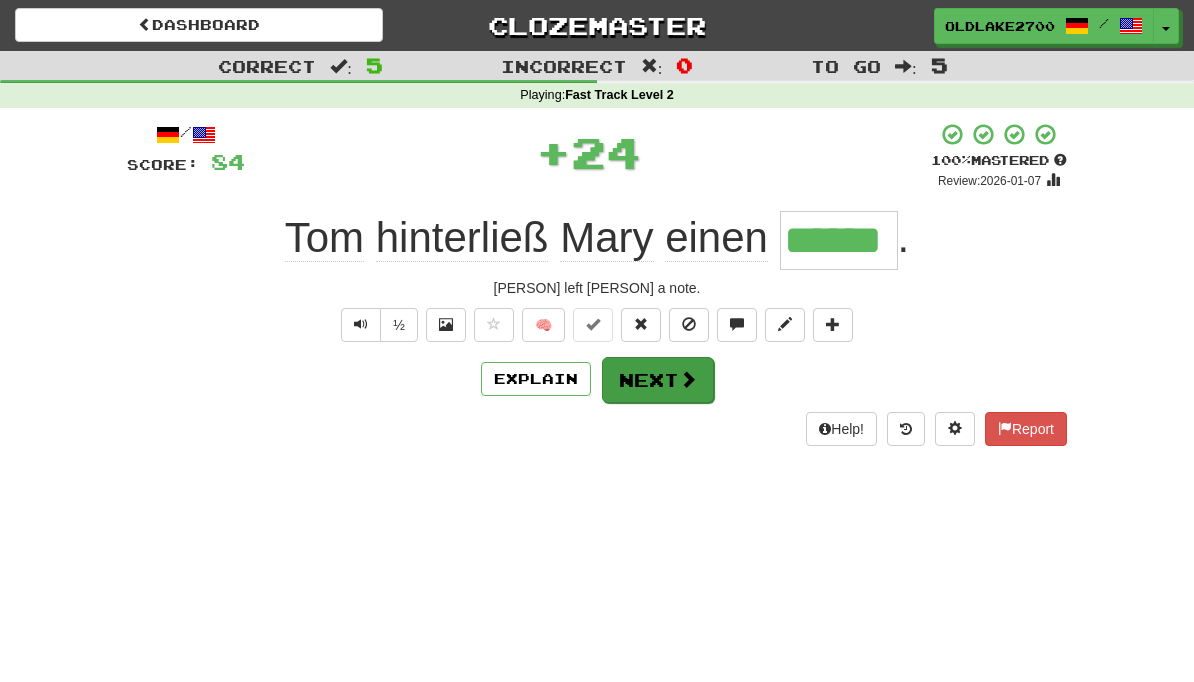 click on "Next" at bounding box center [658, 380] 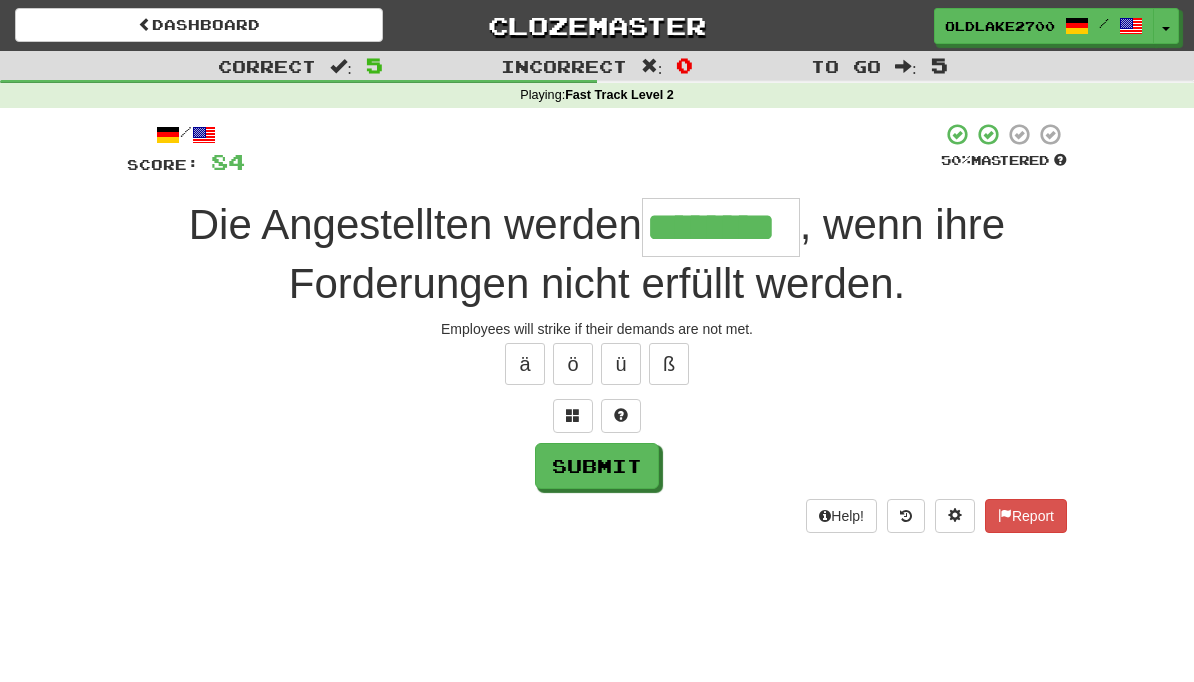 type on "********" 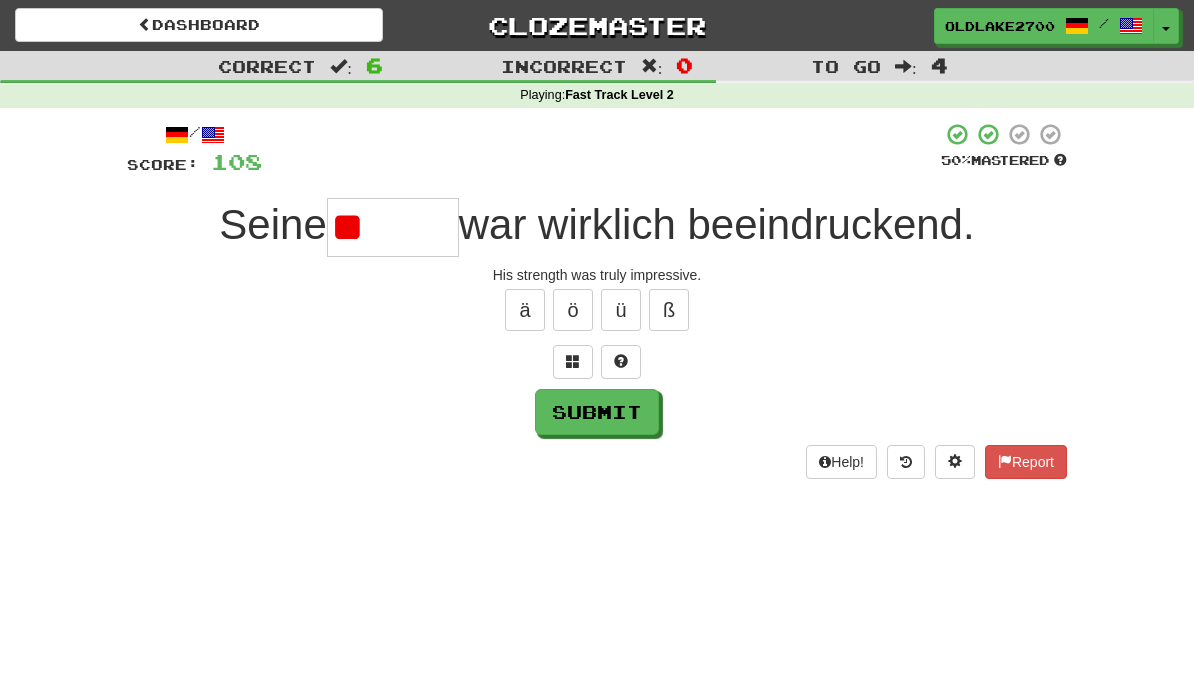 type on "*" 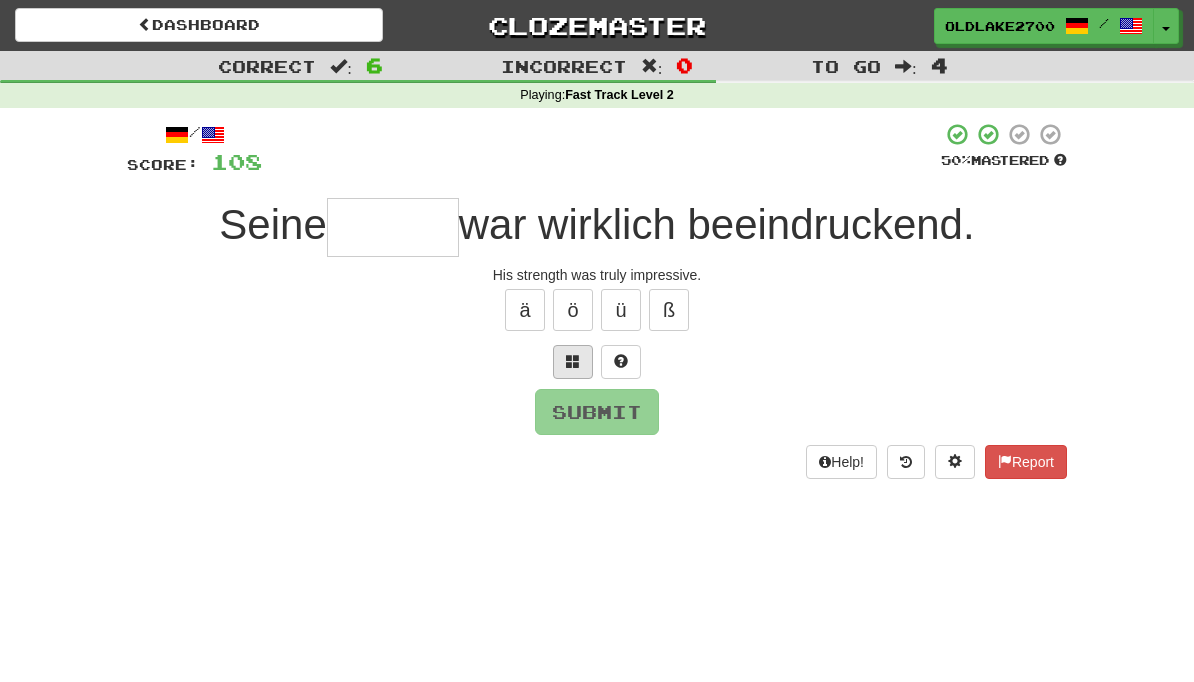 click at bounding box center [573, 362] 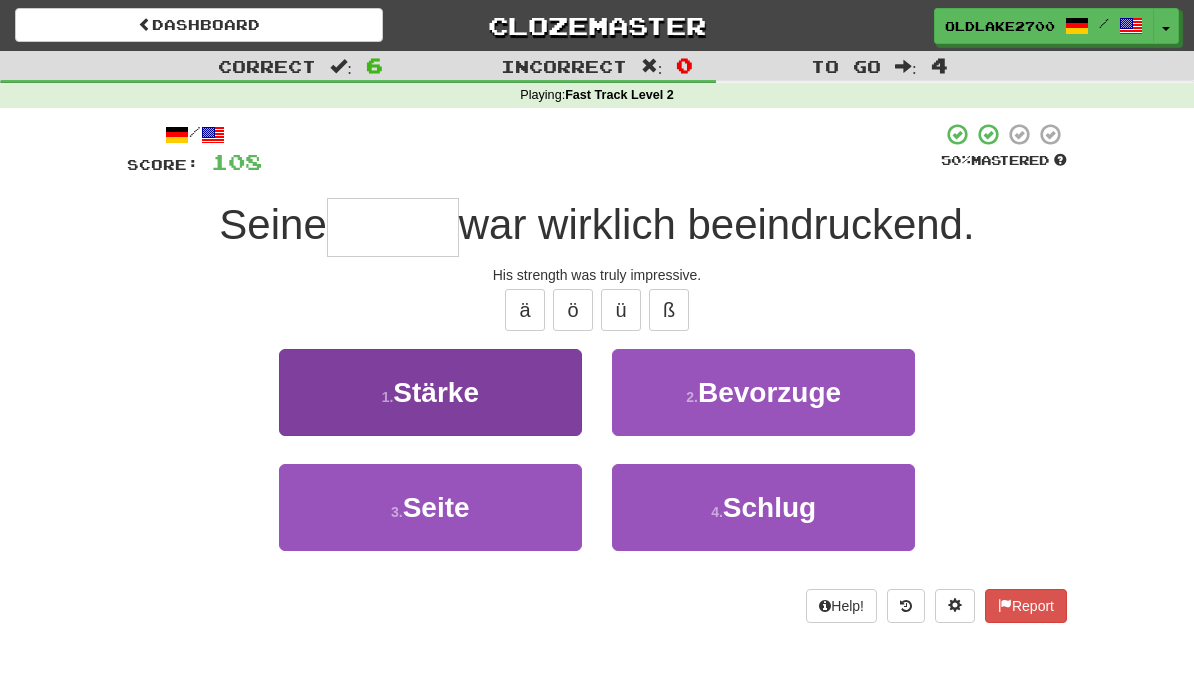 click on "1 .  Stärke" at bounding box center [430, 392] 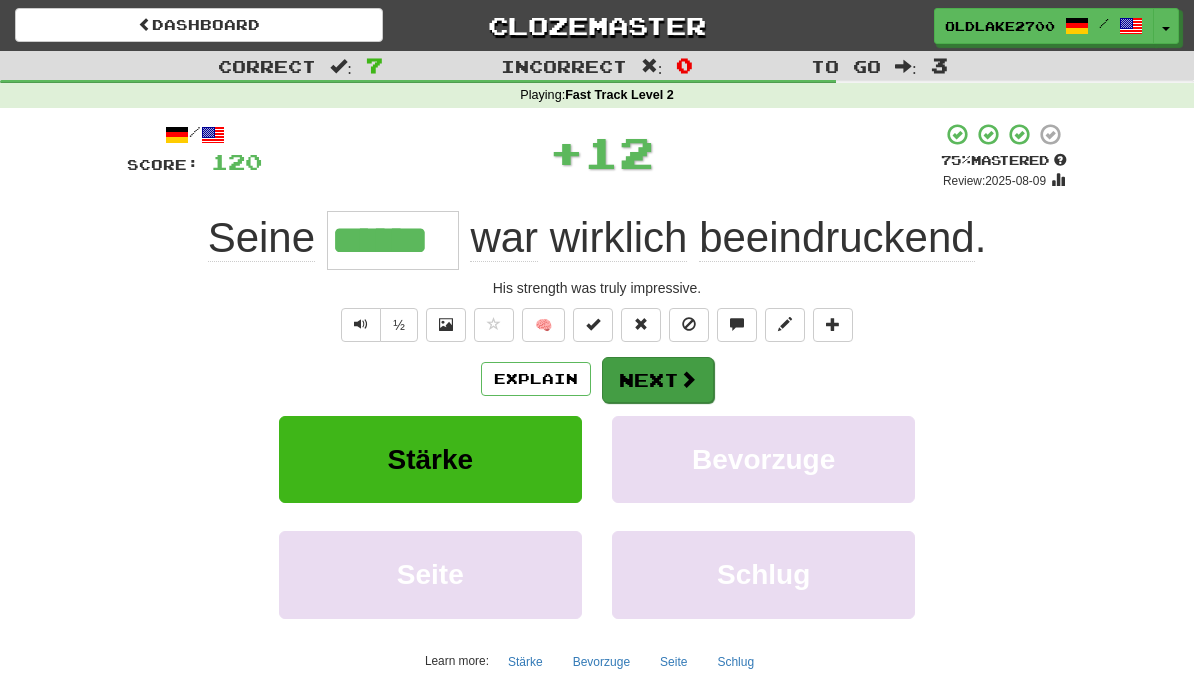 click at bounding box center [688, 379] 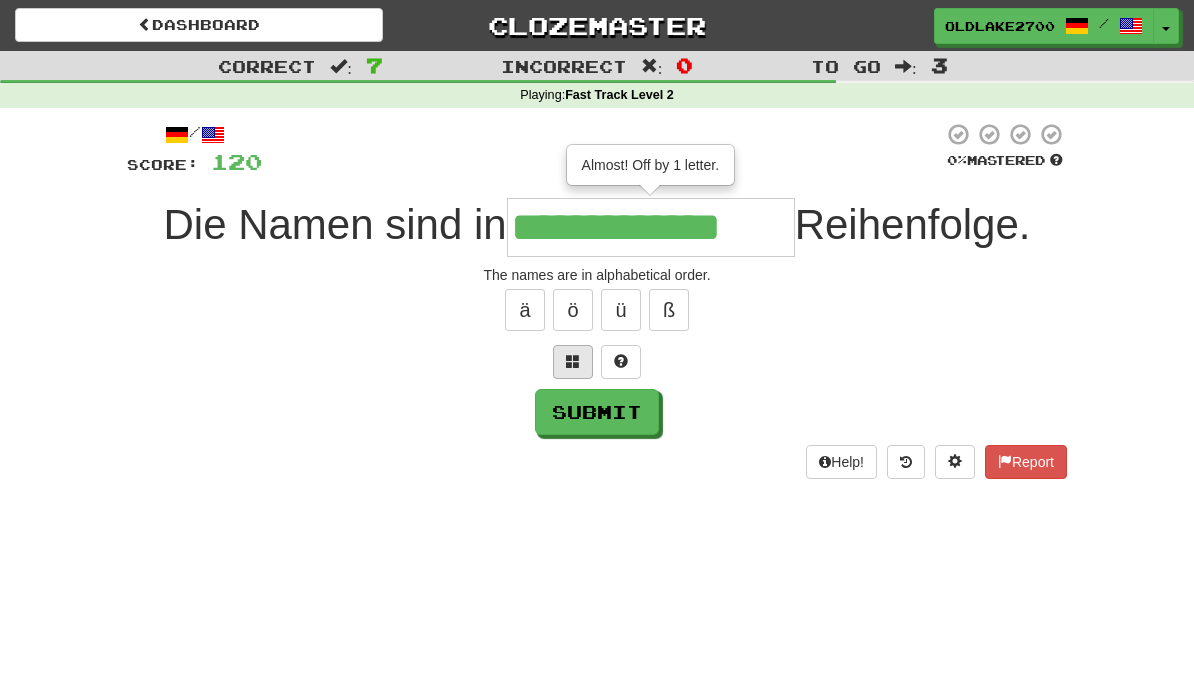 click at bounding box center (573, 362) 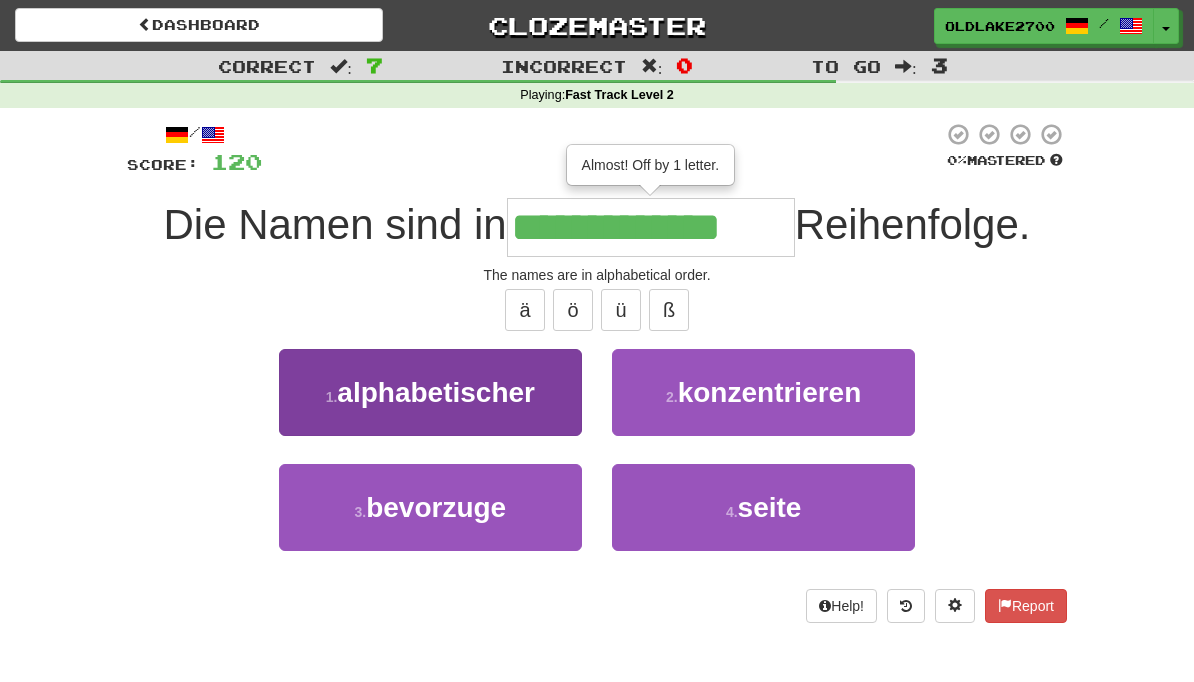 click on "1 .  alphabetischer" at bounding box center [430, 392] 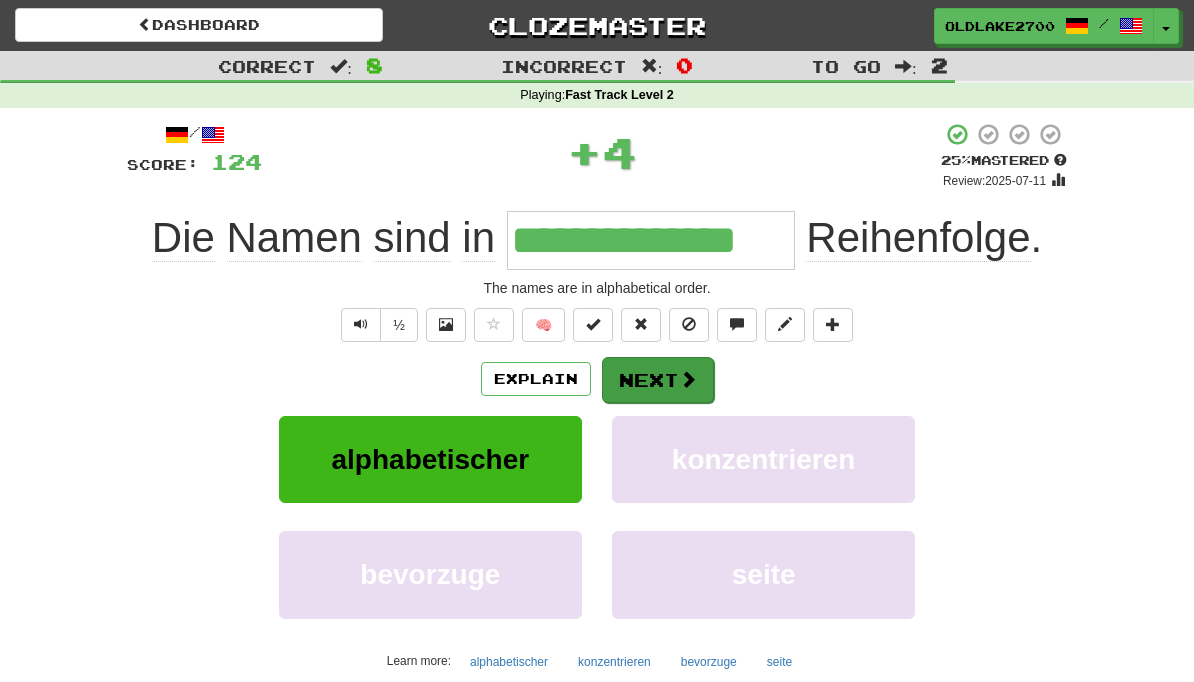 click on "Next" at bounding box center (658, 380) 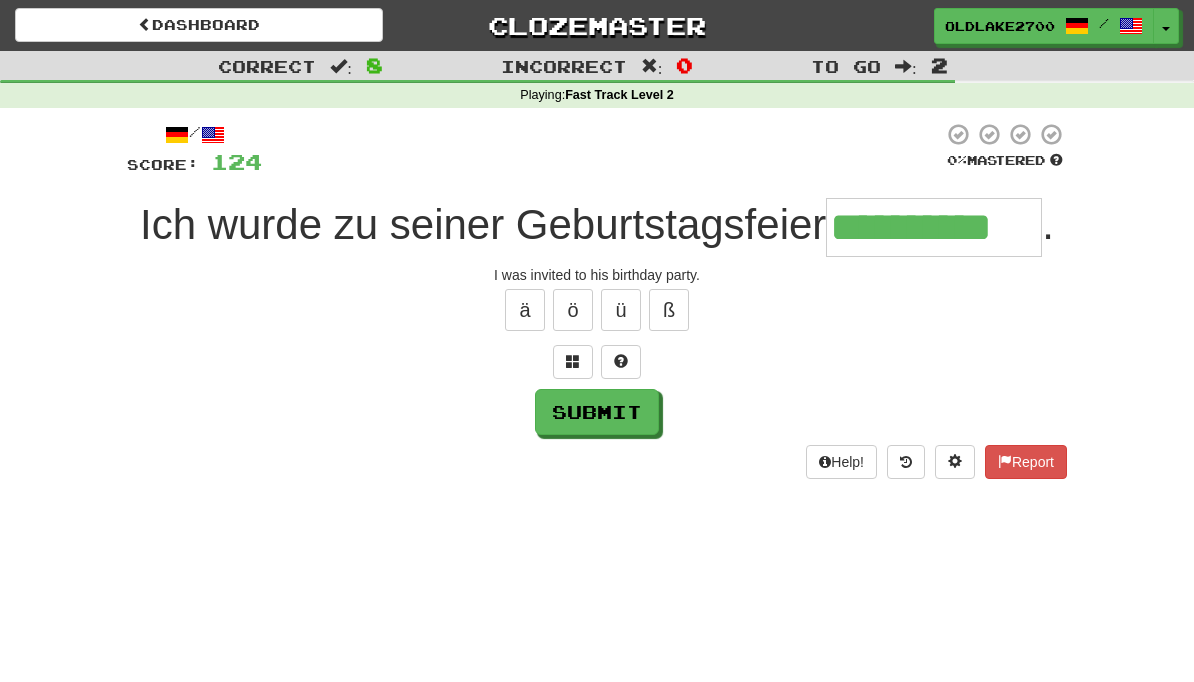 type on "**********" 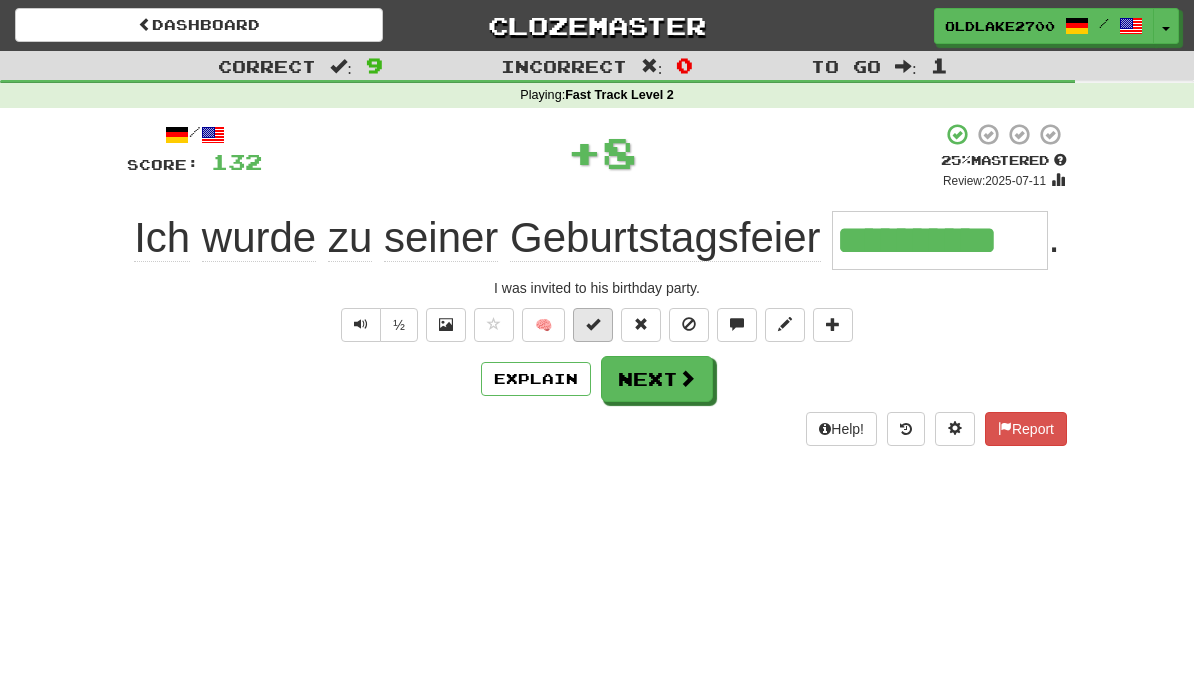click at bounding box center (593, 325) 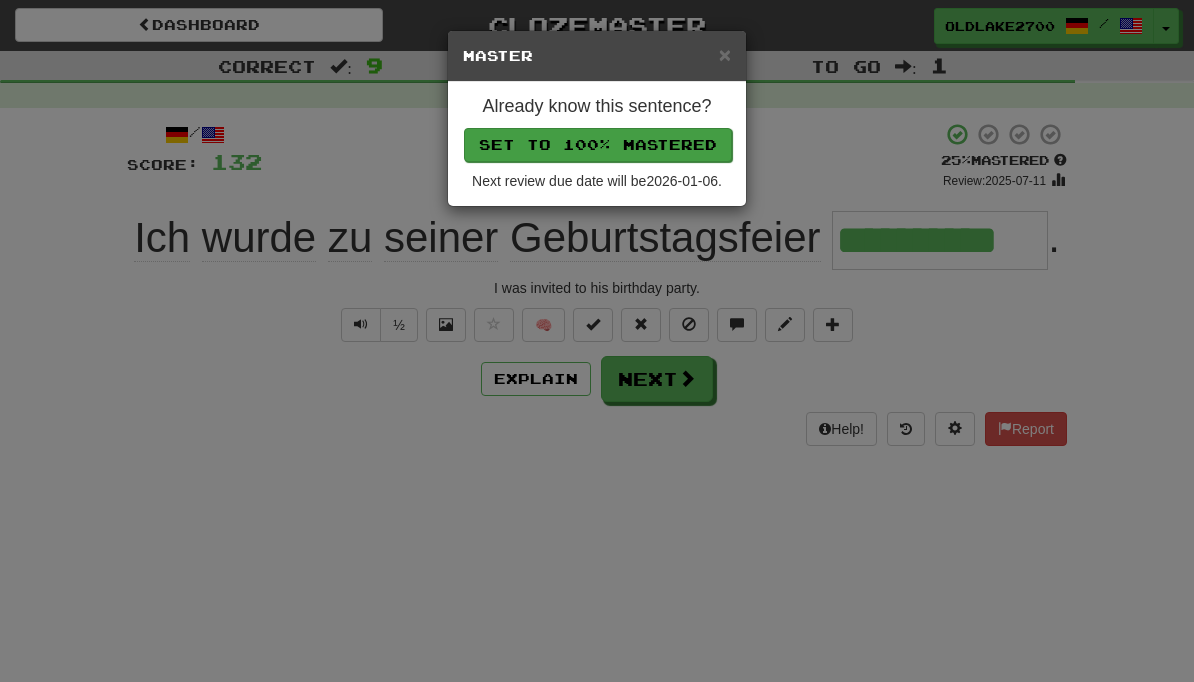 click on "Set to 100% Mastered" at bounding box center [598, 145] 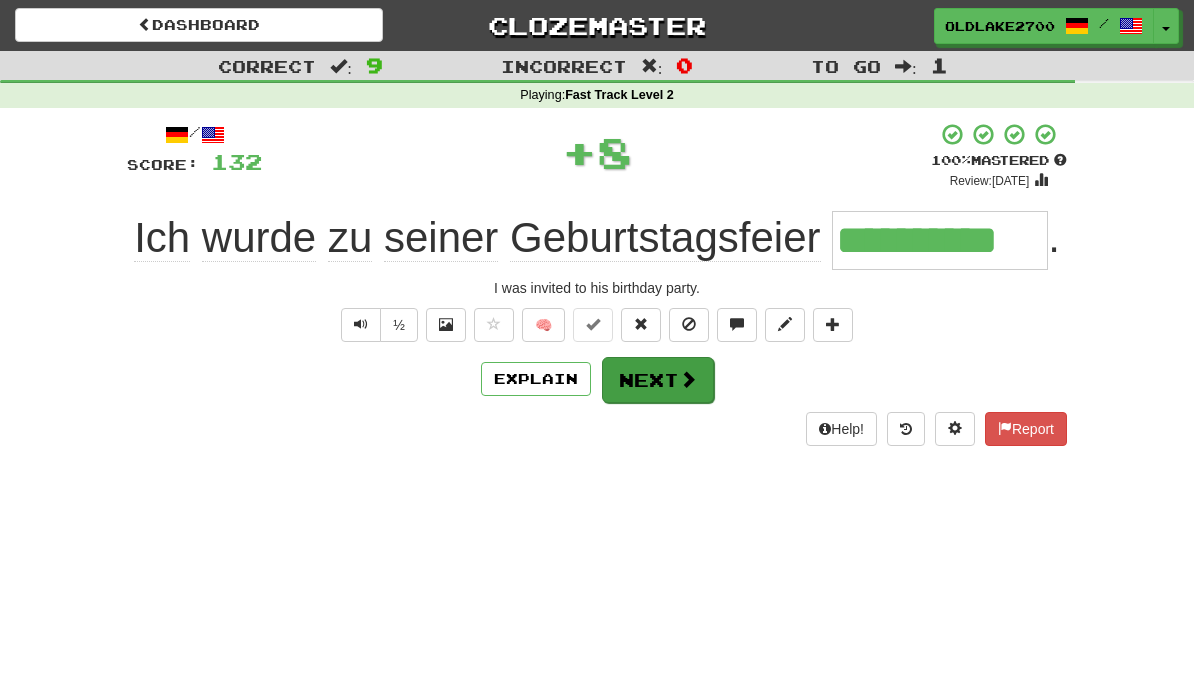 click on "Next" at bounding box center [658, 380] 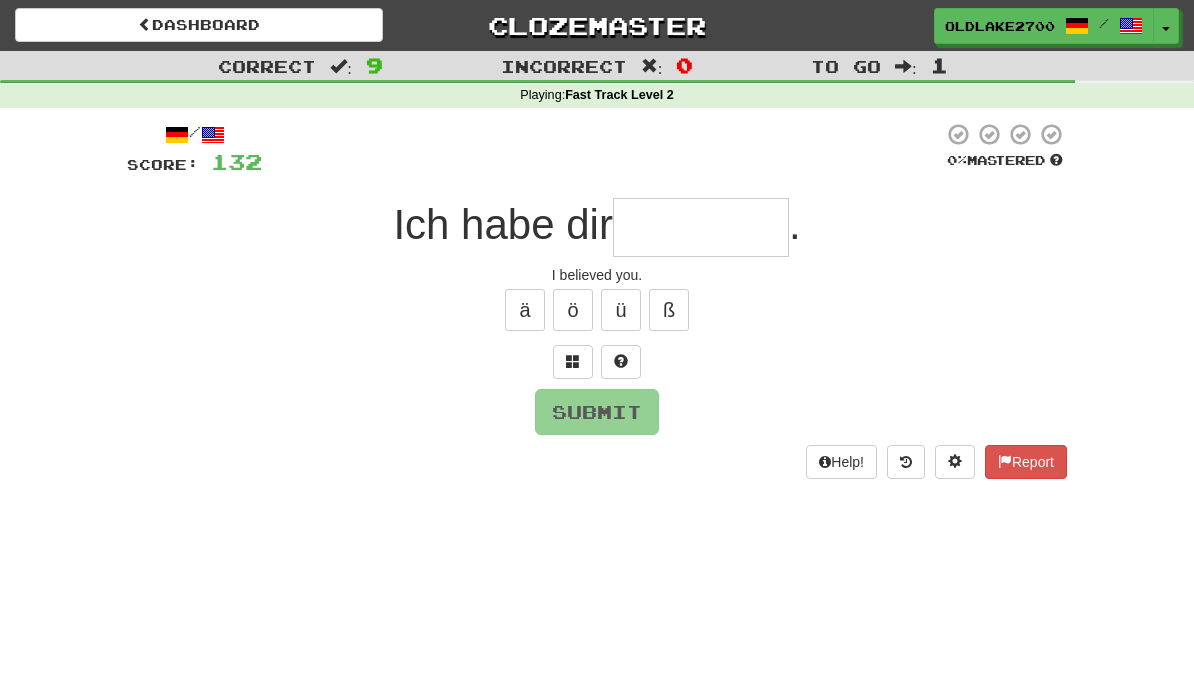 type on "*" 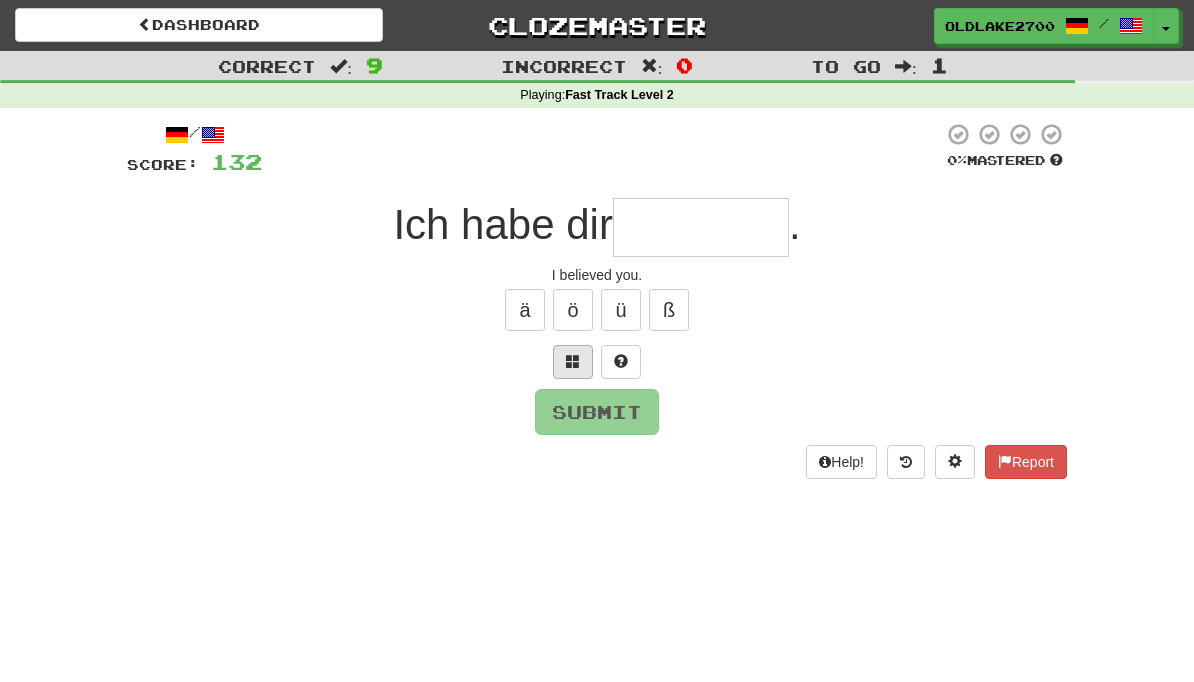 click at bounding box center (573, 361) 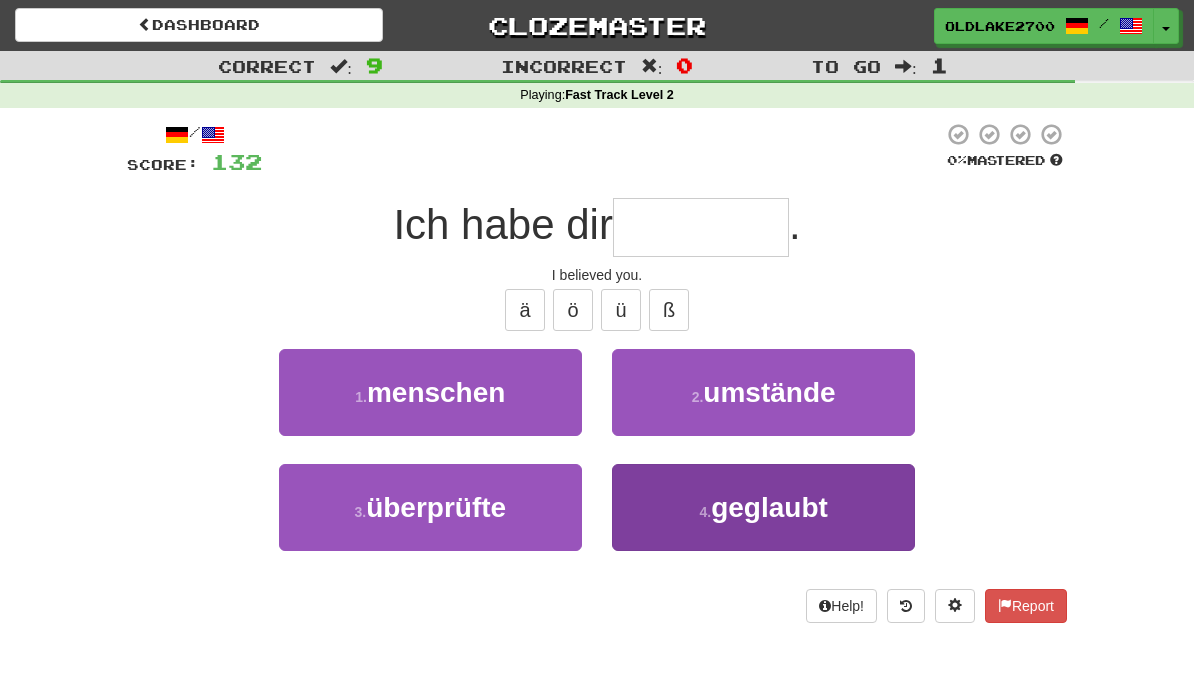 click on "4 .  geglaubt" at bounding box center [763, 507] 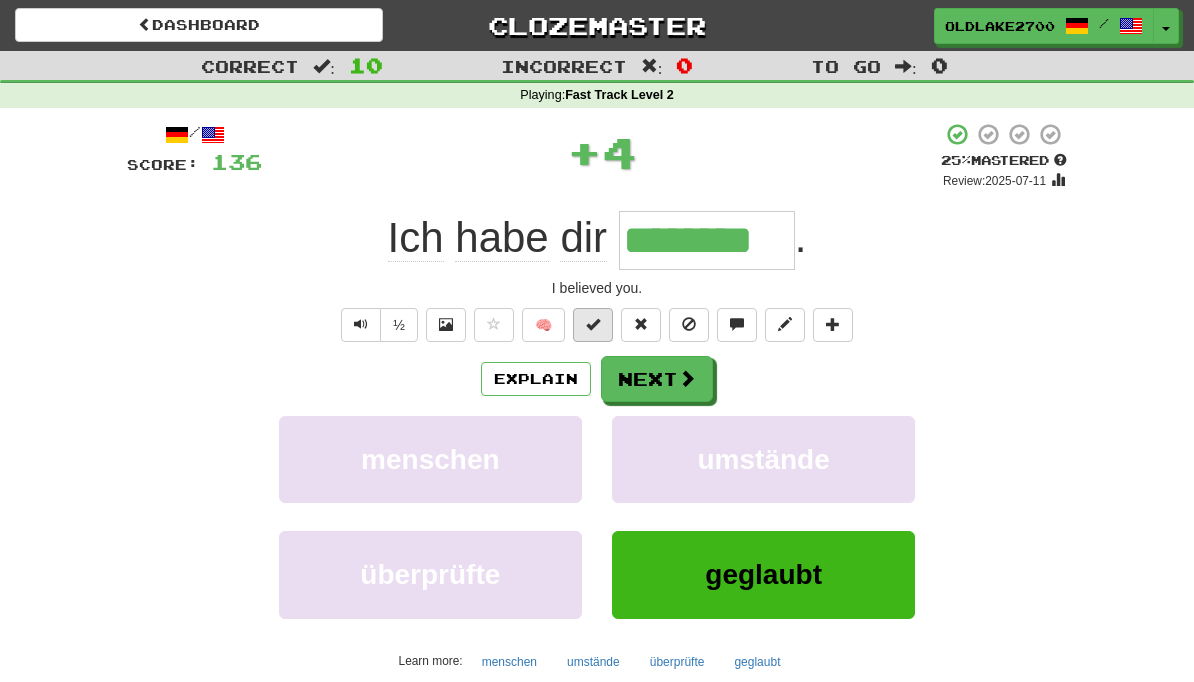 click at bounding box center [593, 325] 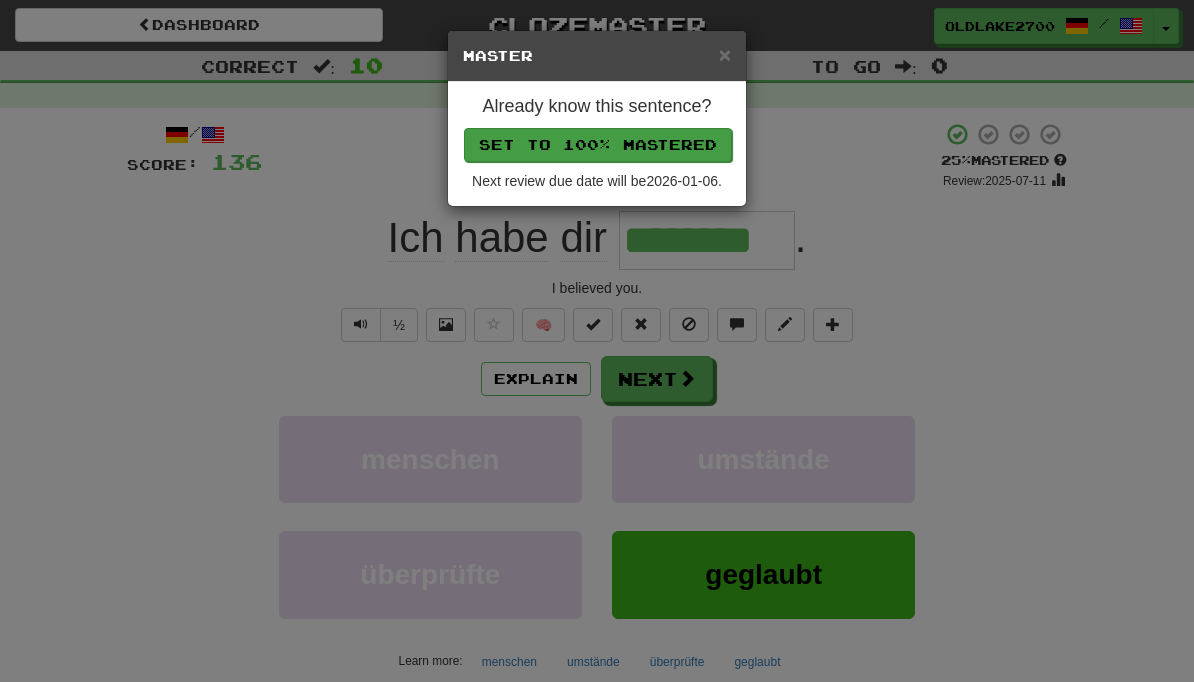 click on "Set to 100% Mastered" at bounding box center (598, 145) 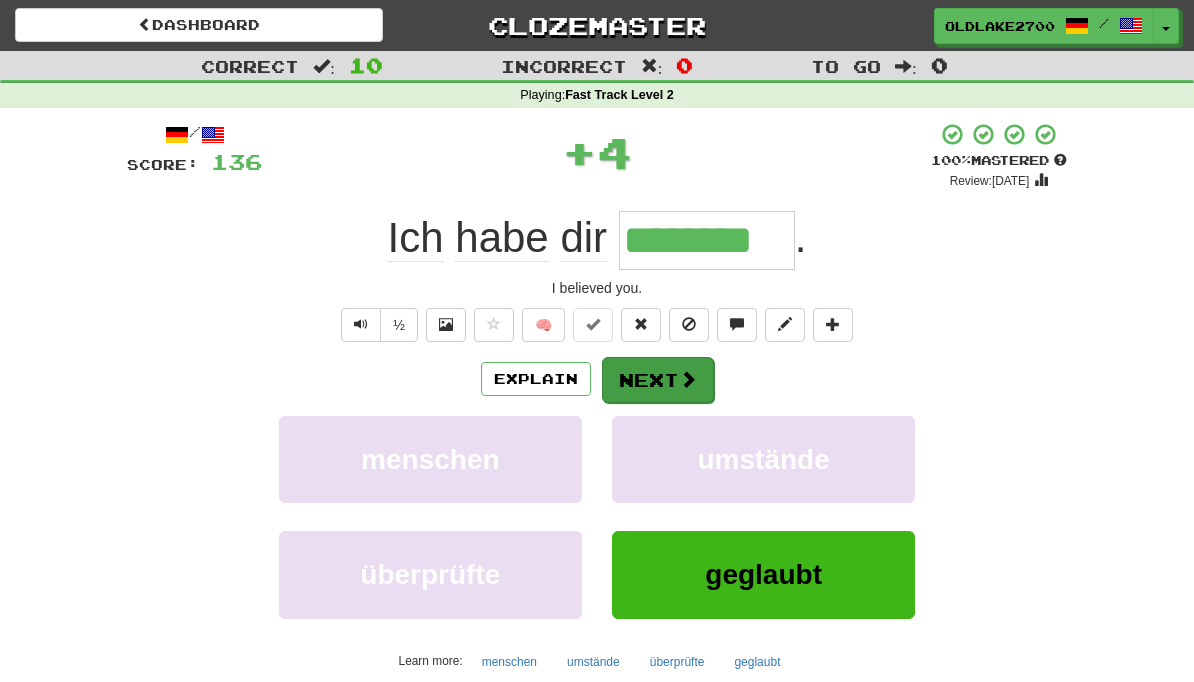 click at bounding box center (688, 379) 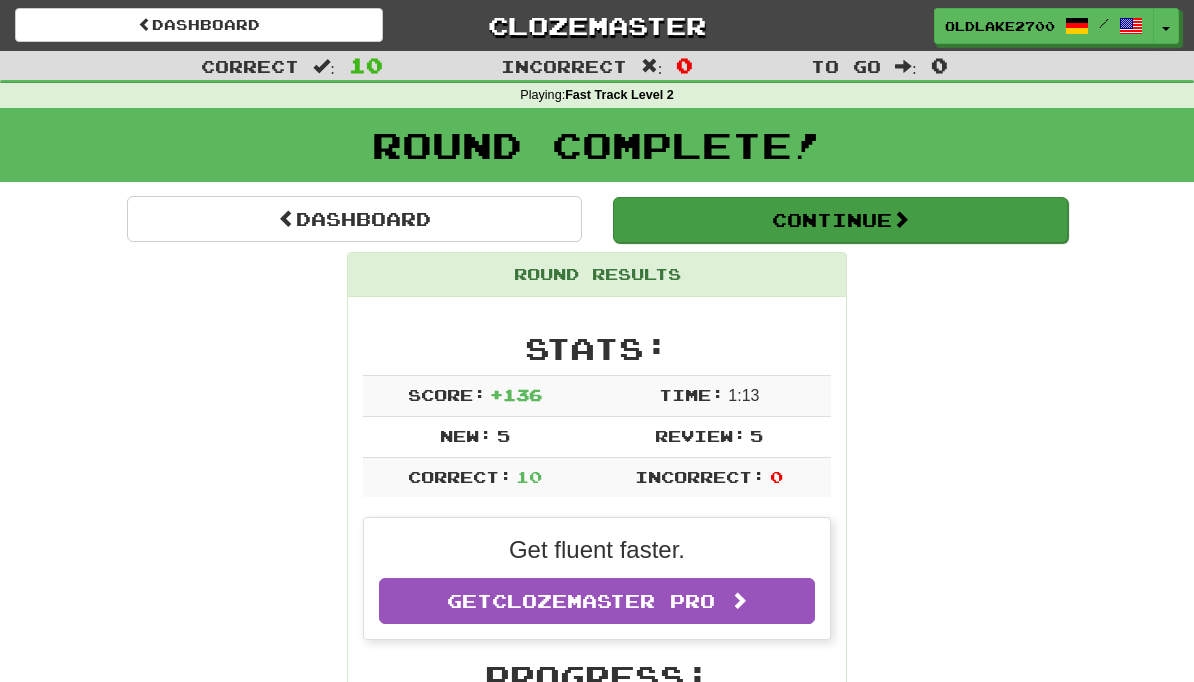 click on "Continue" at bounding box center (840, 220) 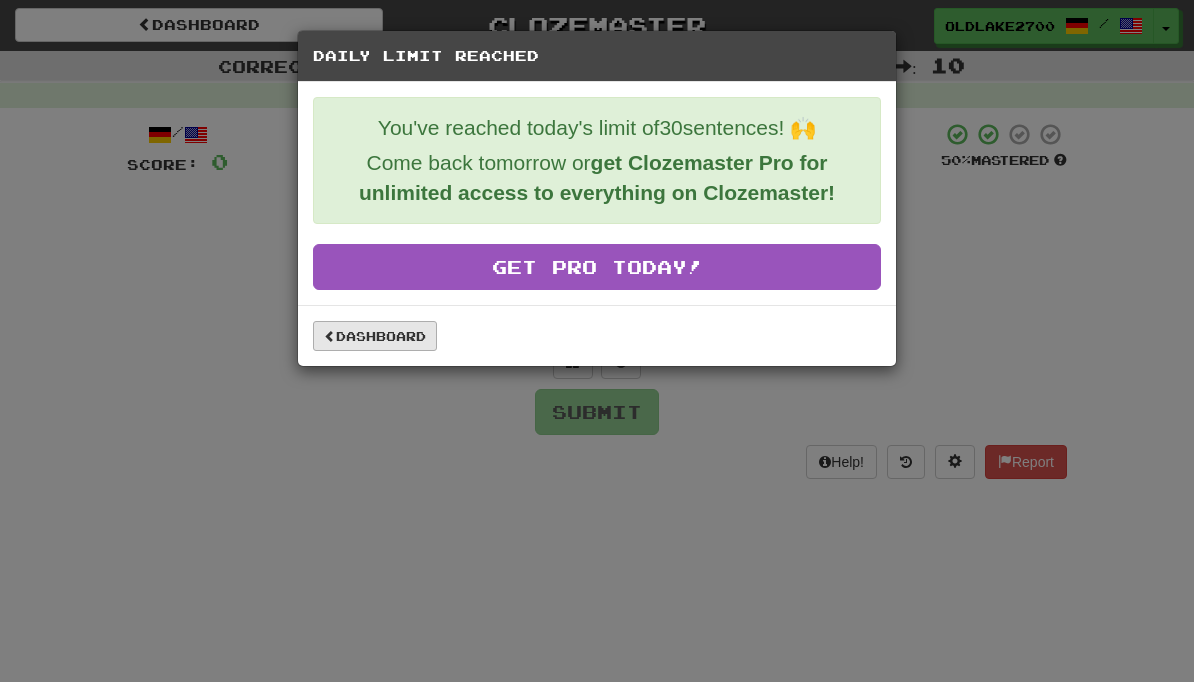 click on "Dashboard" at bounding box center (375, 336) 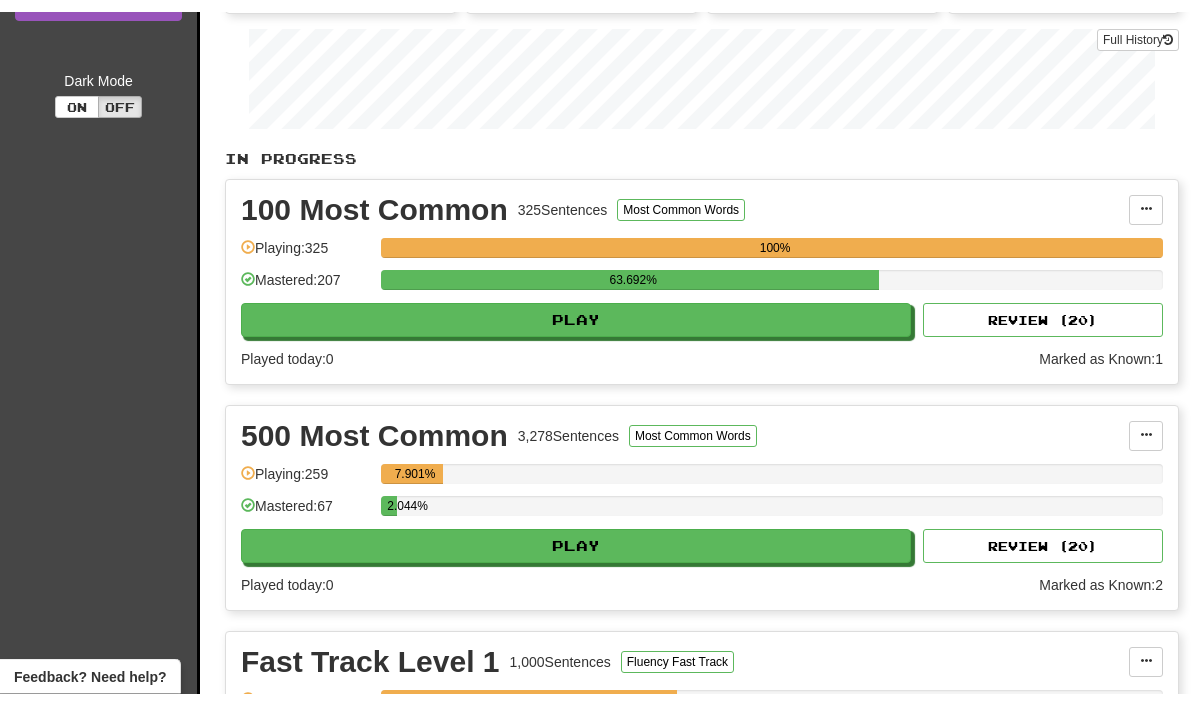 scroll, scrollTop: 323, scrollLeft: 0, axis: vertical 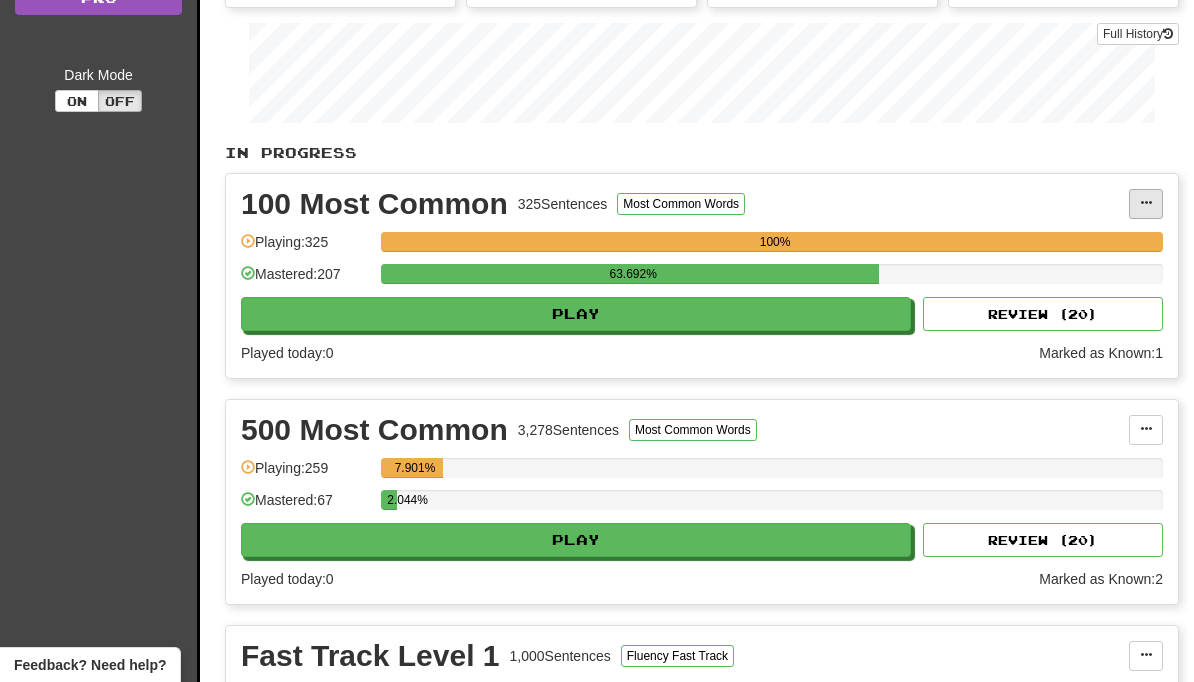click at bounding box center (1146, 204) 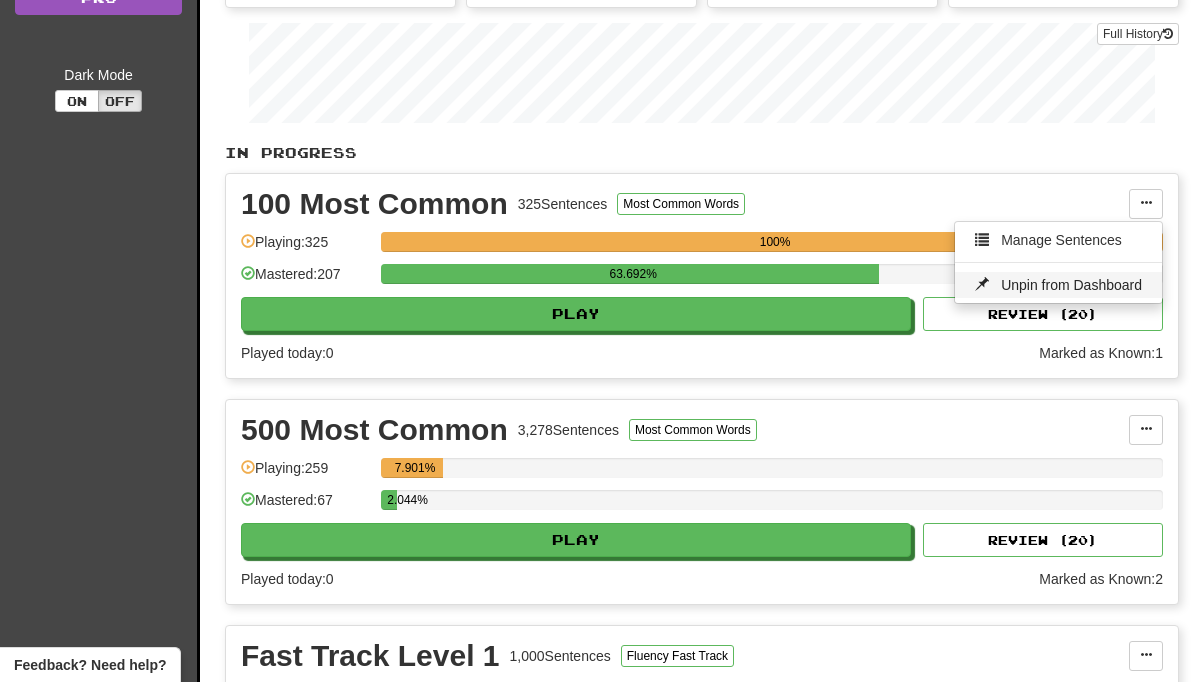 click on "Unpin from Dashboard" at bounding box center (1071, 285) 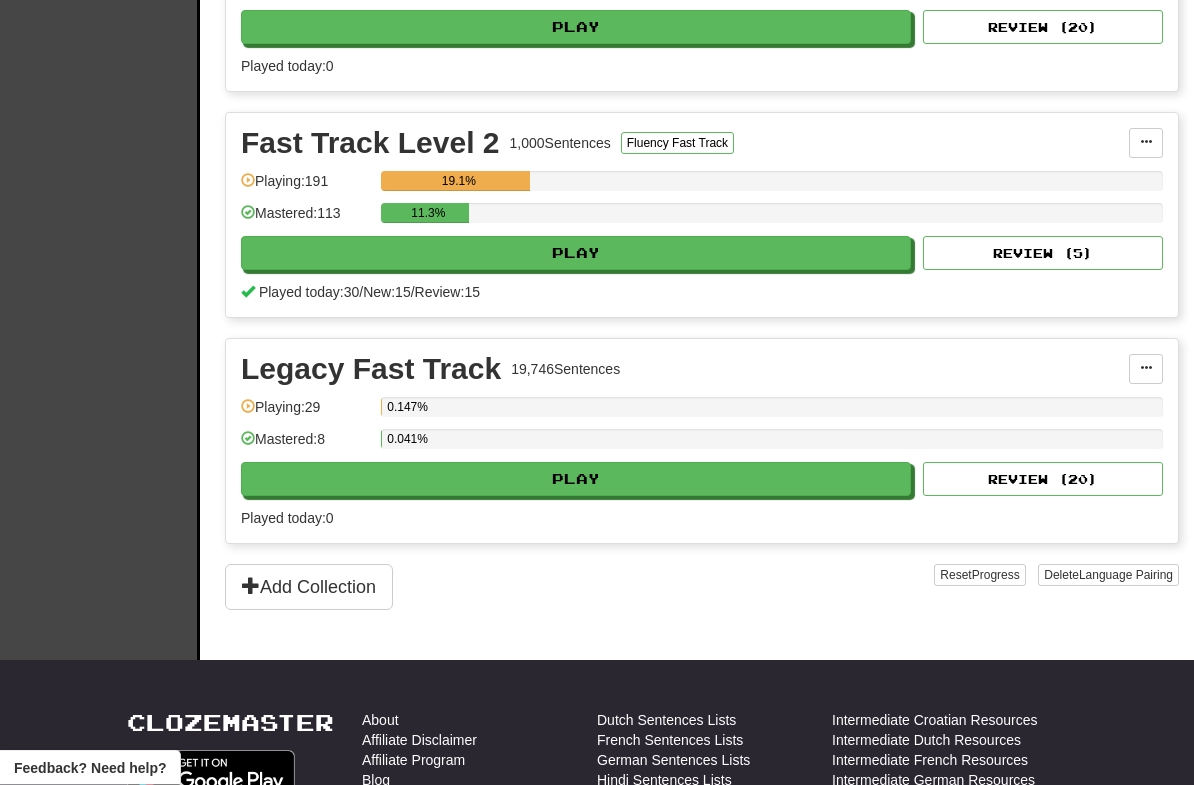 scroll, scrollTop: 0, scrollLeft: 0, axis: both 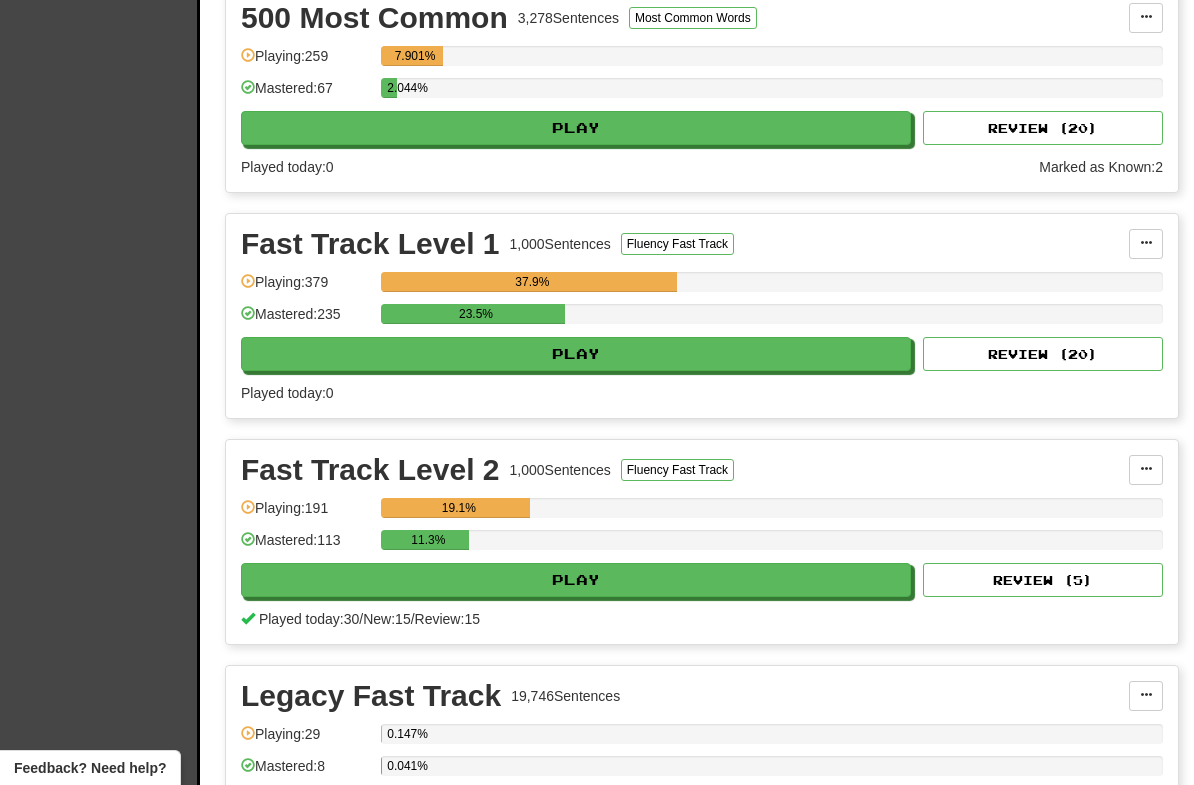 click on "Add Collection" at bounding box center (309, 914) 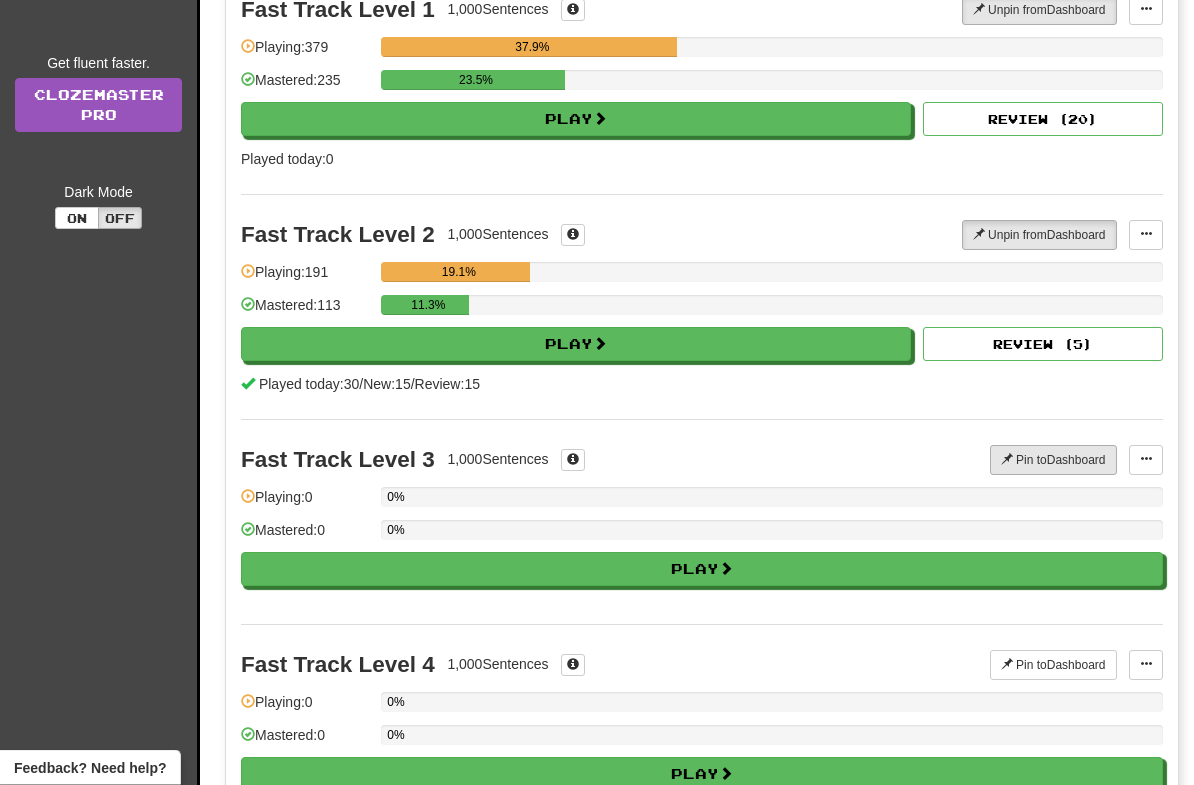 click on "Pin to  Dashboard" at bounding box center [1053, 461] 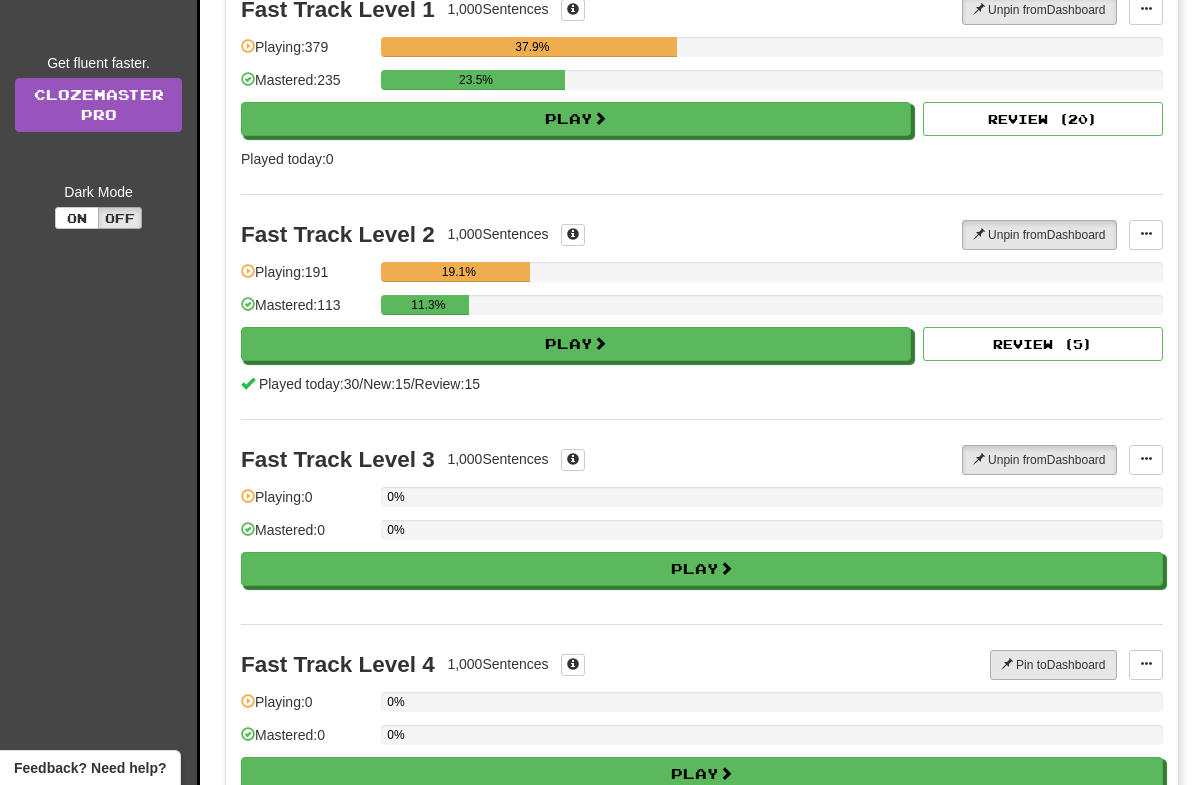 click on "Pin to  Dashboard" at bounding box center (1053, 665) 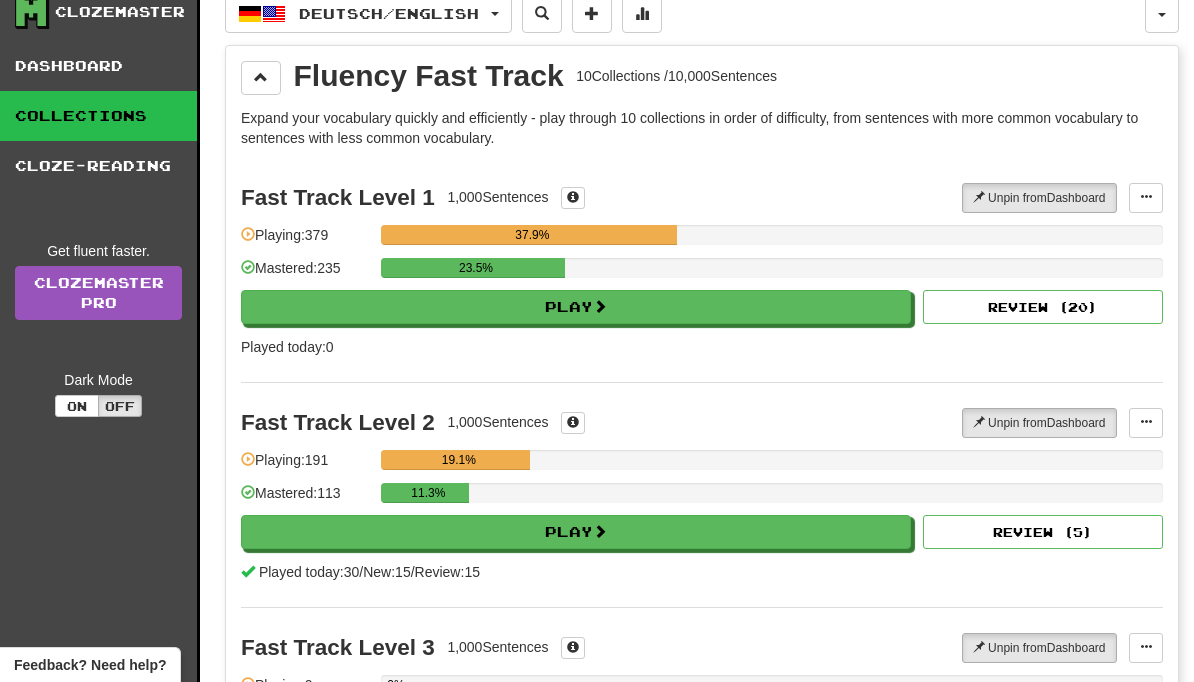 scroll, scrollTop: 0, scrollLeft: 0, axis: both 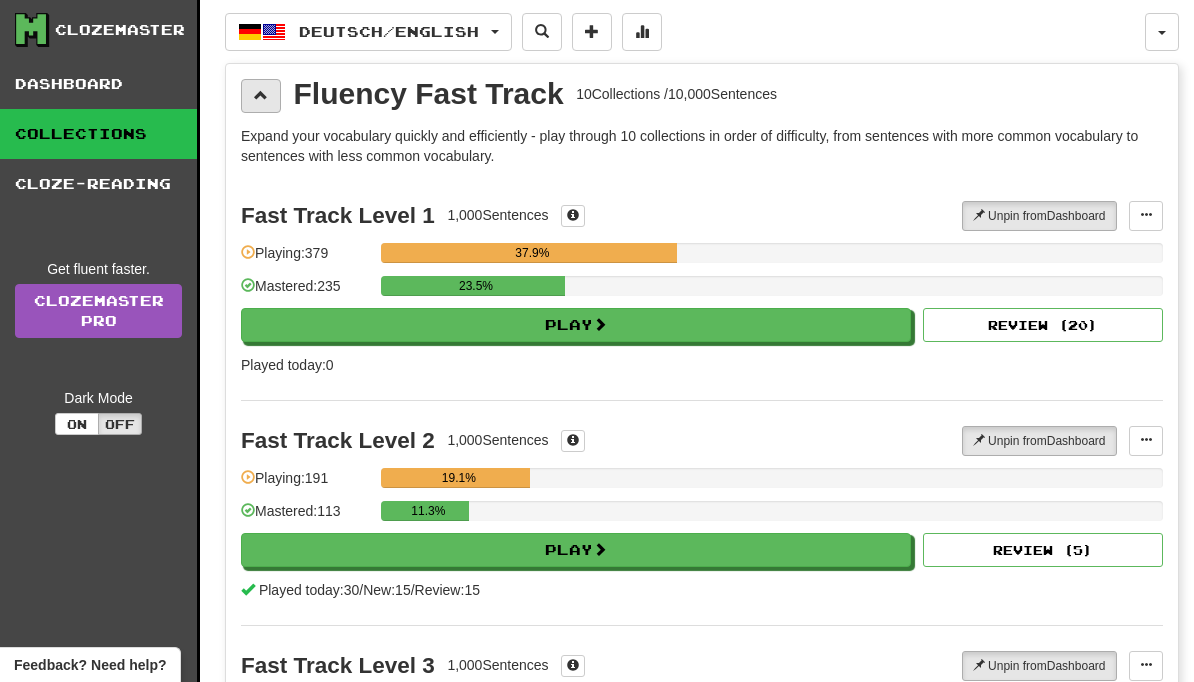 click at bounding box center [261, 96] 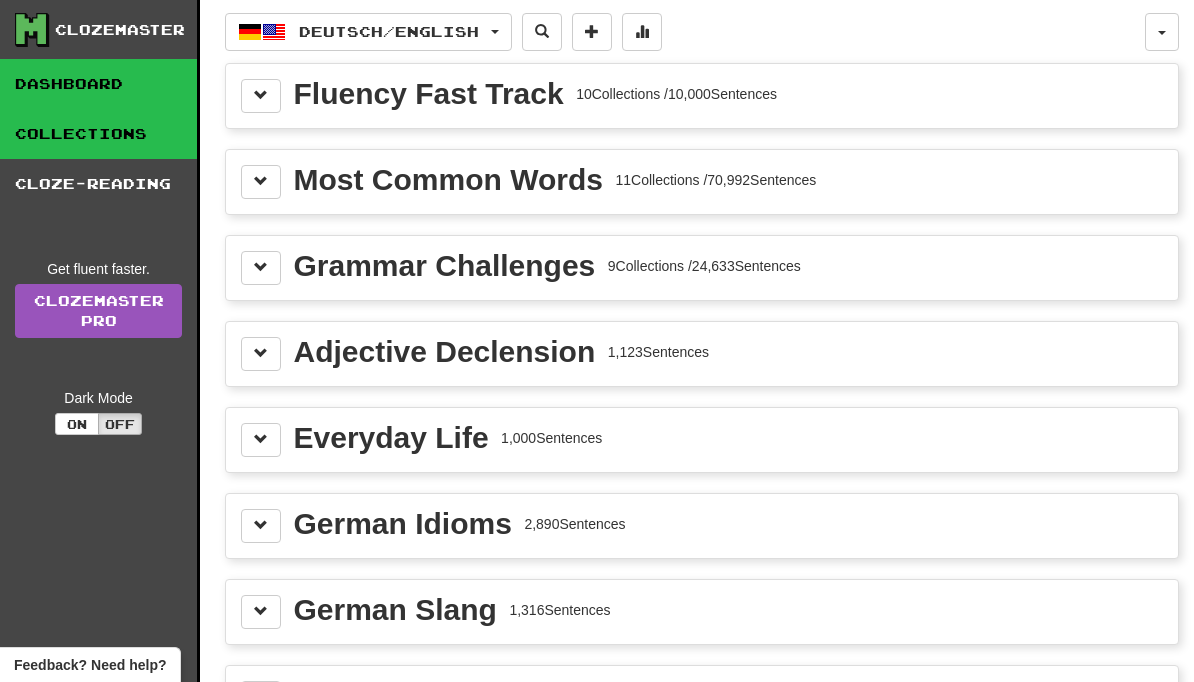 click on "Dashboard" at bounding box center (98, 84) 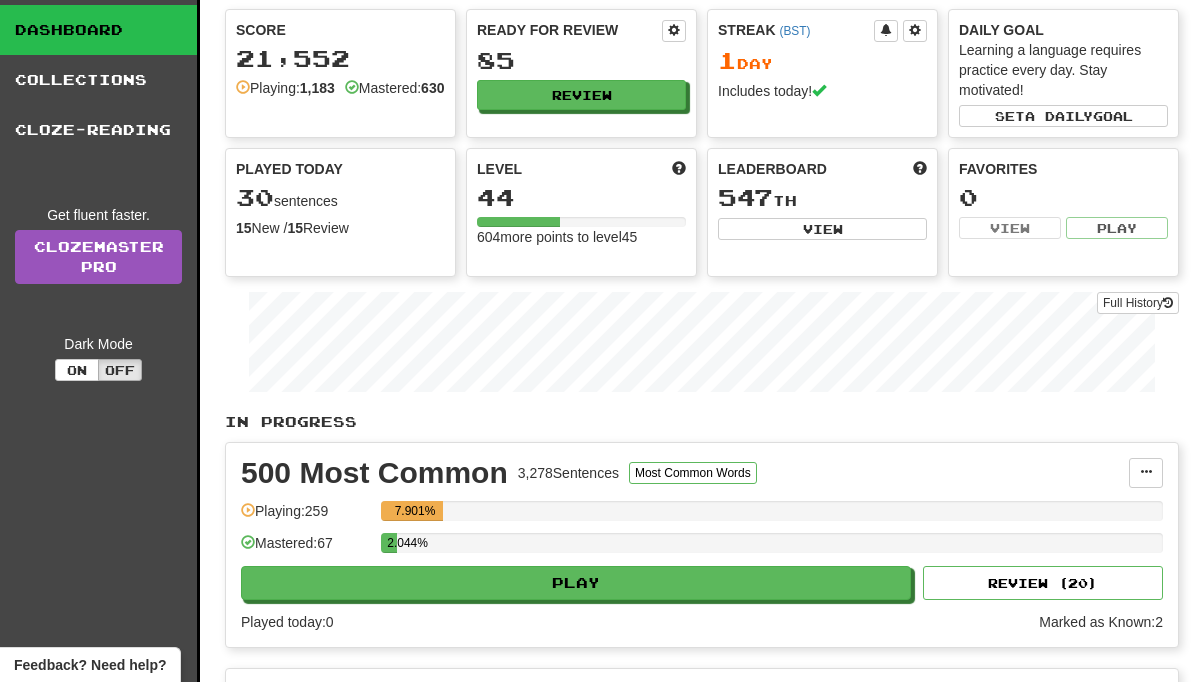 scroll, scrollTop: 0, scrollLeft: 0, axis: both 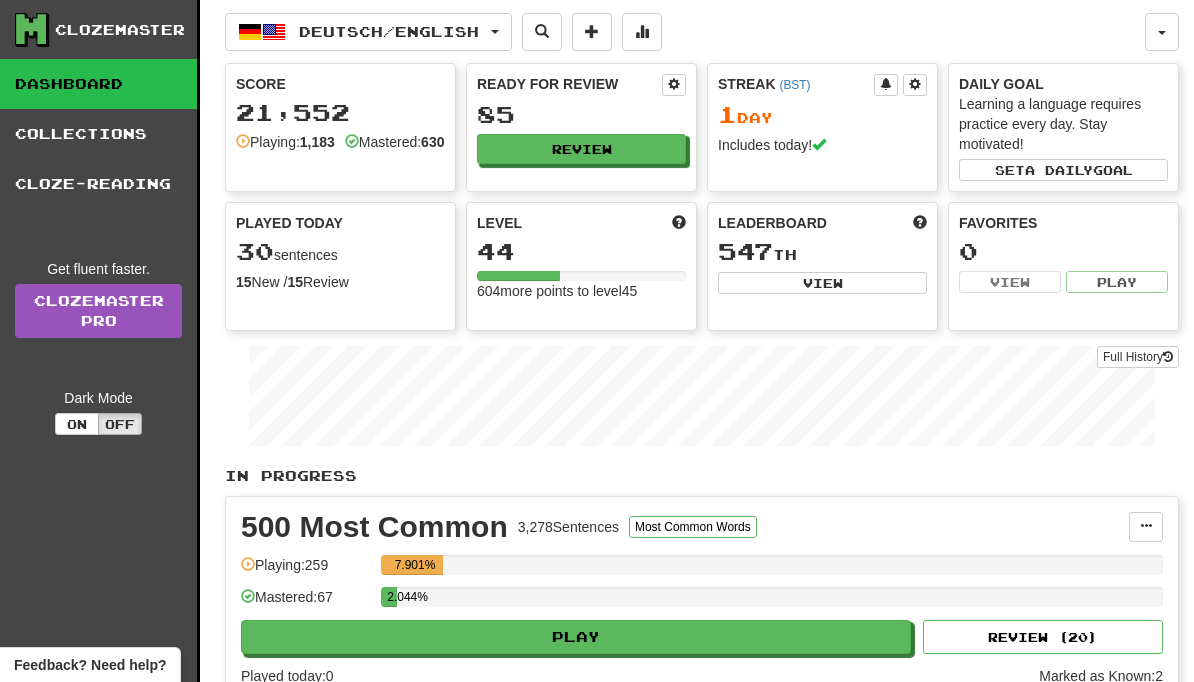 click at bounding box center (1162, 33) 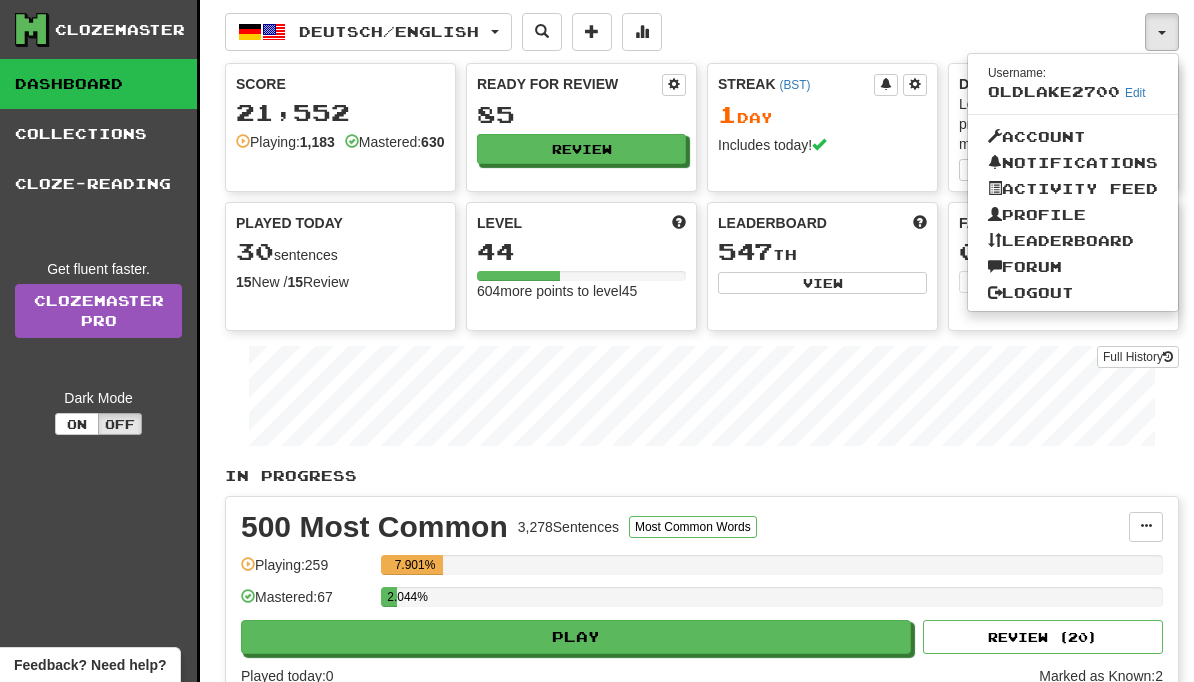 click on "Logout" at bounding box center [1073, 293] 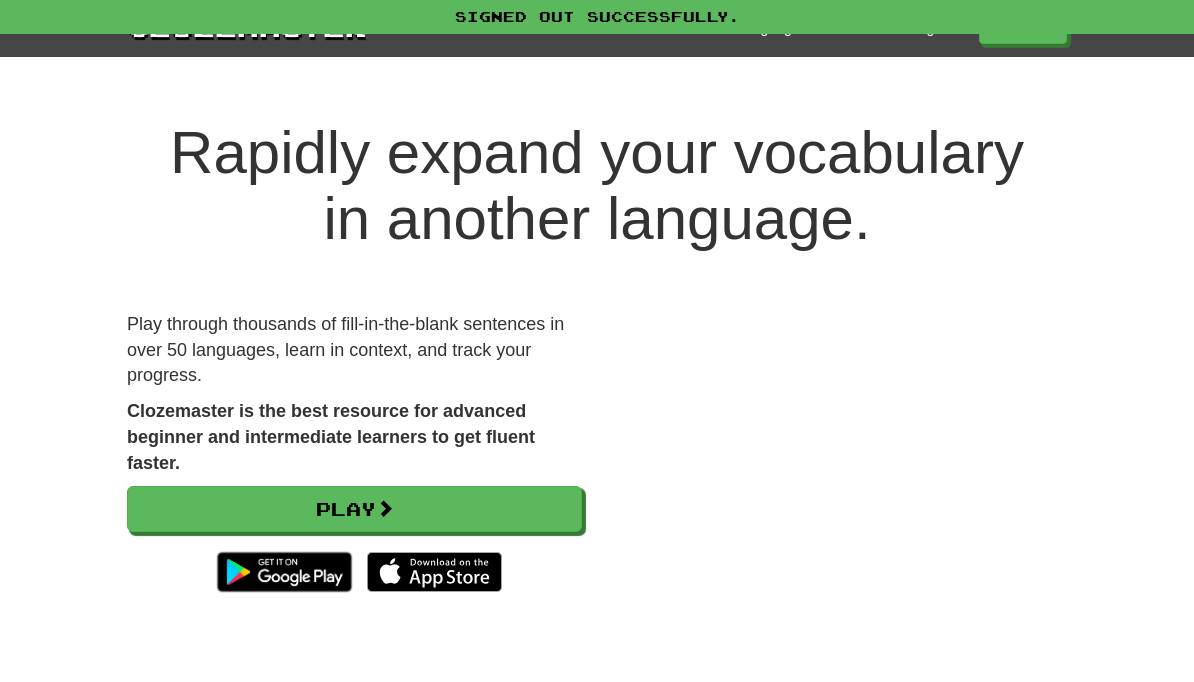 scroll, scrollTop: 0, scrollLeft: 0, axis: both 